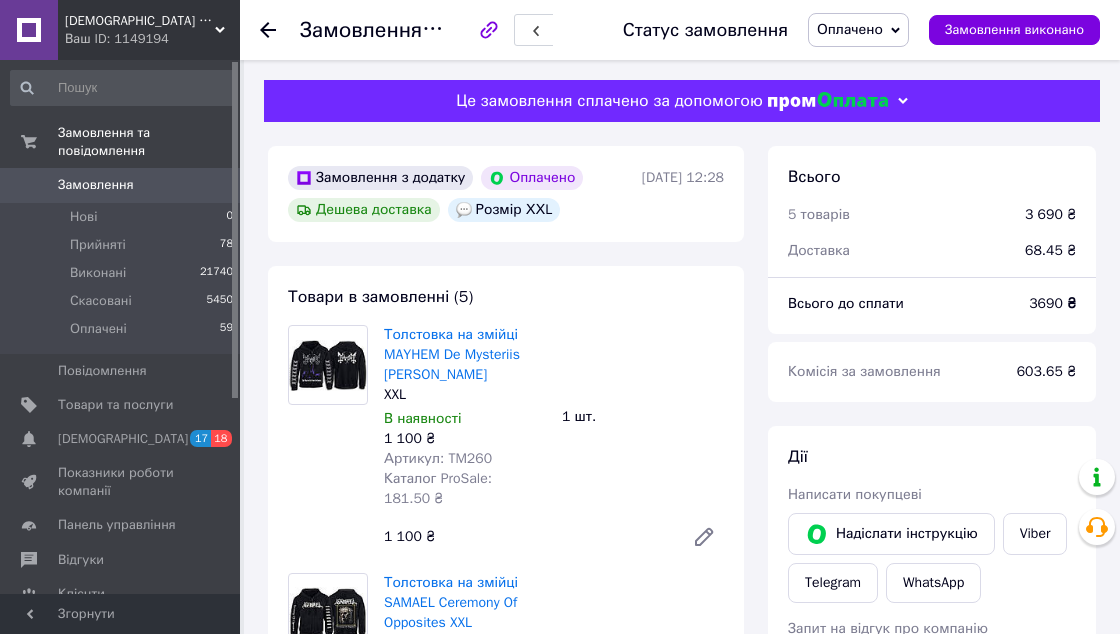 scroll, scrollTop: 0, scrollLeft: 0, axis: both 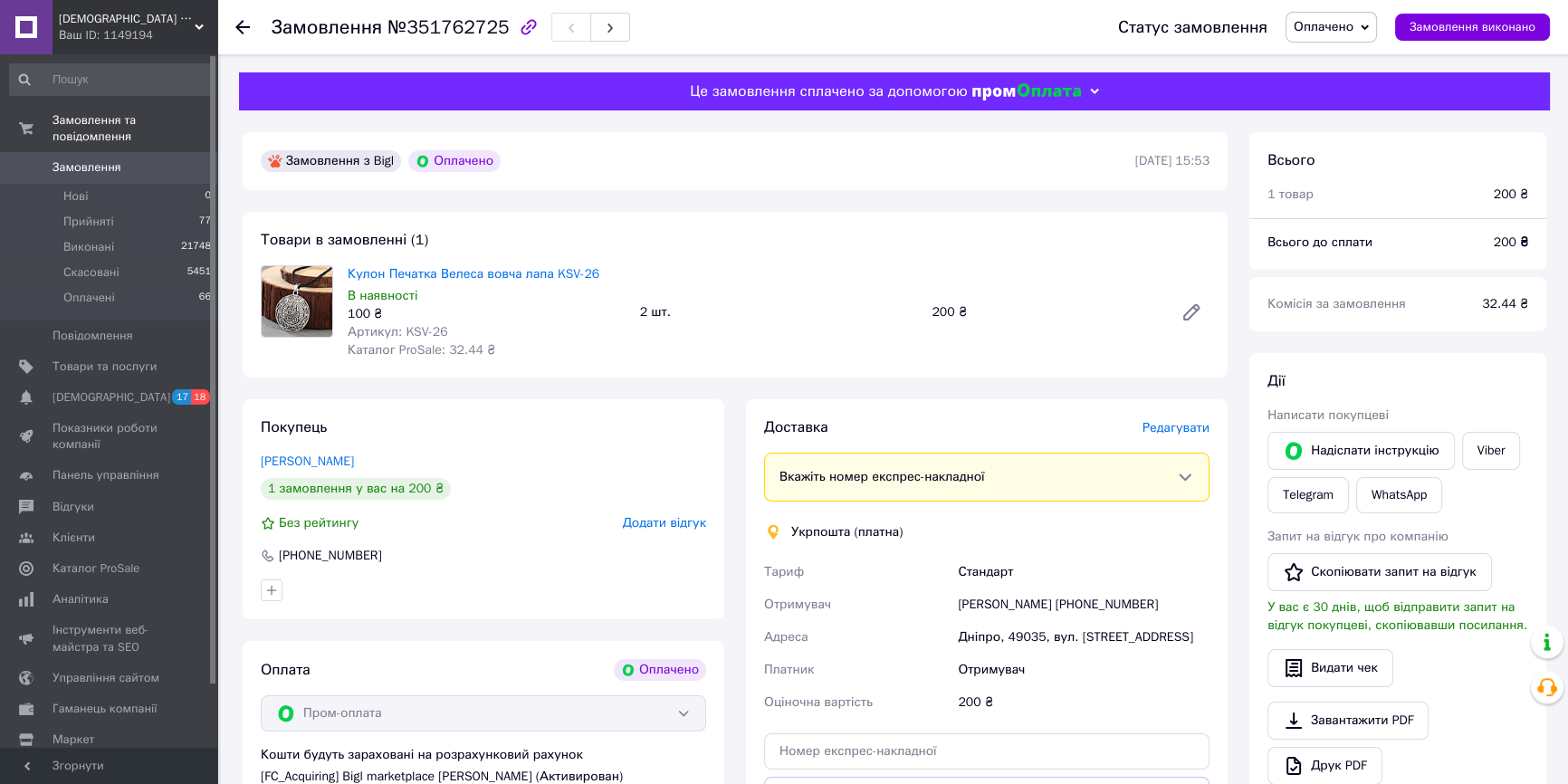 click on "Замовлення" at bounding box center [87, 167] 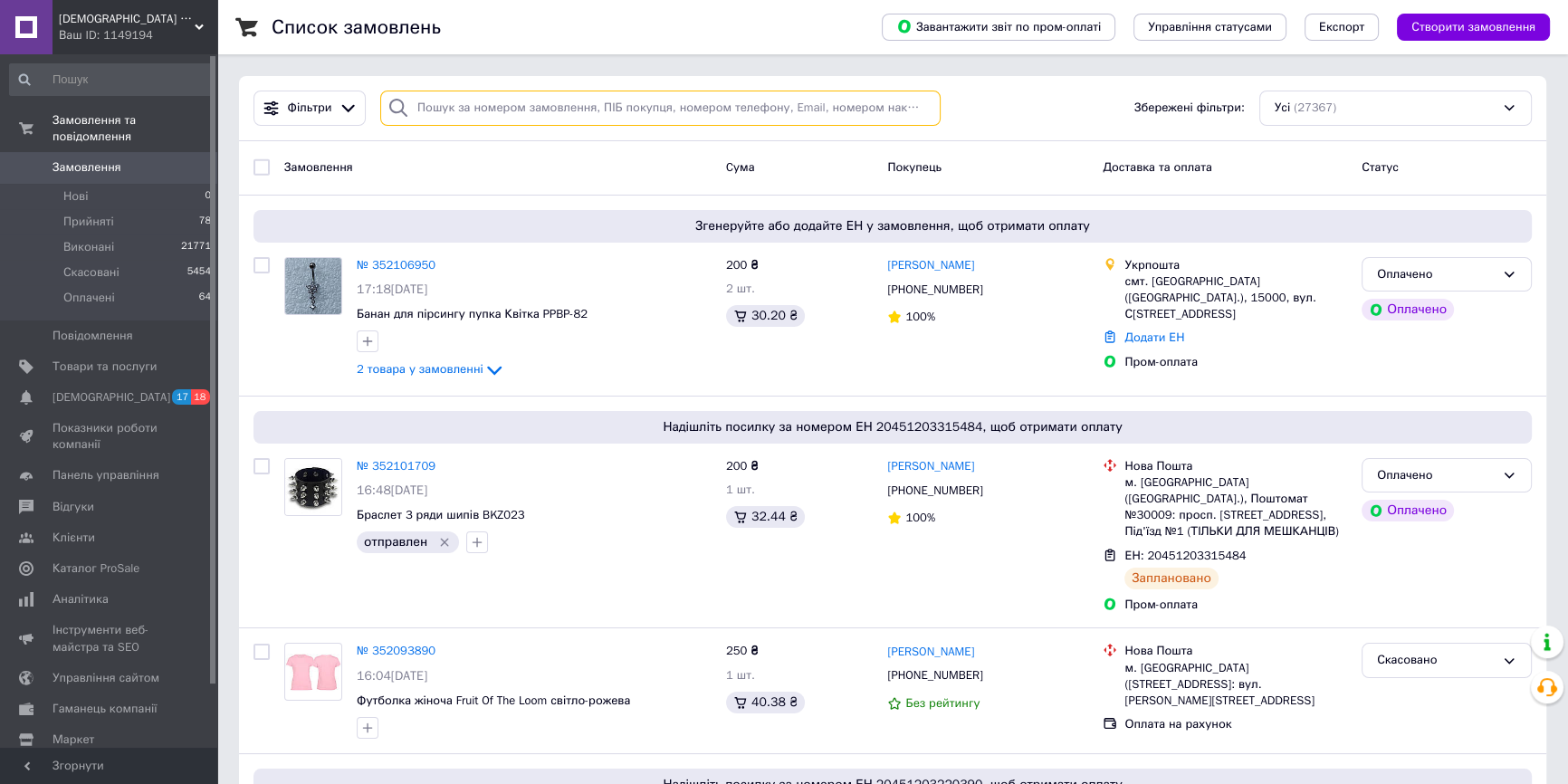 click at bounding box center (660, 108) 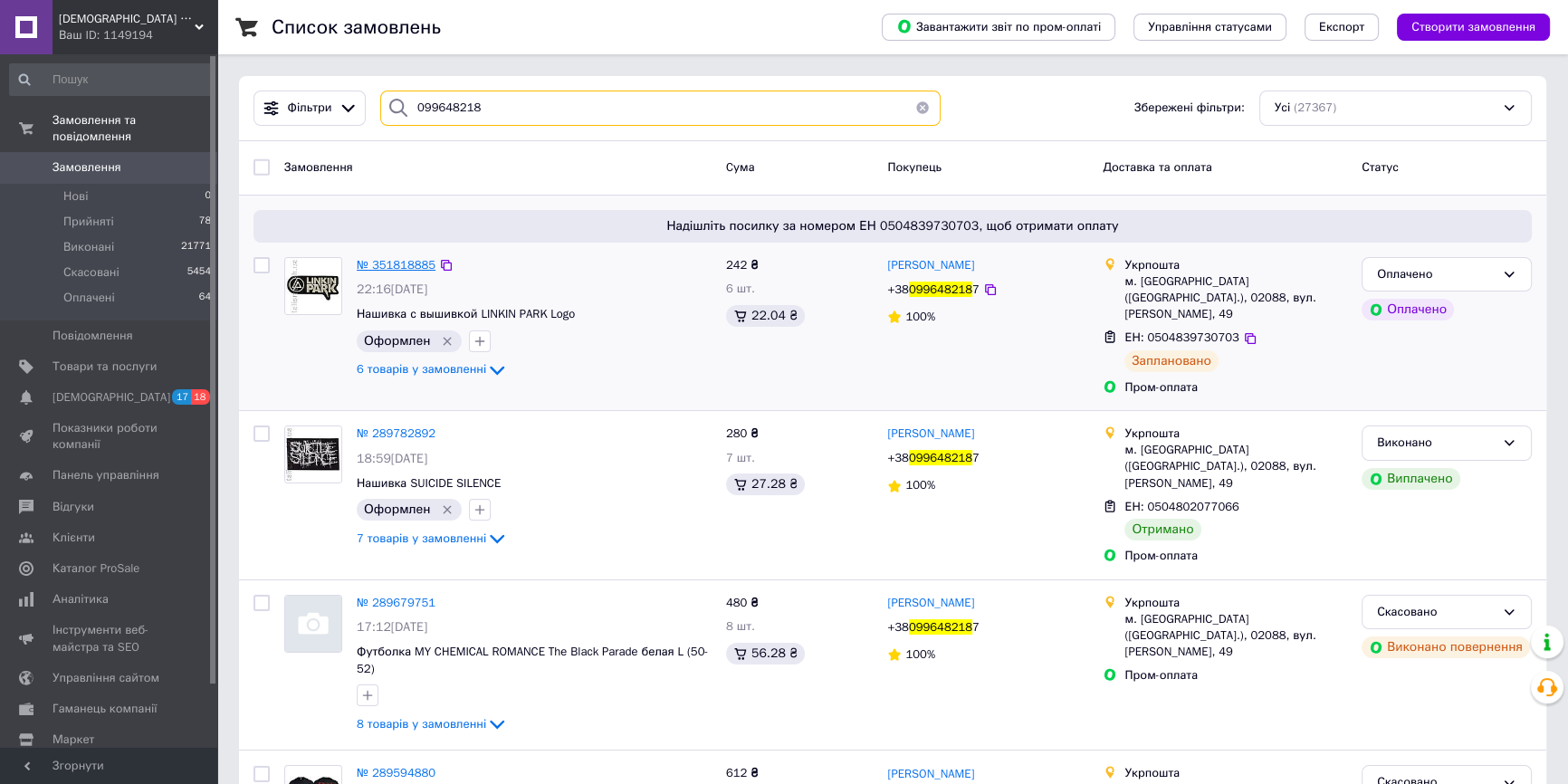 type on "099648218" 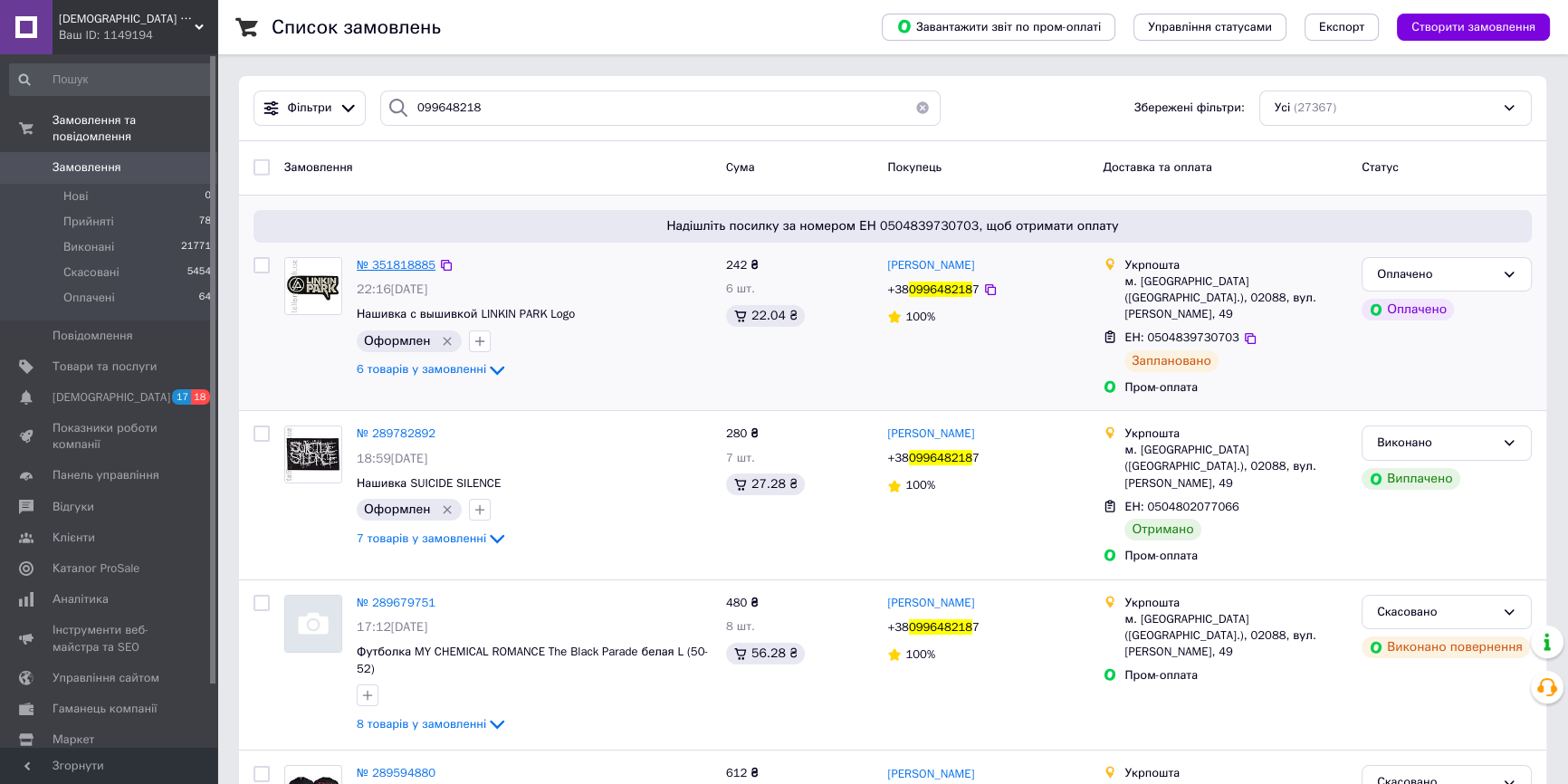 click on "№ 351818885" at bounding box center (396, 264) 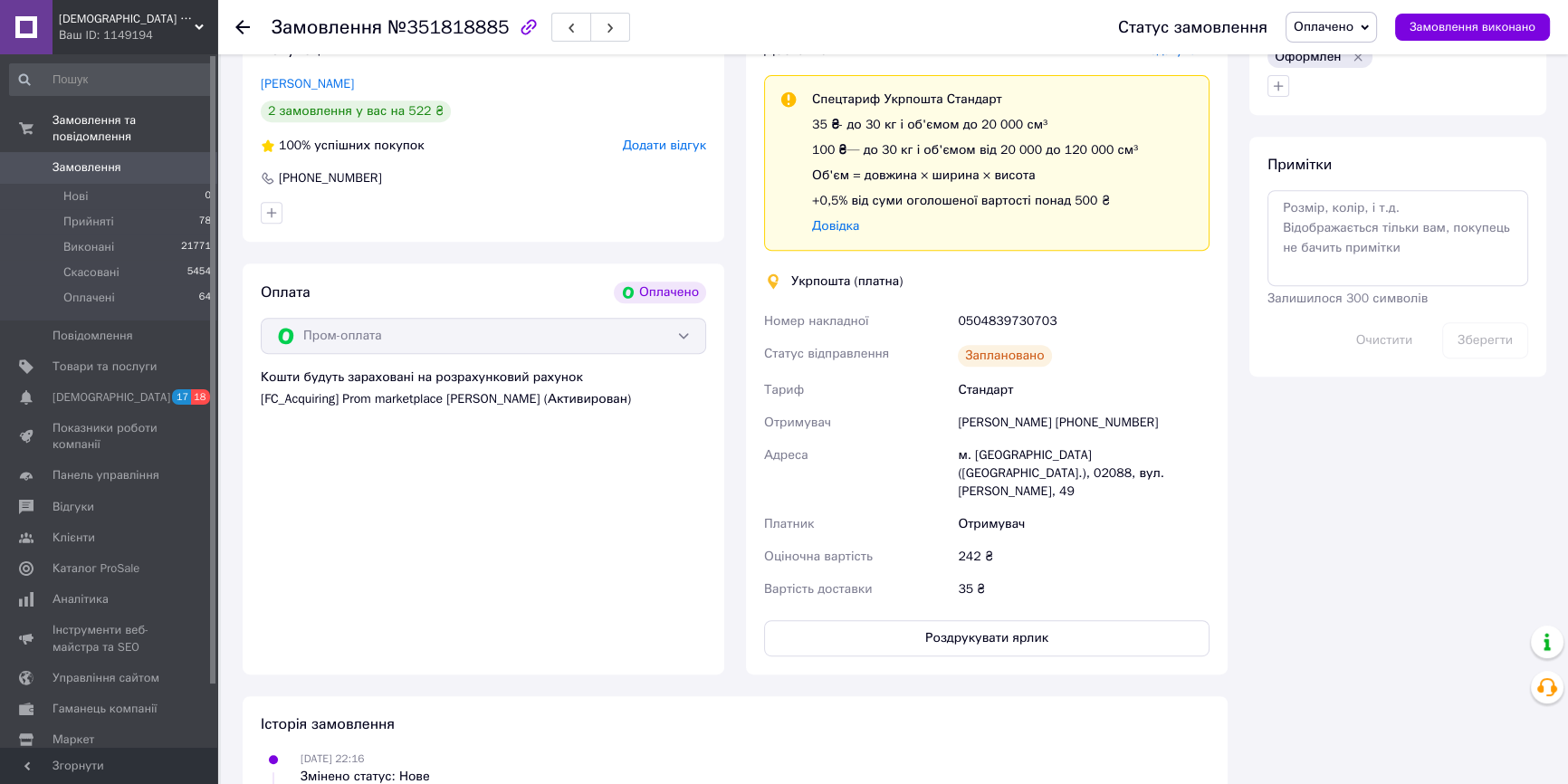 scroll, scrollTop: 1152, scrollLeft: 0, axis: vertical 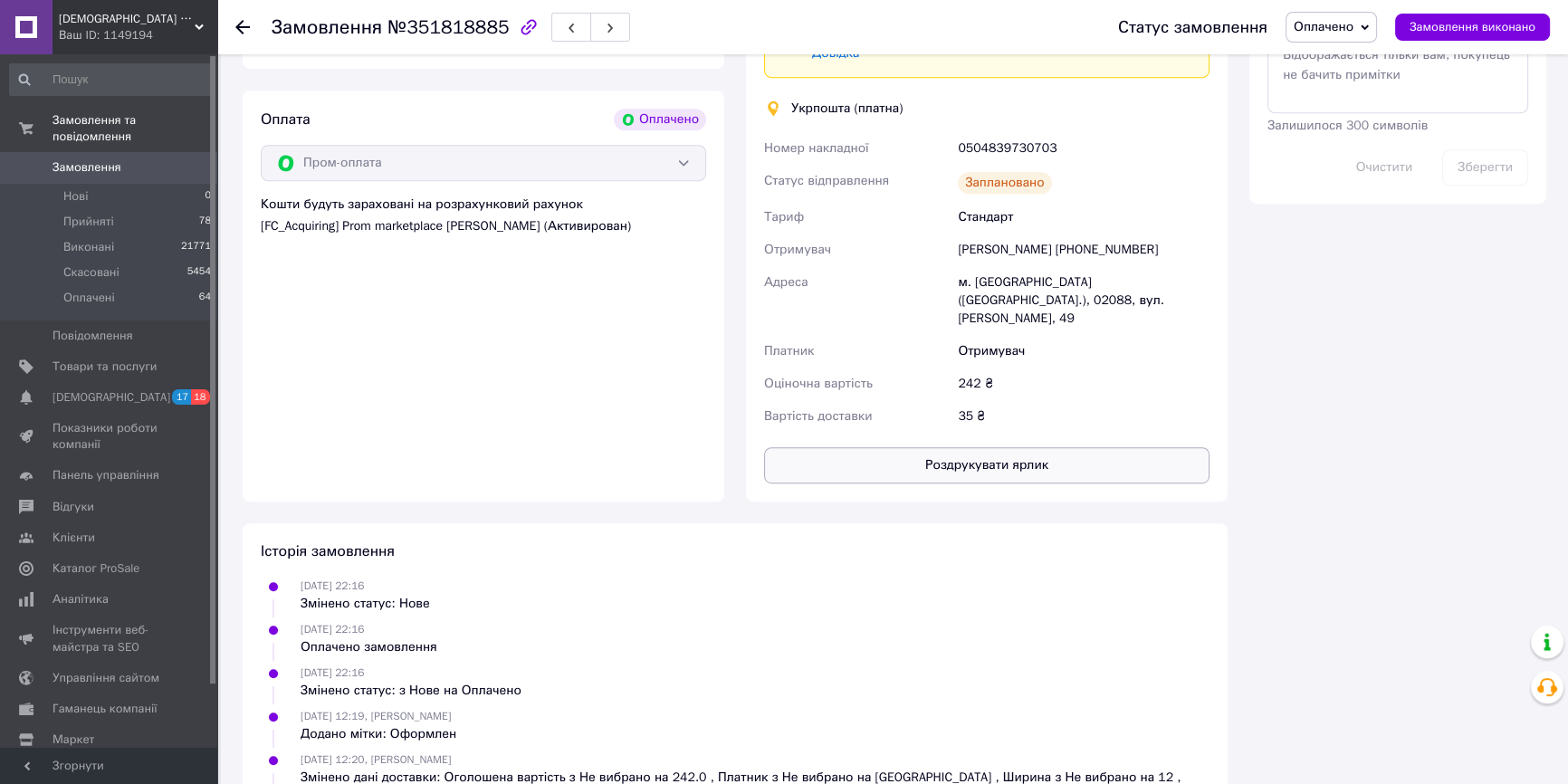 click on "Роздрукувати ярлик" at bounding box center [987, 465] 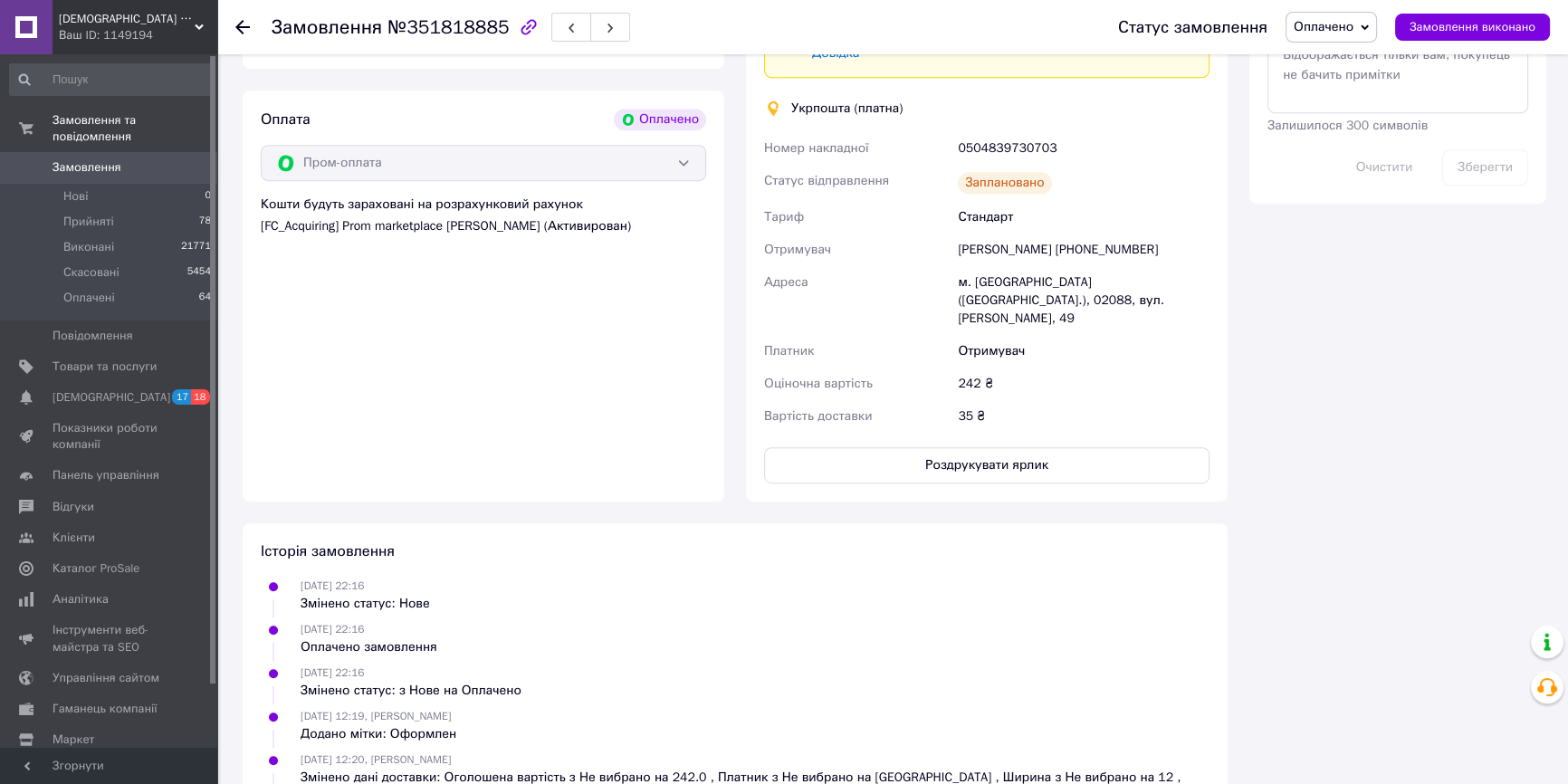 scroll, scrollTop: 0, scrollLeft: 0, axis: both 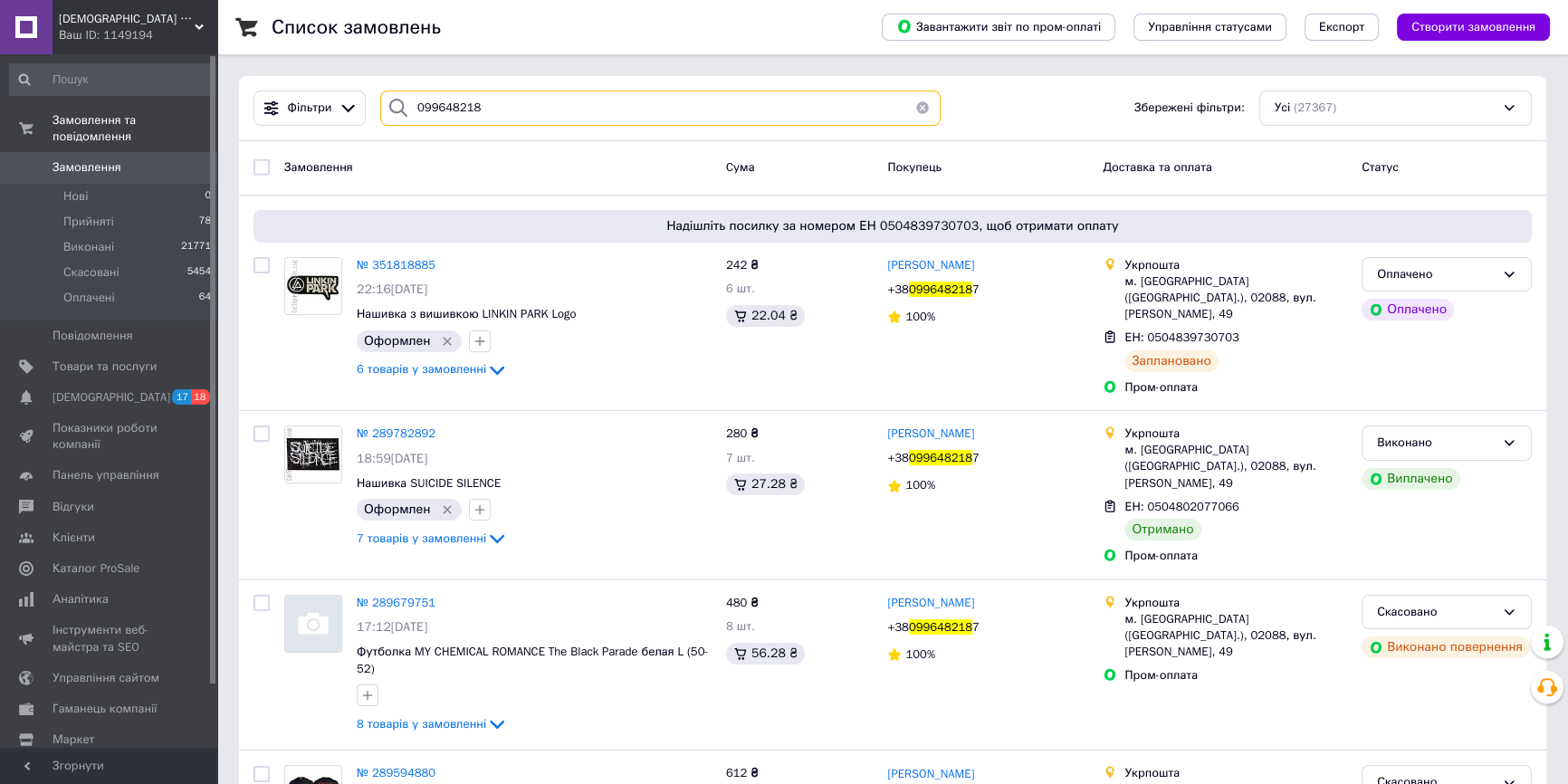 drag, startPoint x: 498, startPoint y: 103, endPoint x: 424, endPoint y: 103, distance: 74 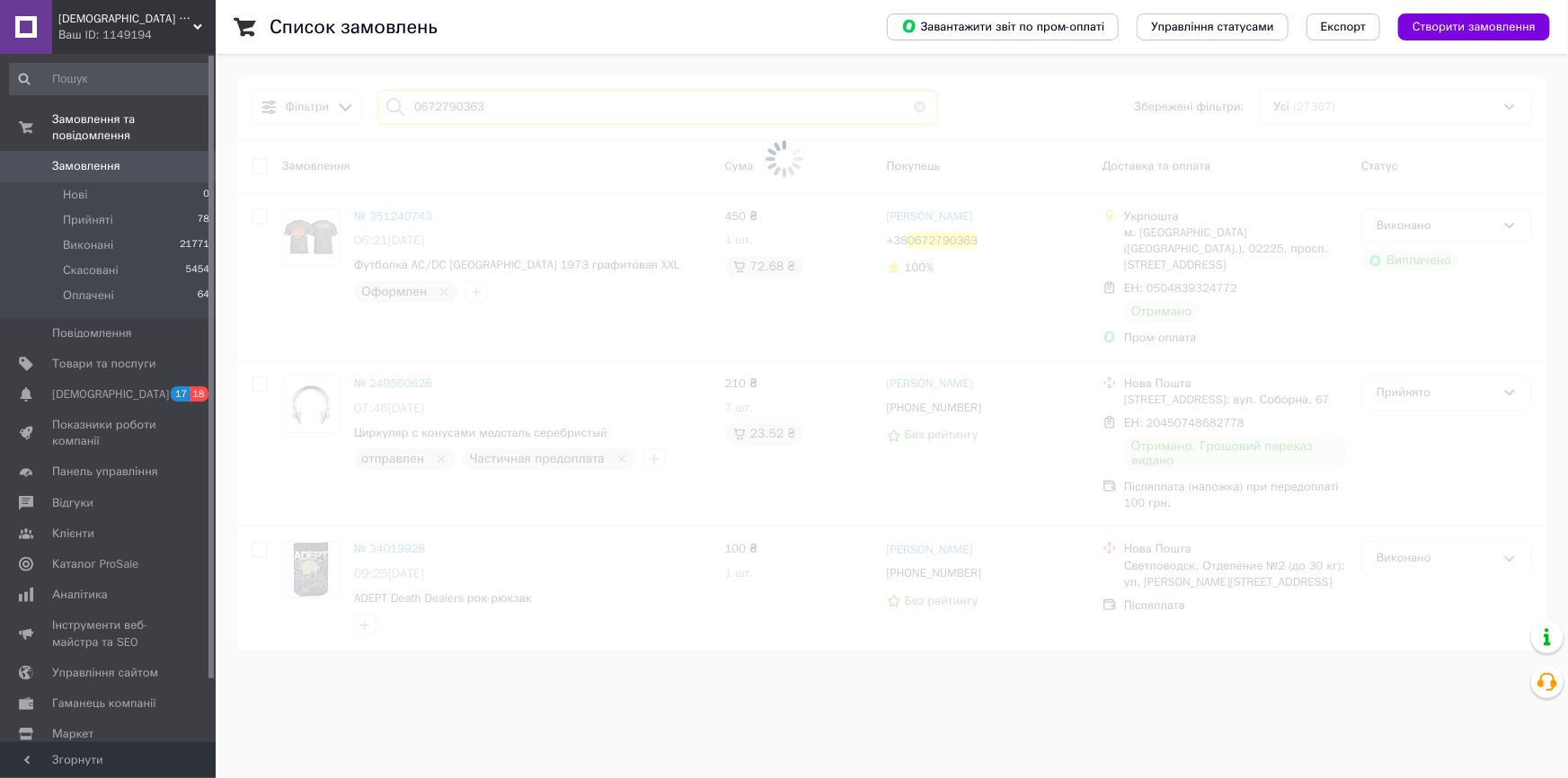 type on "0672790363" 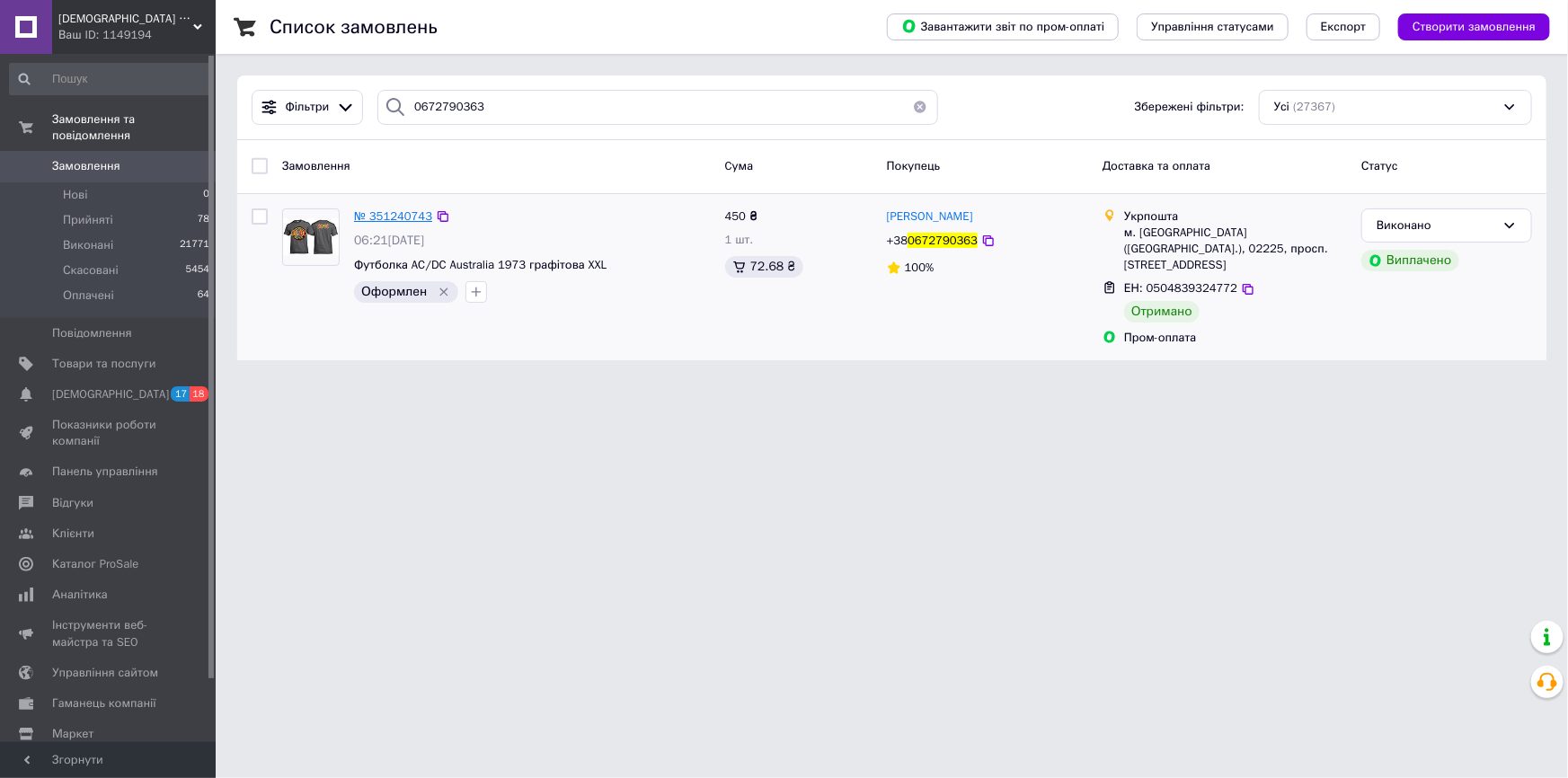 click on "№ 351240743" at bounding box center (393, 216) 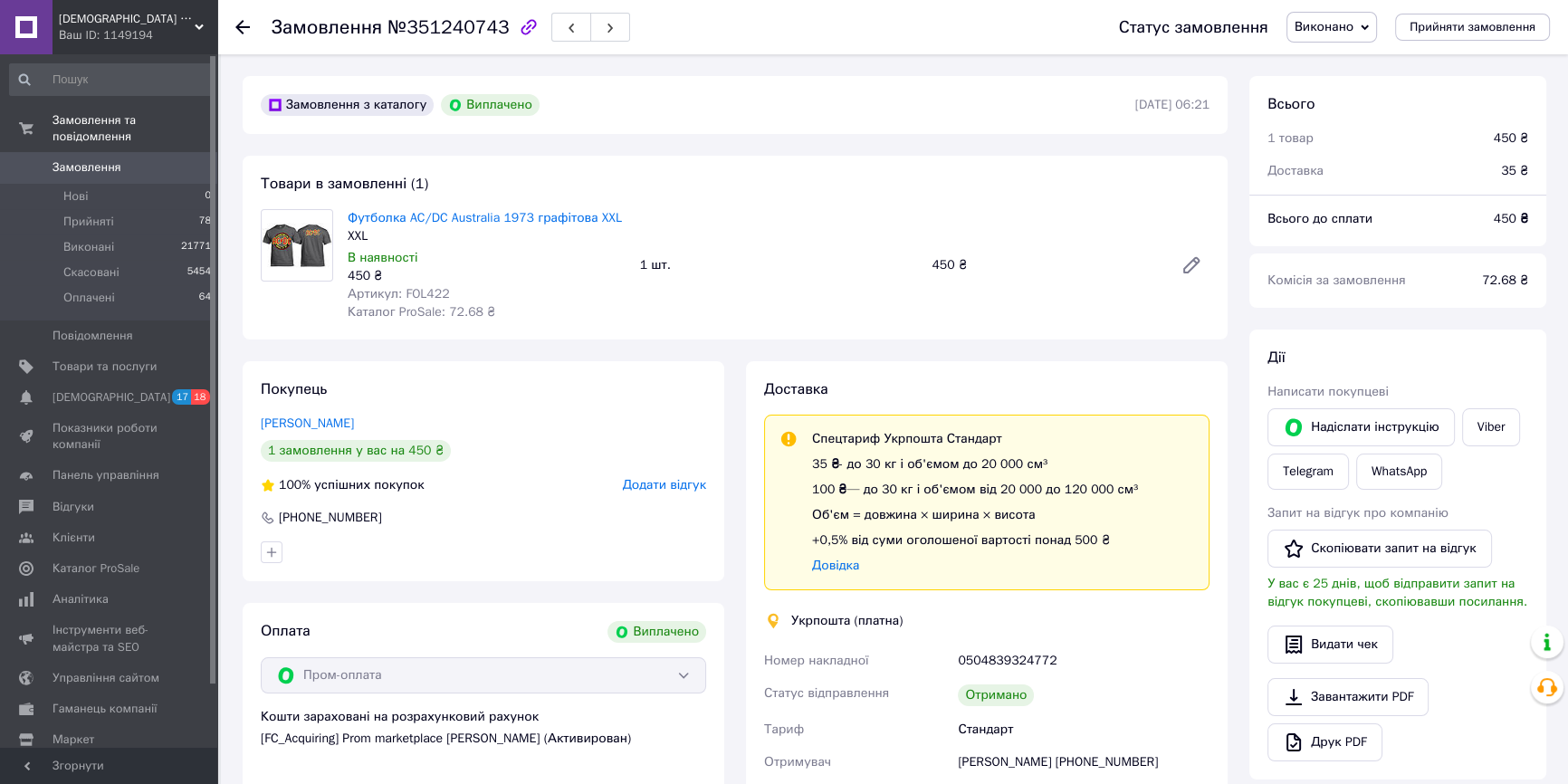 scroll, scrollTop: 7, scrollLeft: 0, axis: vertical 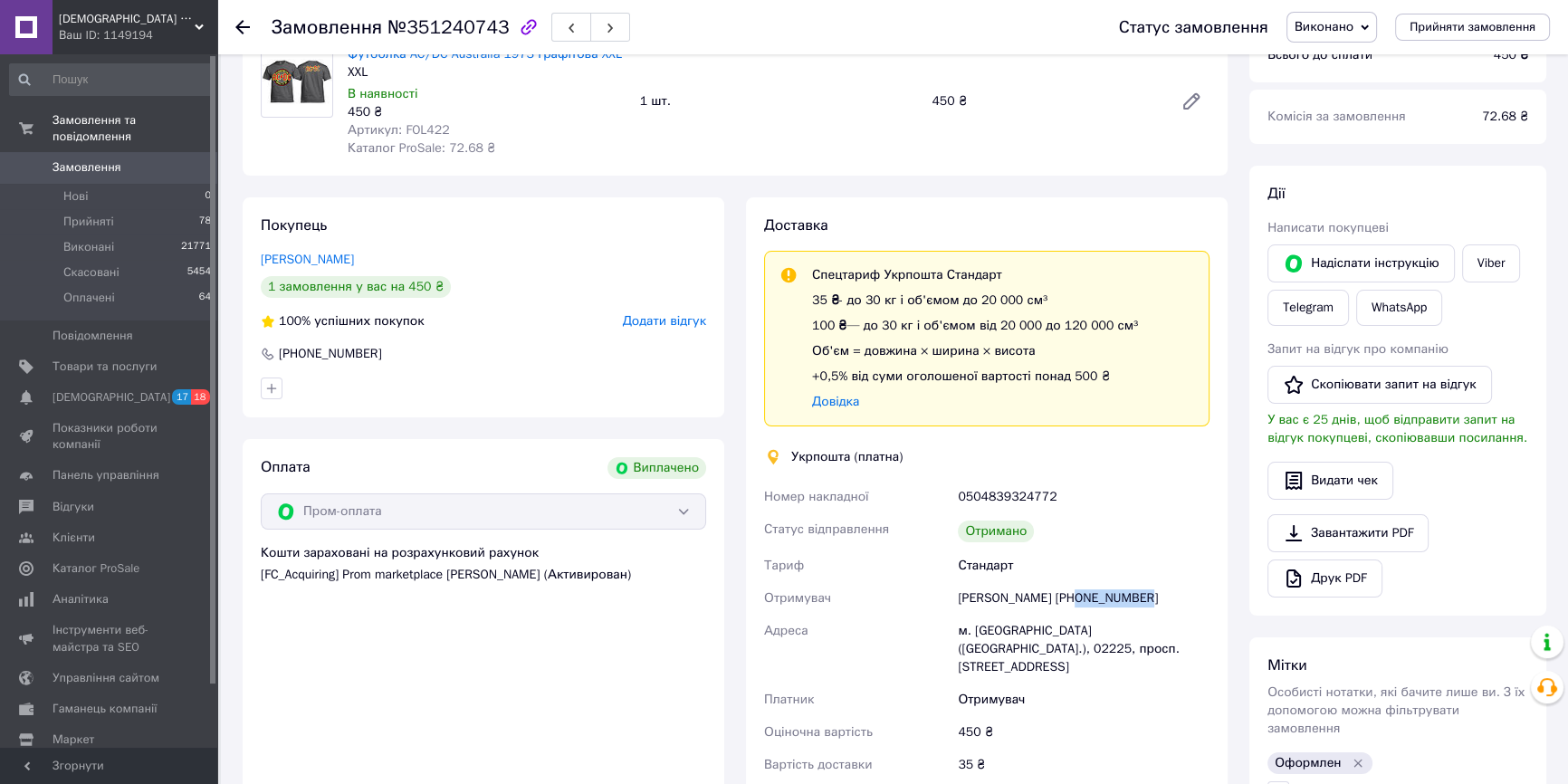 drag, startPoint x: 1143, startPoint y: 598, endPoint x: 1072, endPoint y: 600, distance: 71.028163 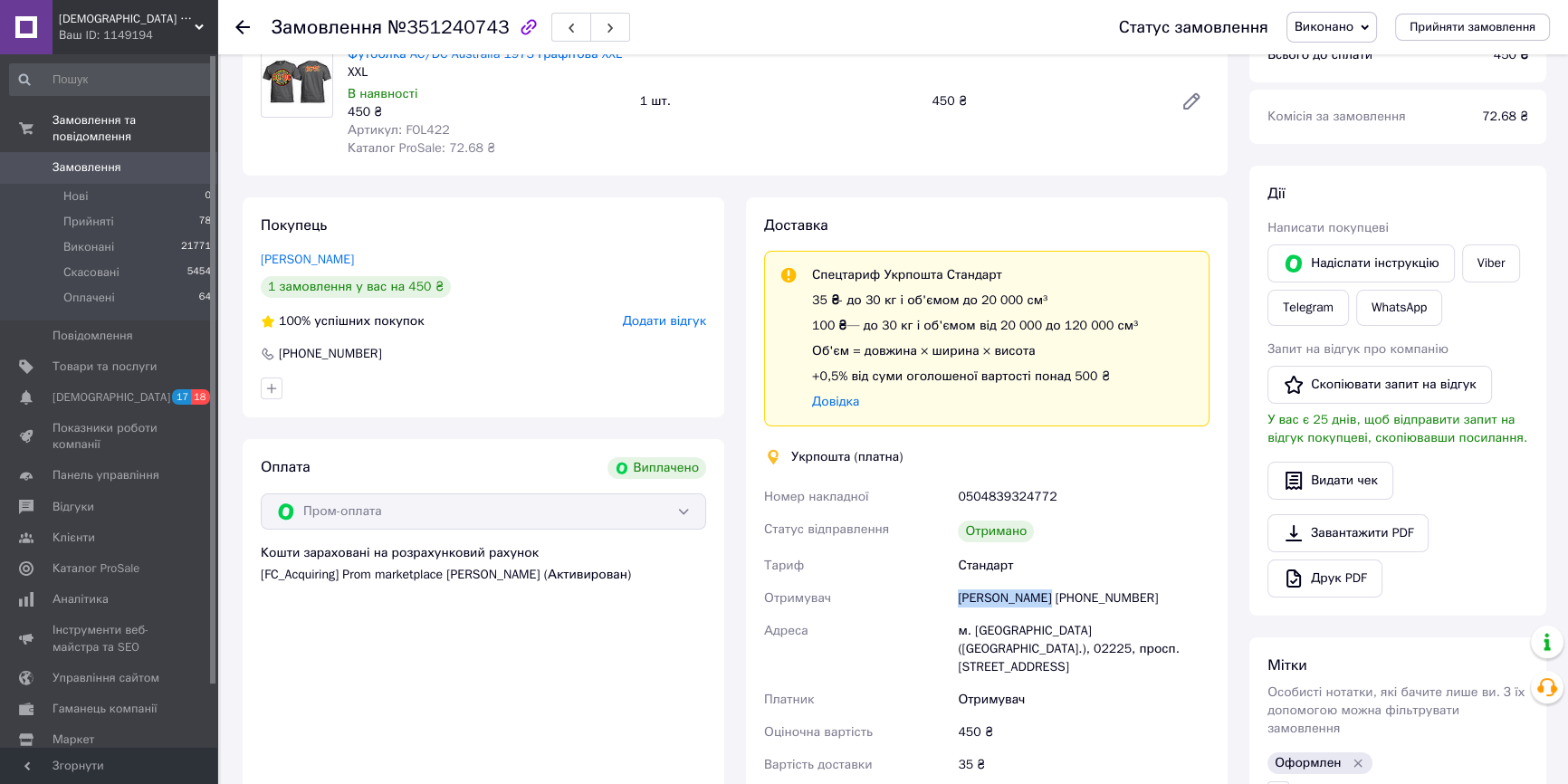drag, startPoint x: 1044, startPoint y: 598, endPoint x: 957, endPoint y: 601, distance: 87.05171 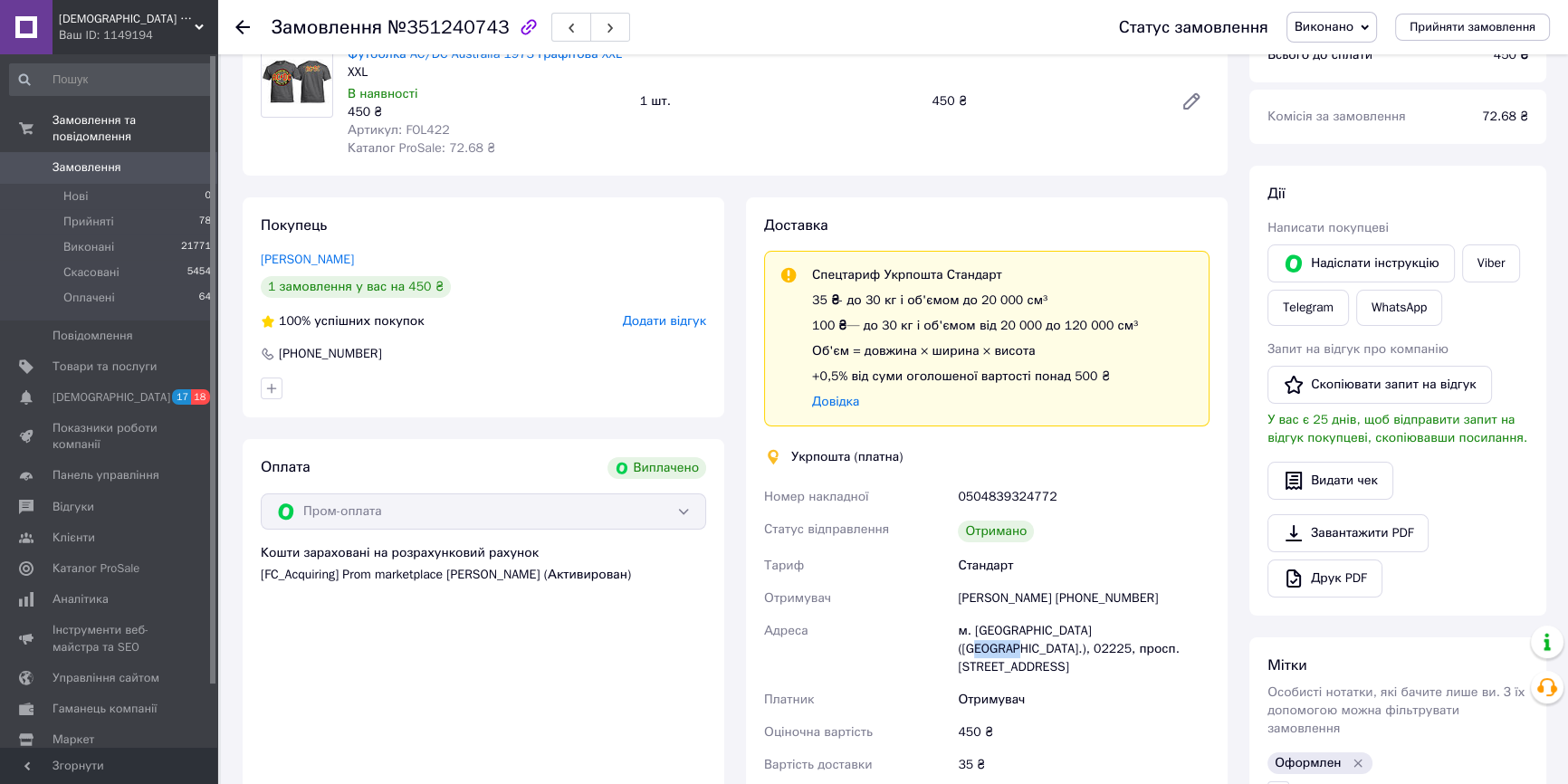 drag, startPoint x: 1088, startPoint y: 634, endPoint x: 1123, endPoint y: 628, distance: 35.51056 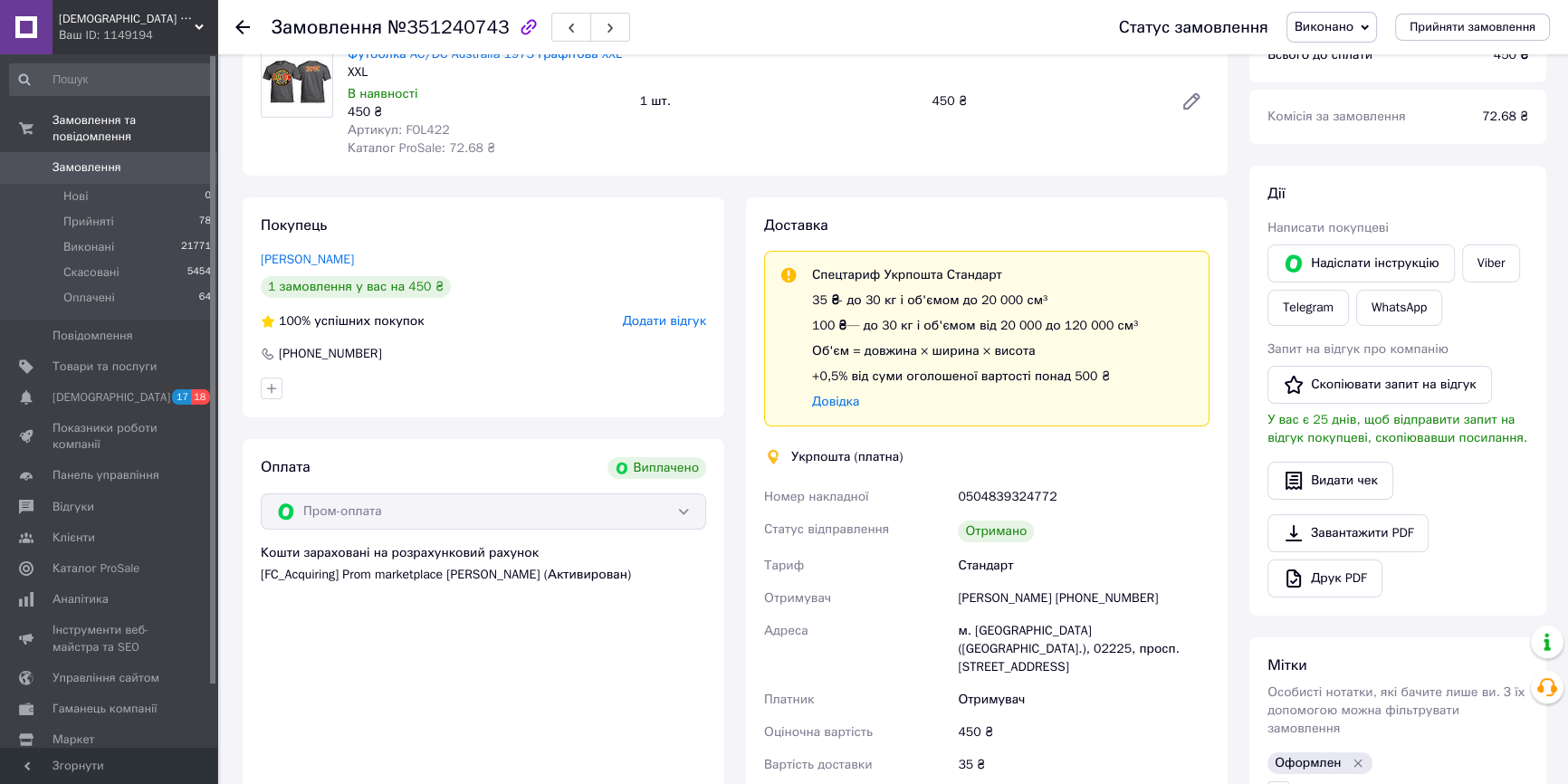 click on "Отримано" at bounding box center (1084, 531) 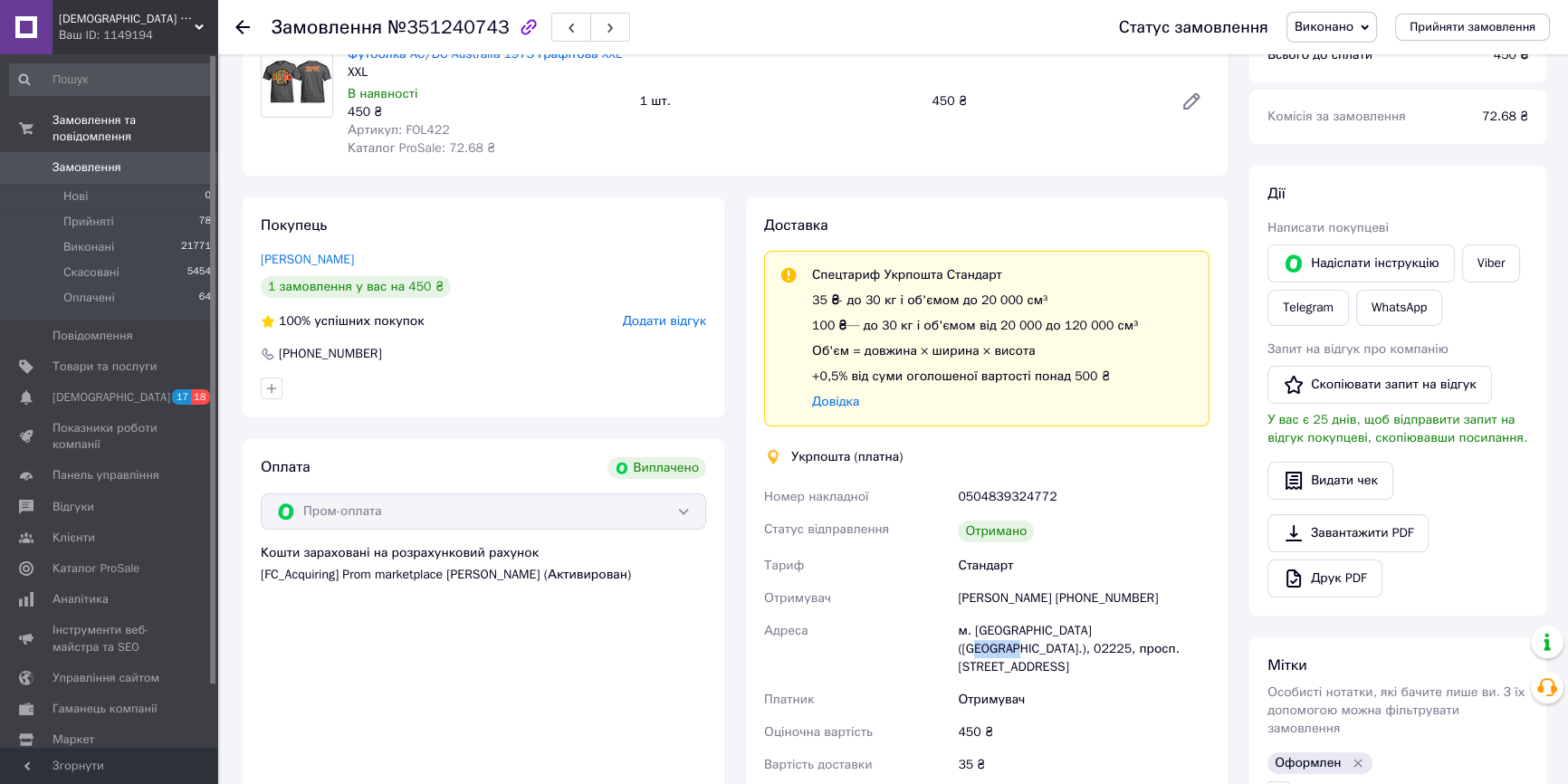 drag, startPoint x: 1088, startPoint y: 632, endPoint x: 1124, endPoint y: 628, distance: 36.2215 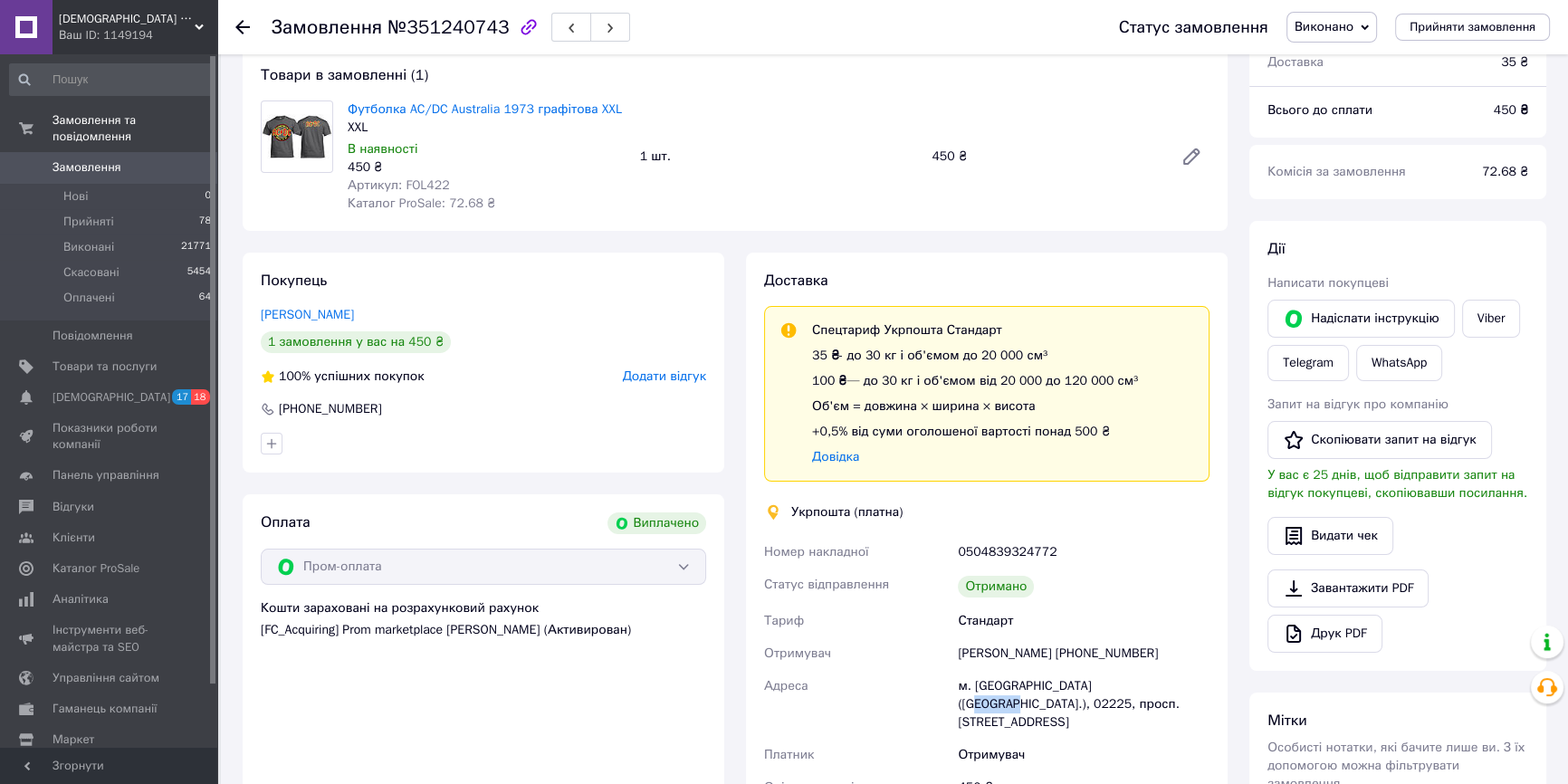 scroll, scrollTop: 81, scrollLeft: 0, axis: vertical 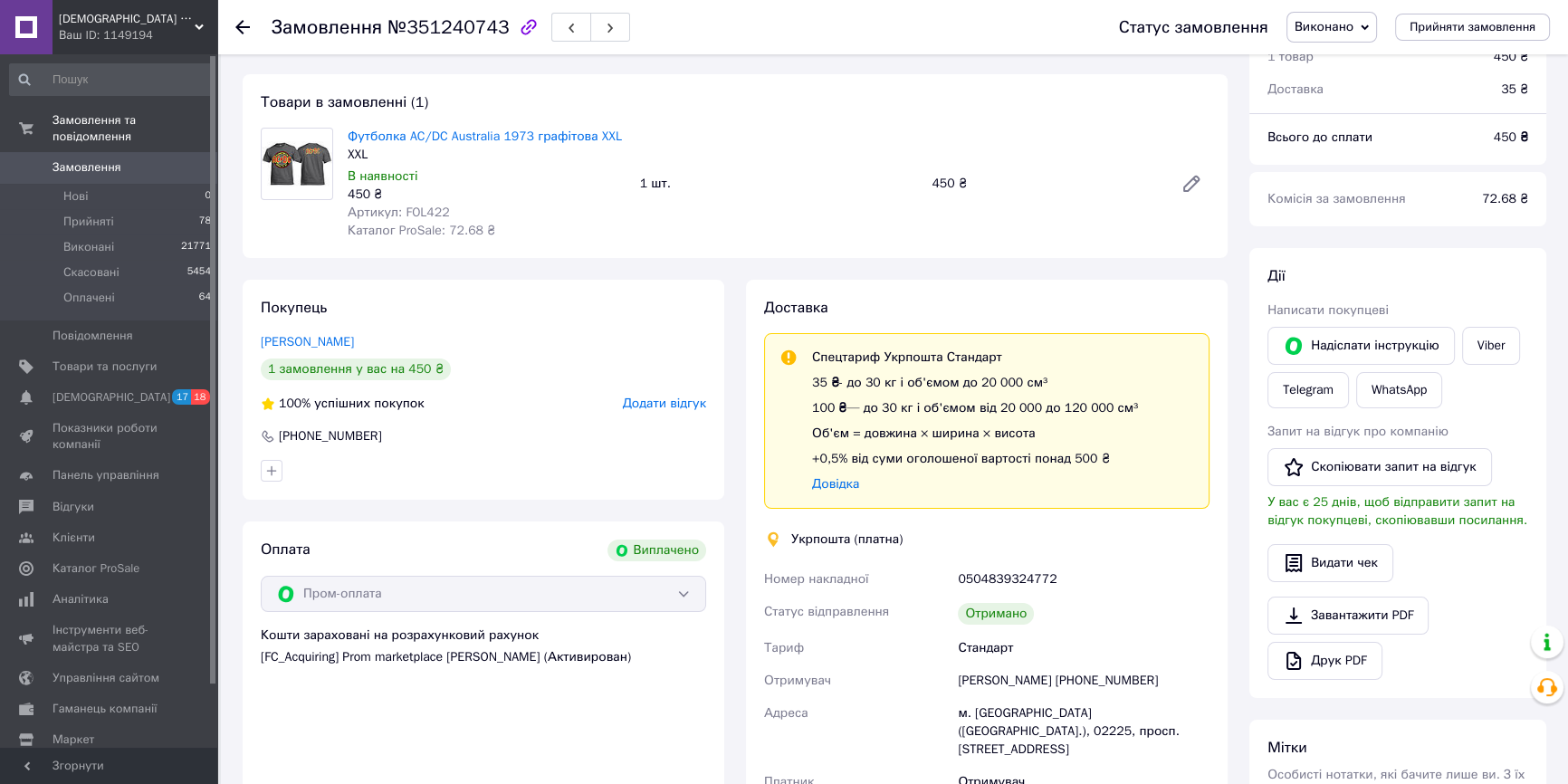 click on "[PERSON_NAME] [PHONE_NUMBER]" at bounding box center (1084, 681) 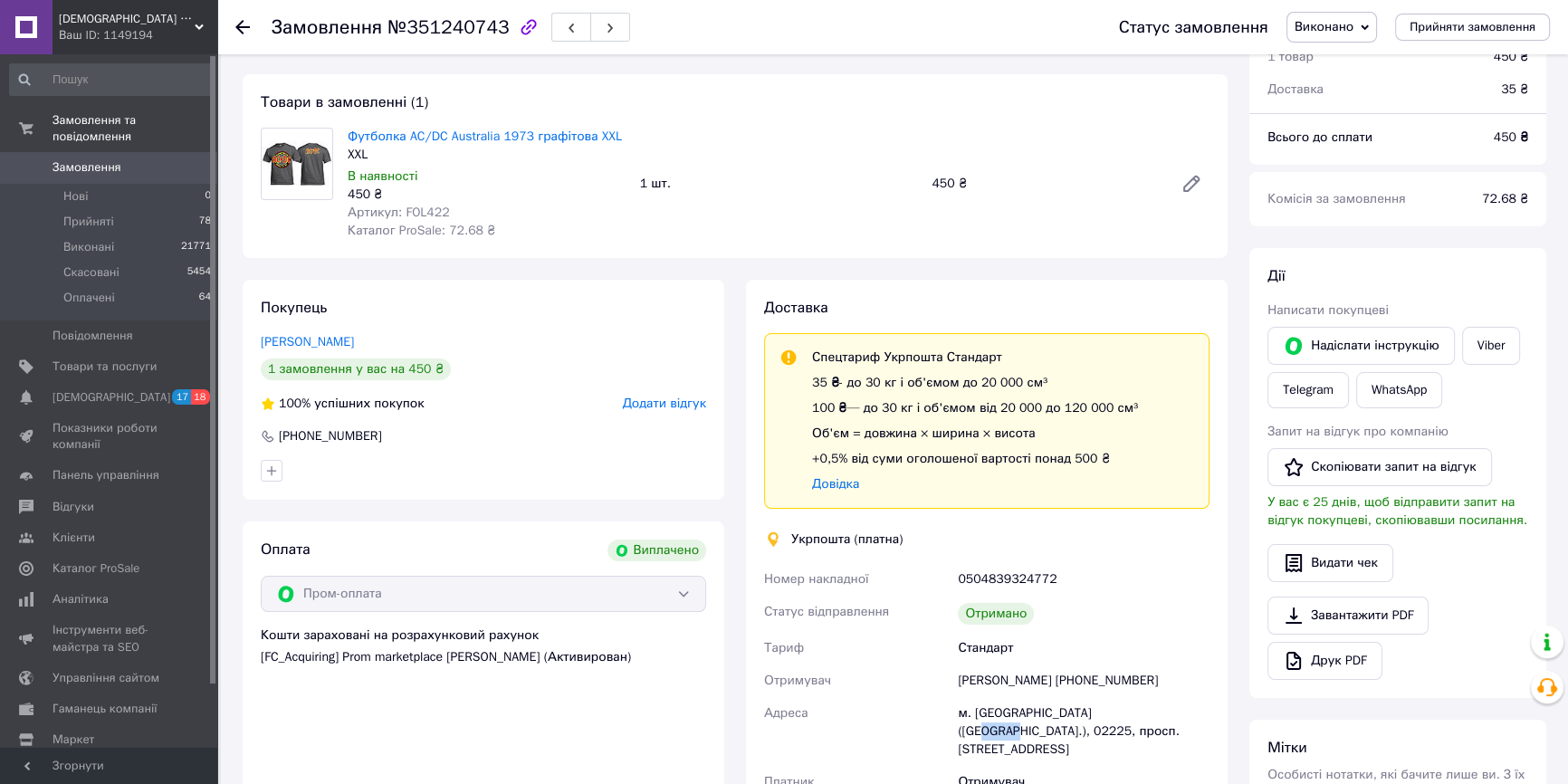 drag, startPoint x: 1090, startPoint y: 715, endPoint x: 1112, endPoint y: 703, distance: 25.059928 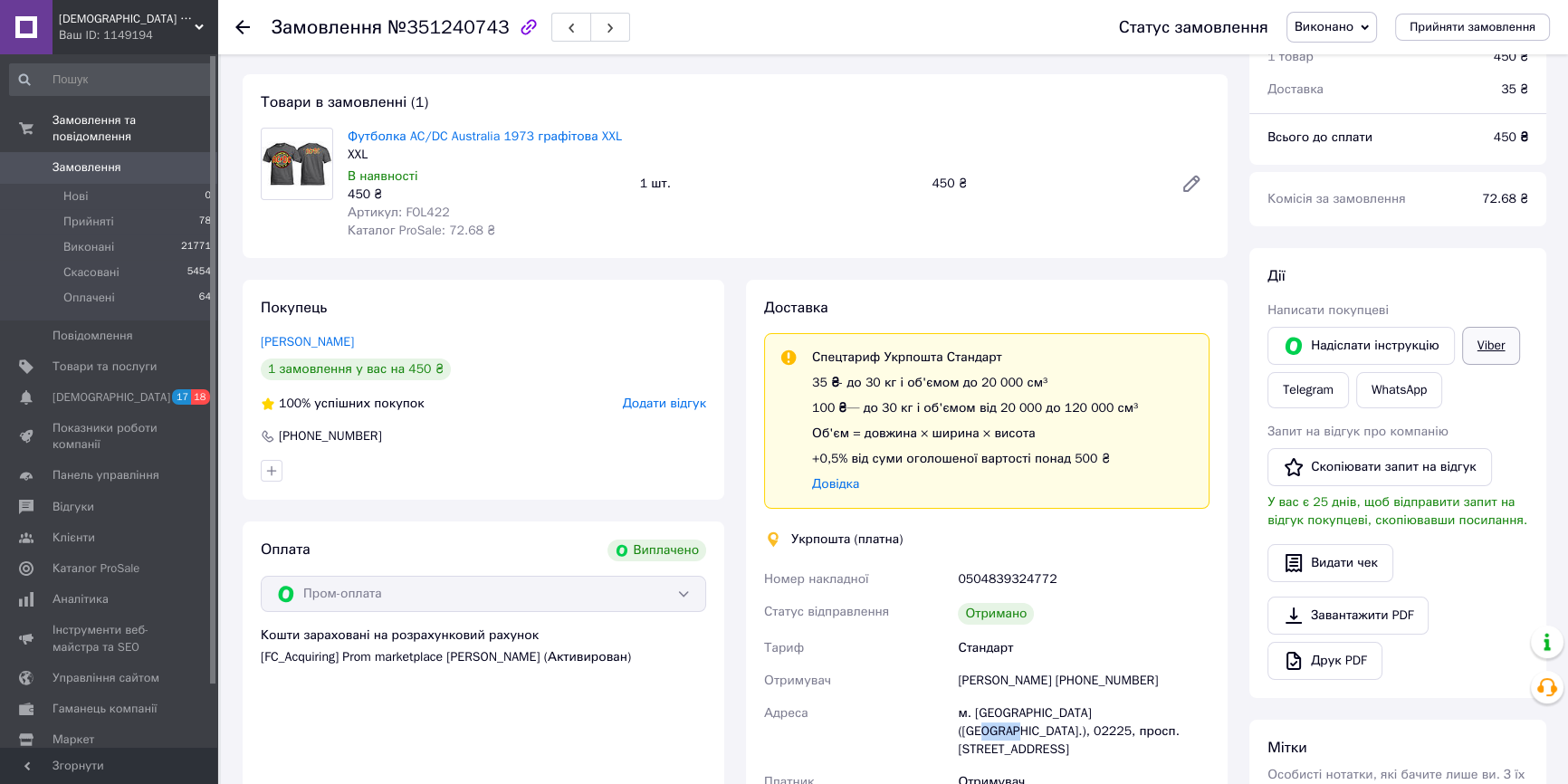 click on "Viber" at bounding box center (1491, 346) 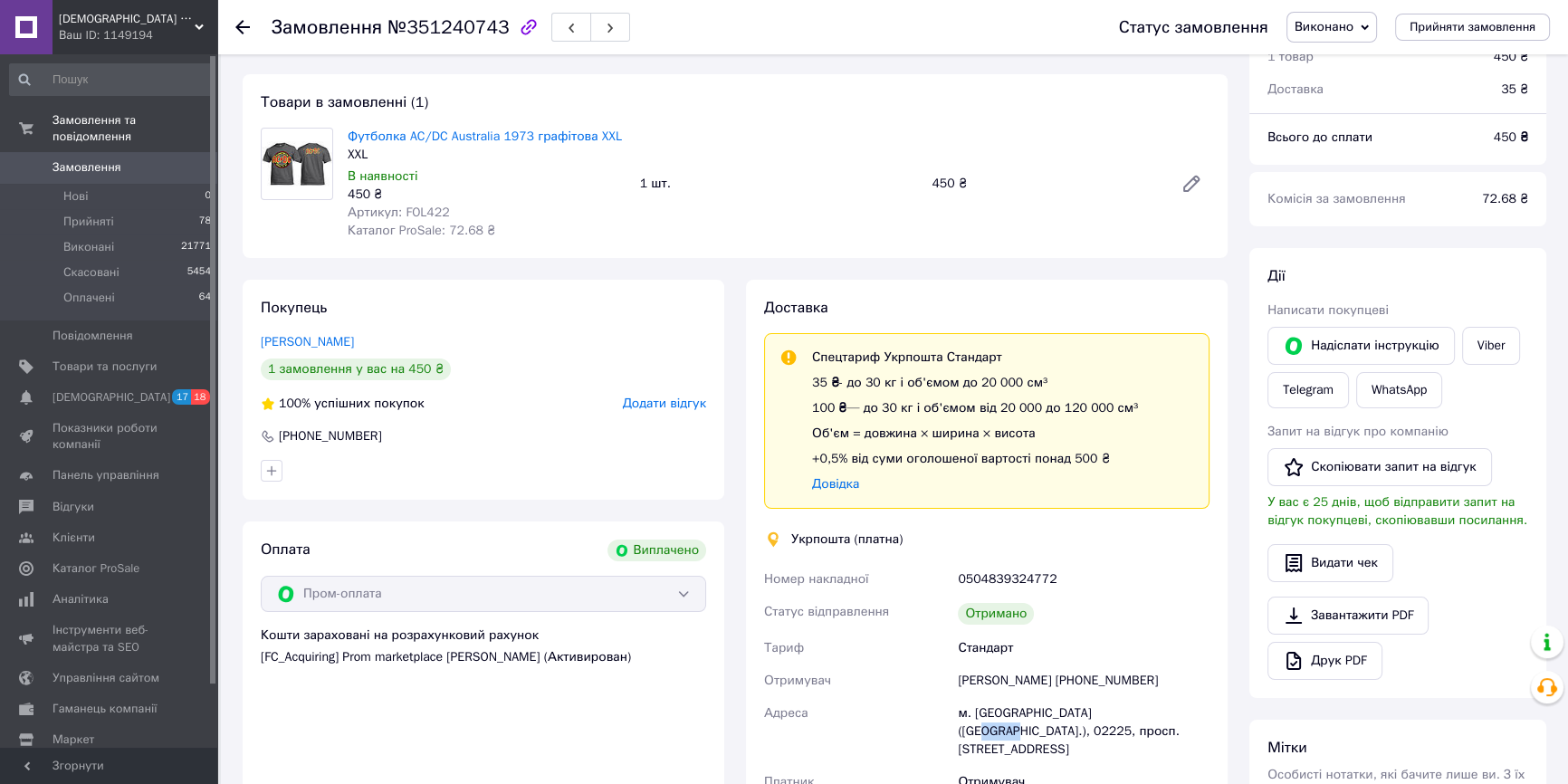 click on "Замовлення" at bounding box center (87, 167) 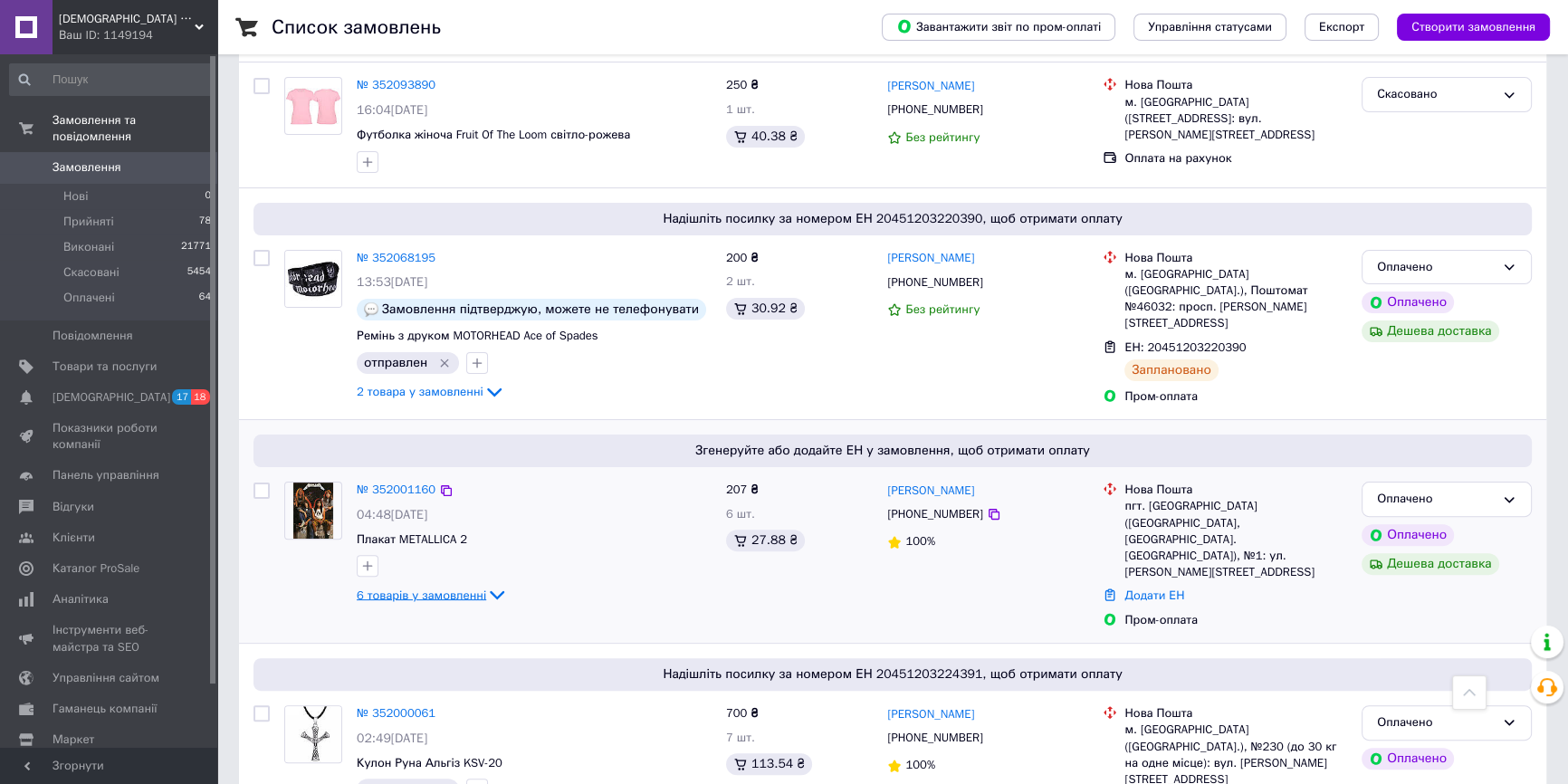 scroll, scrollTop: 658, scrollLeft: 0, axis: vertical 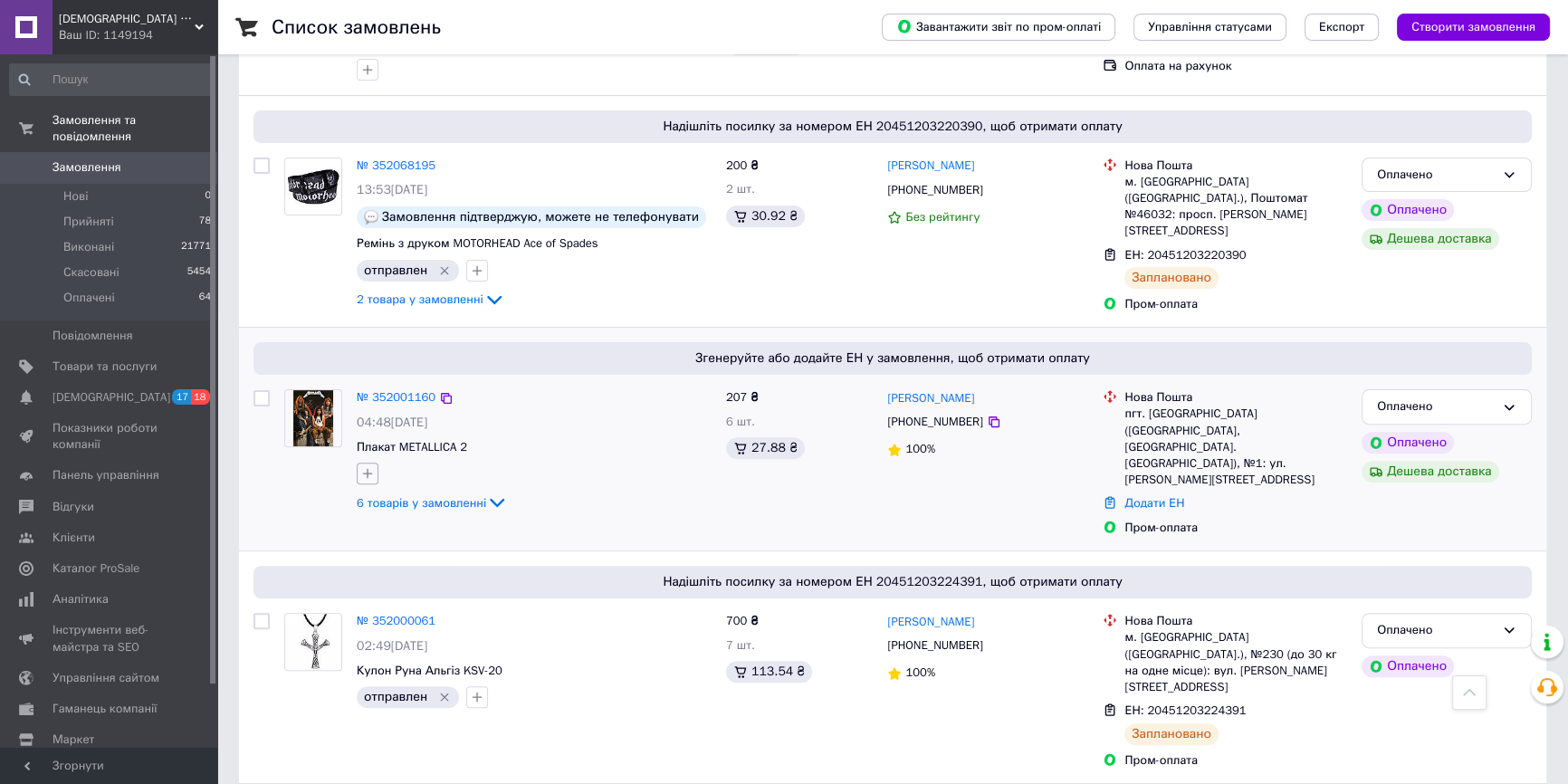 click at bounding box center [368, 473] 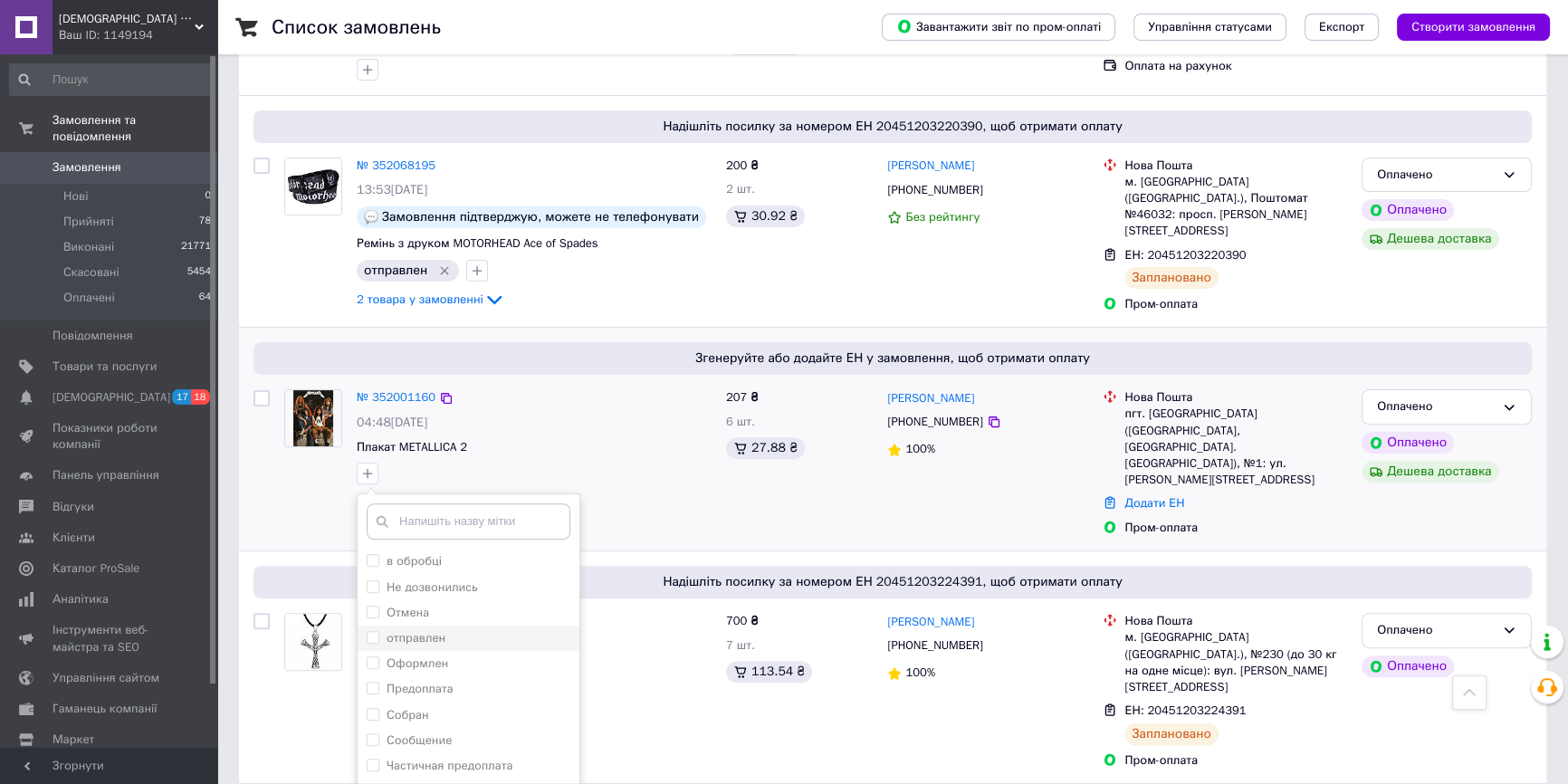 click on "отправлен" at bounding box center [372, 636] 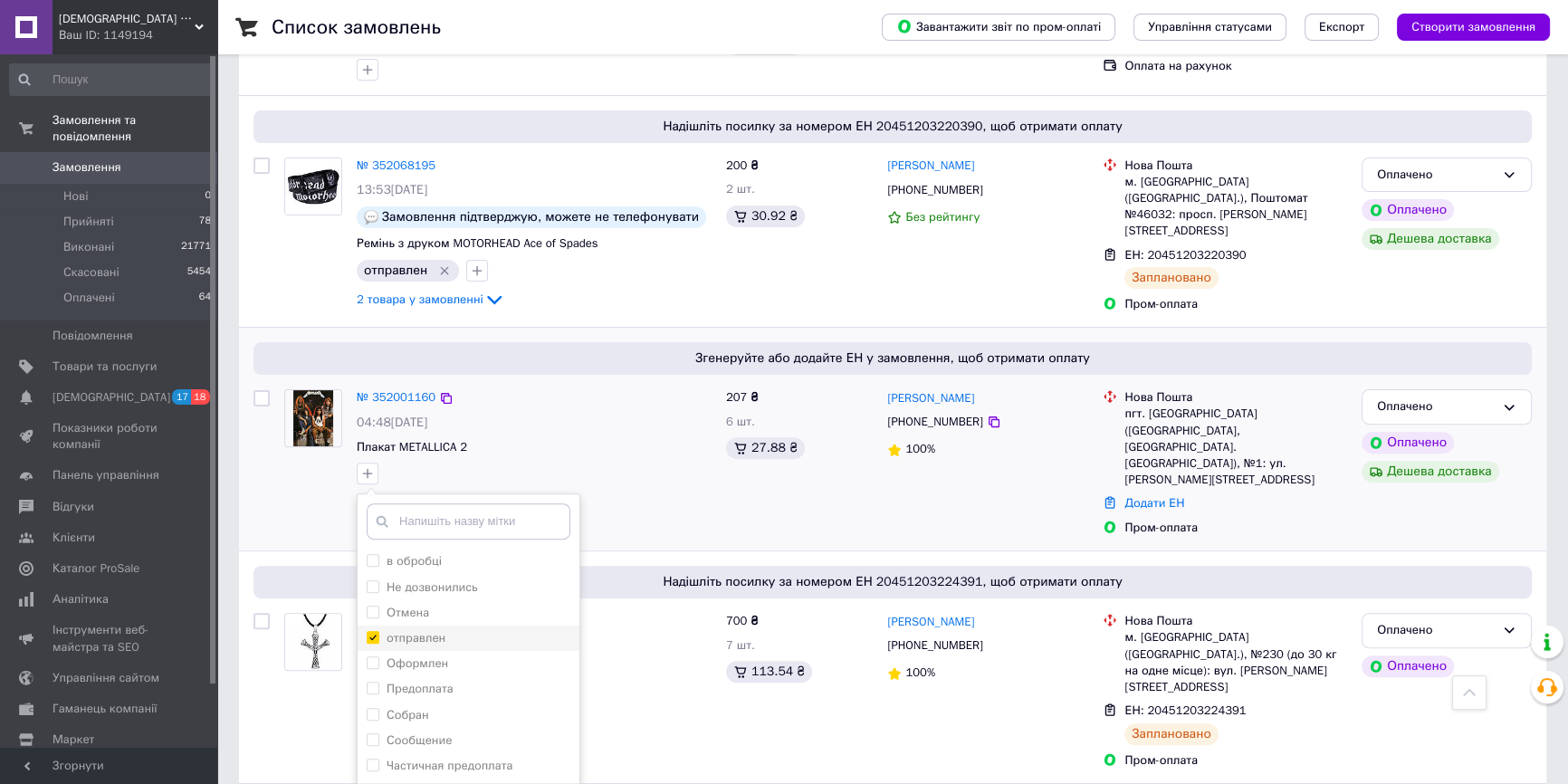 checkbox on "true" 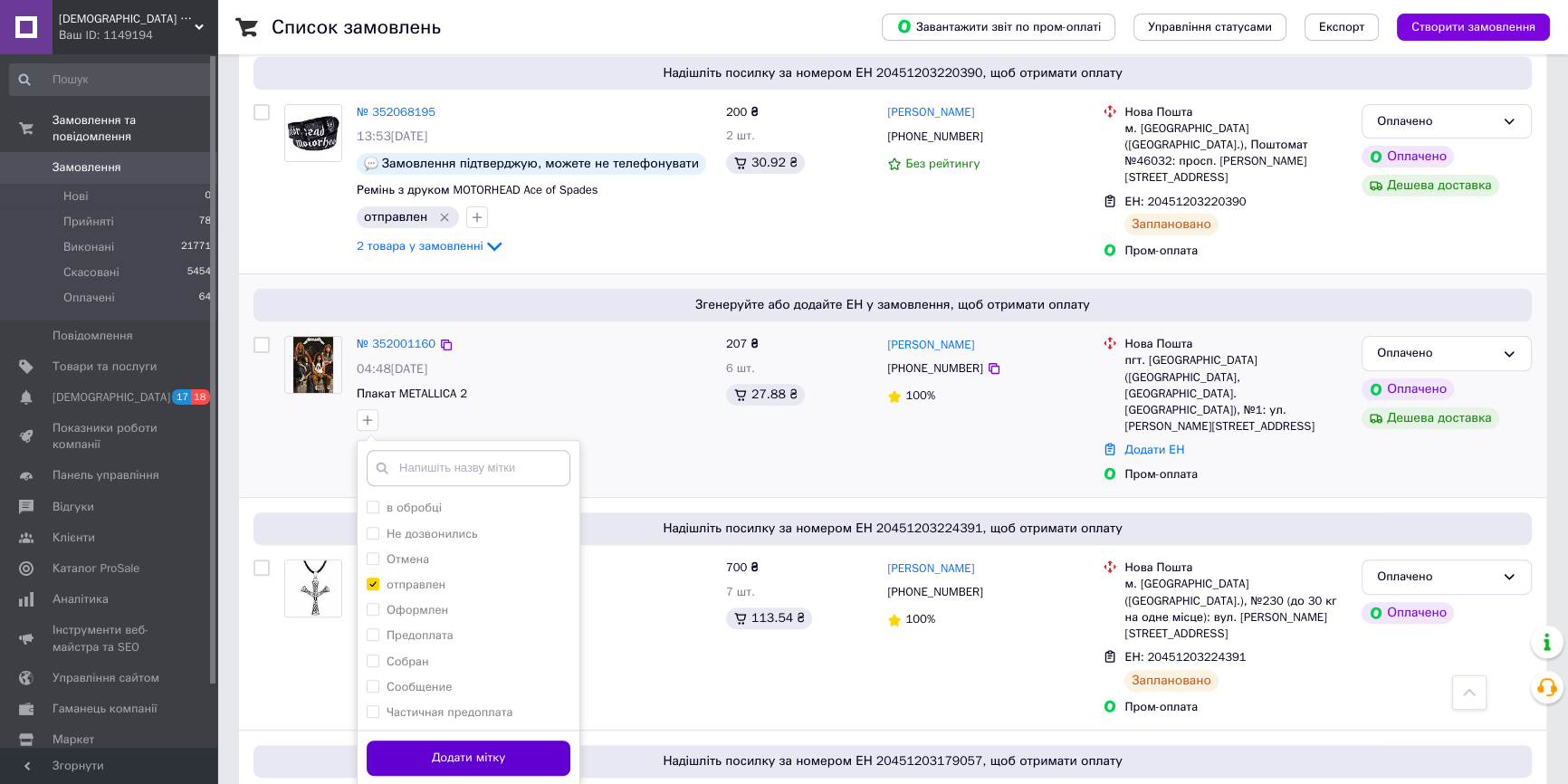 scroll, scrollTop: 741, scrollLeft: 0, axis: vertical 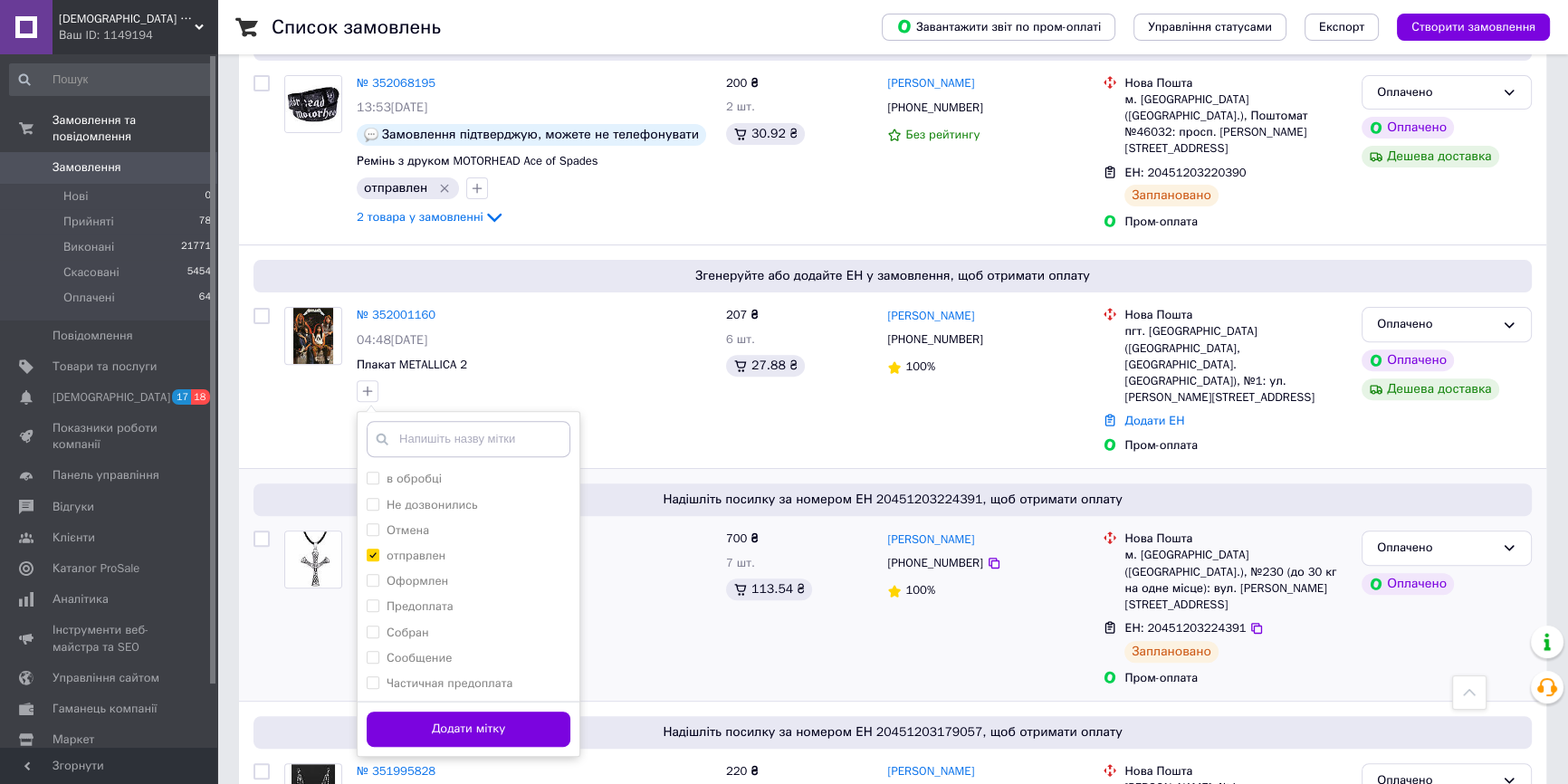 drag, startPoint x: 480, startPoint y: 714, endPoint x: 452, endPoint y: 453, distance: 262.49762 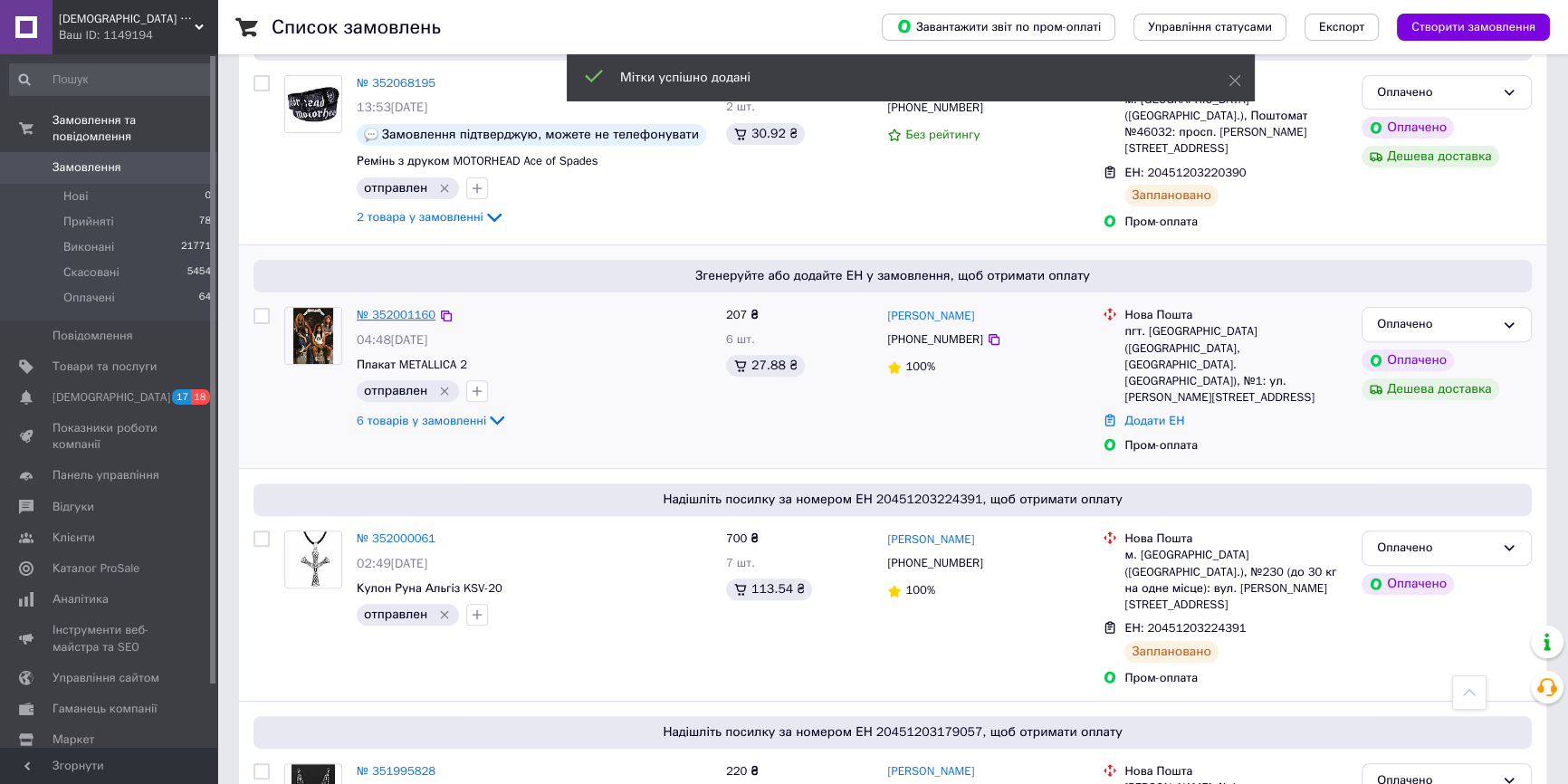 click on "№ 352001160" at bounding box center (396, 314) 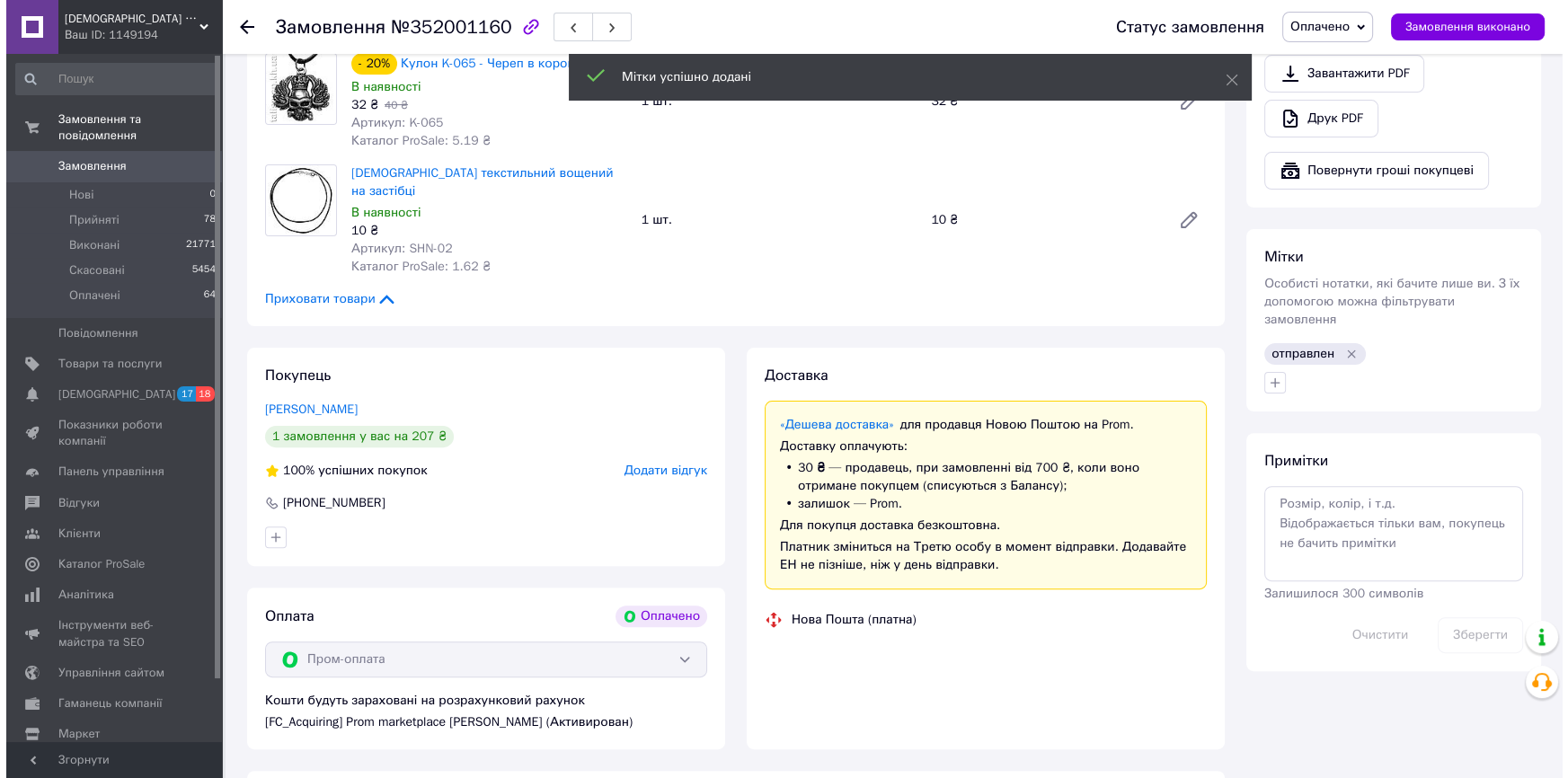 scroll, scrollTop: 735, scrollLeft: 0, axis: vertical 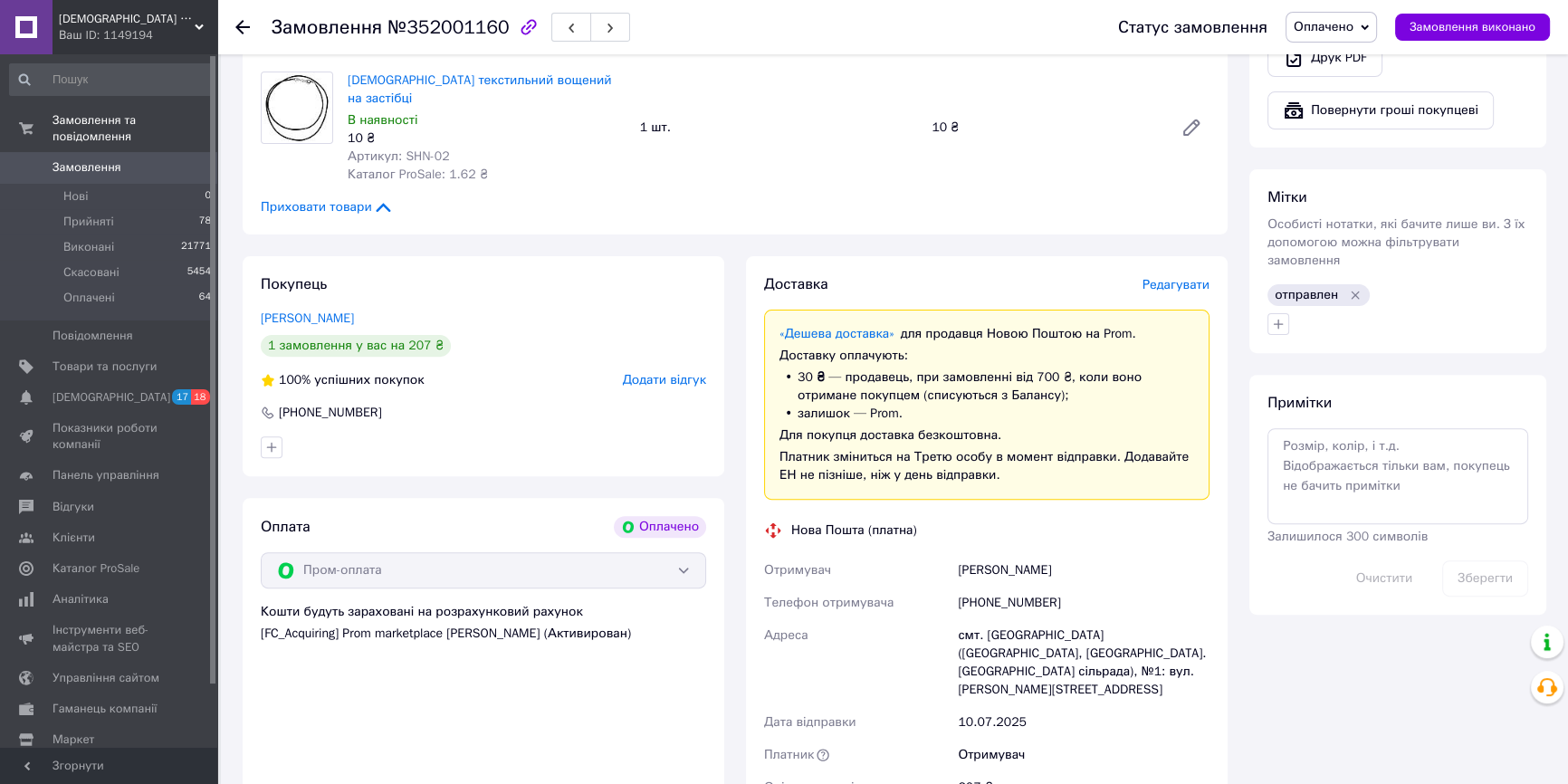 click on "Редагувати" at bounding box center [1176, 284] 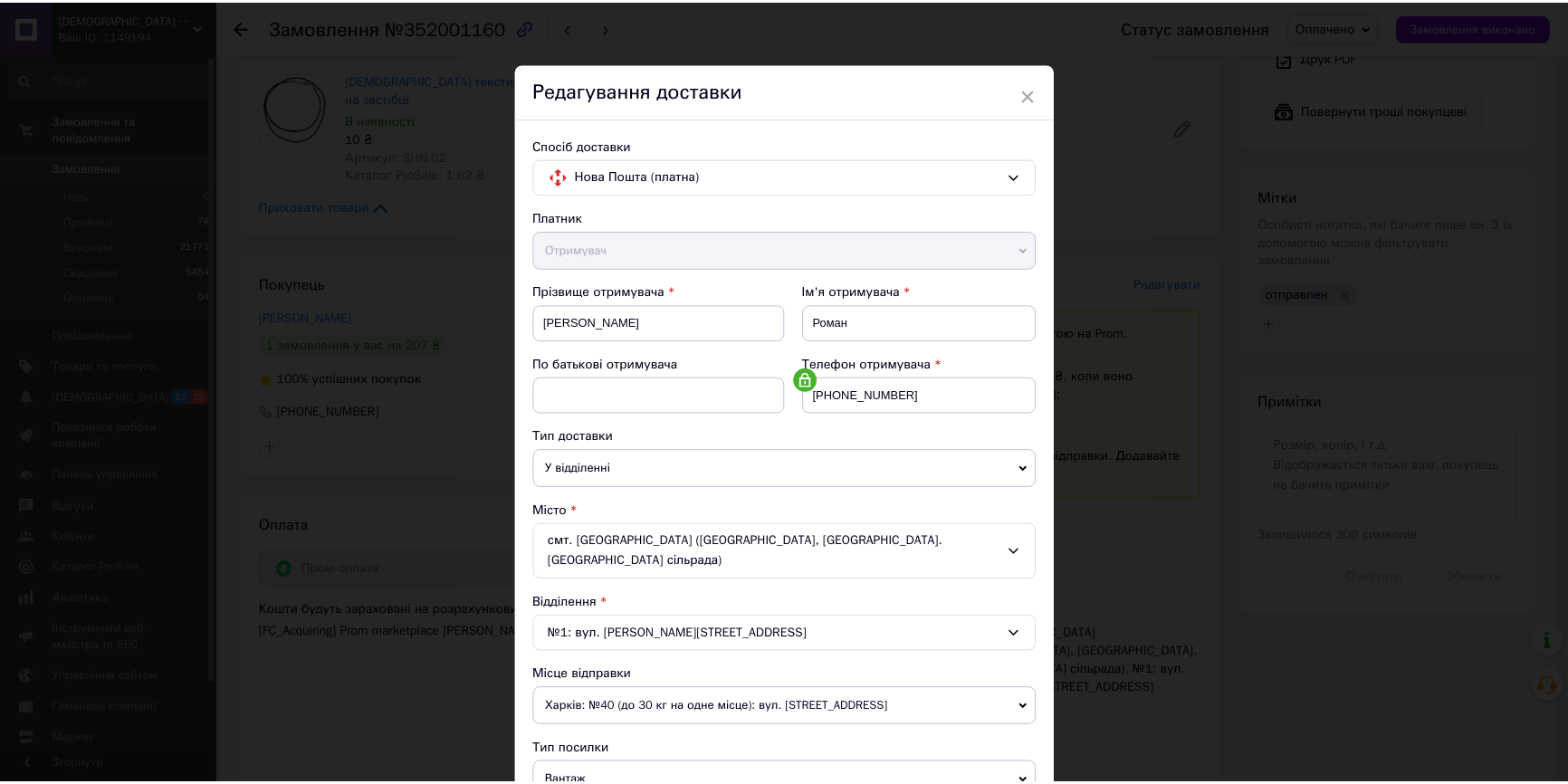 scroll, scrollTop: 329, scrollLeft: 0, axis: vertical 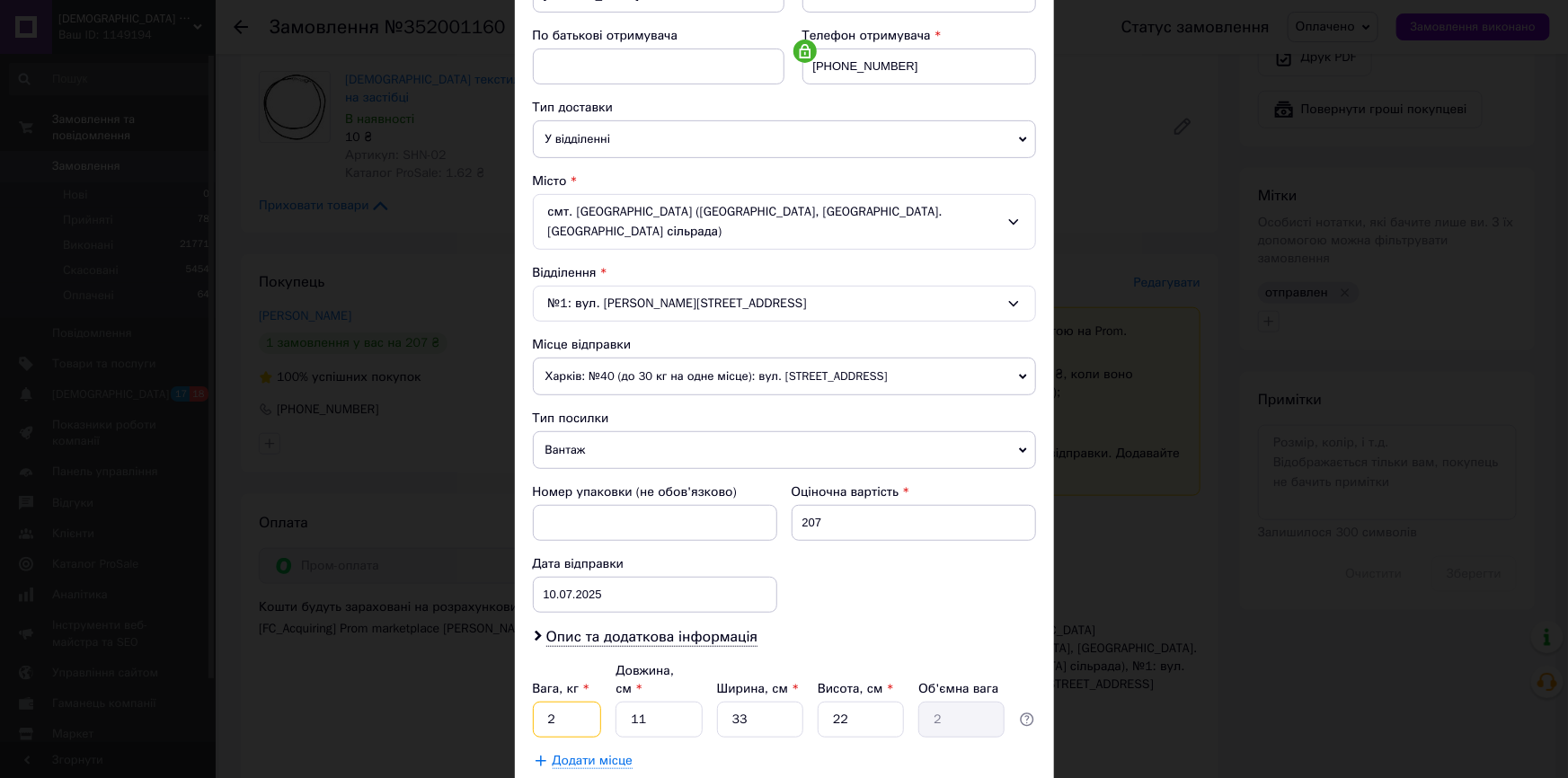 drag, startPoint x: 566, startPoint y: 671, endPoint x: 541, endPoint y: 671, distance: 25 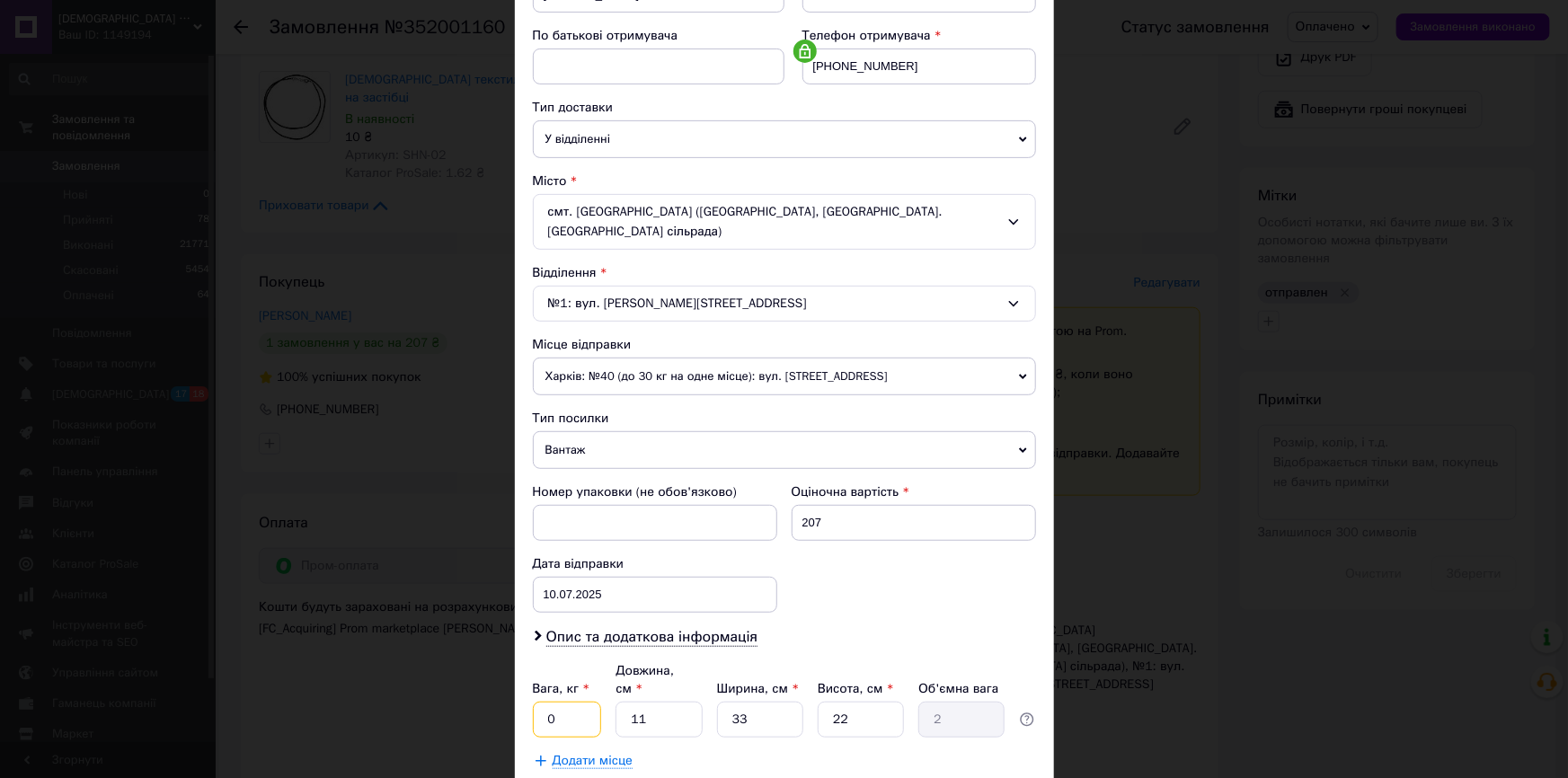 type on "0.5" 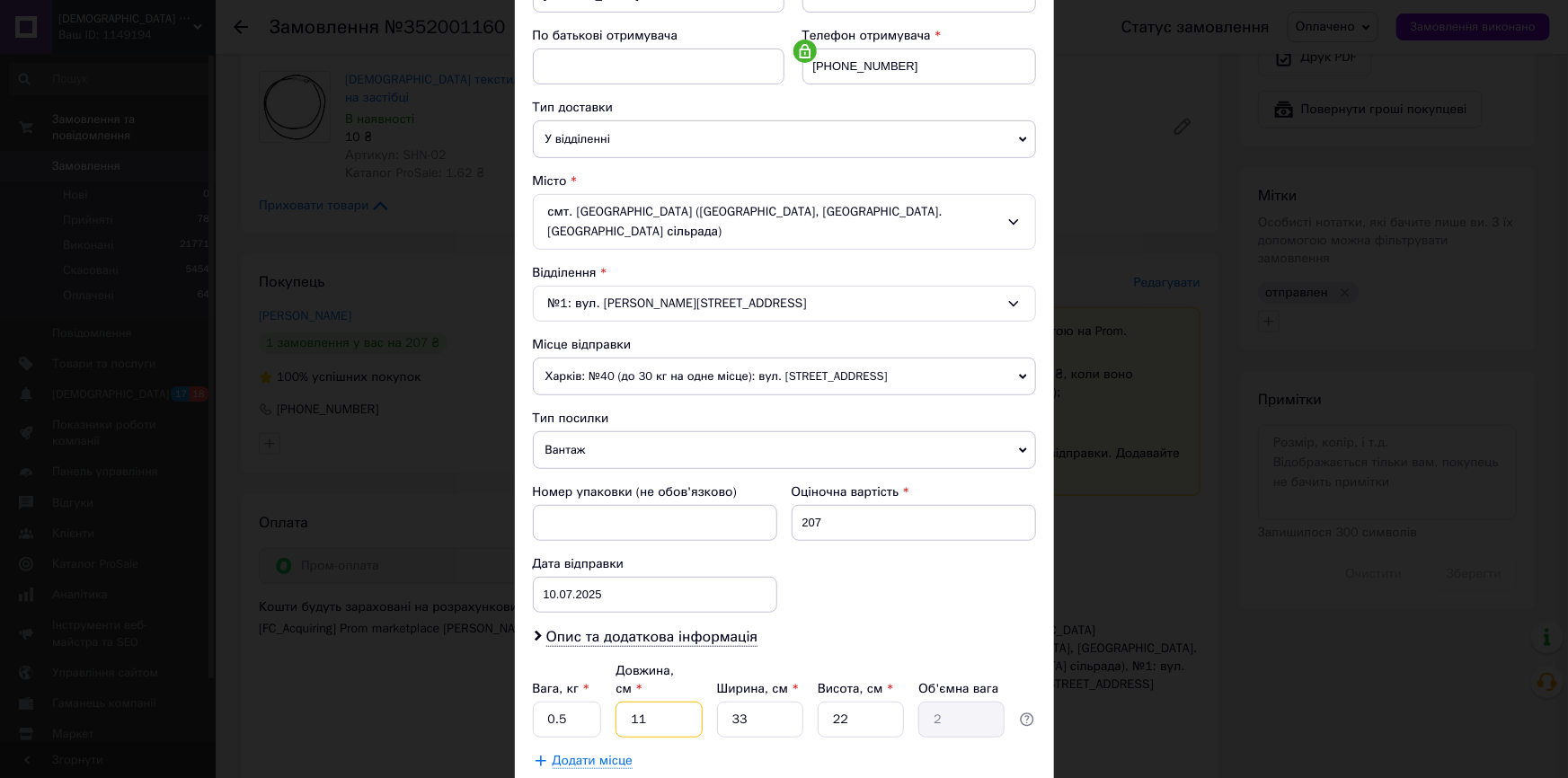 drag, startPoint x: 655, startPoint y: 683, endPoint x: 620, endPoint y: 674, distance: 36.138622 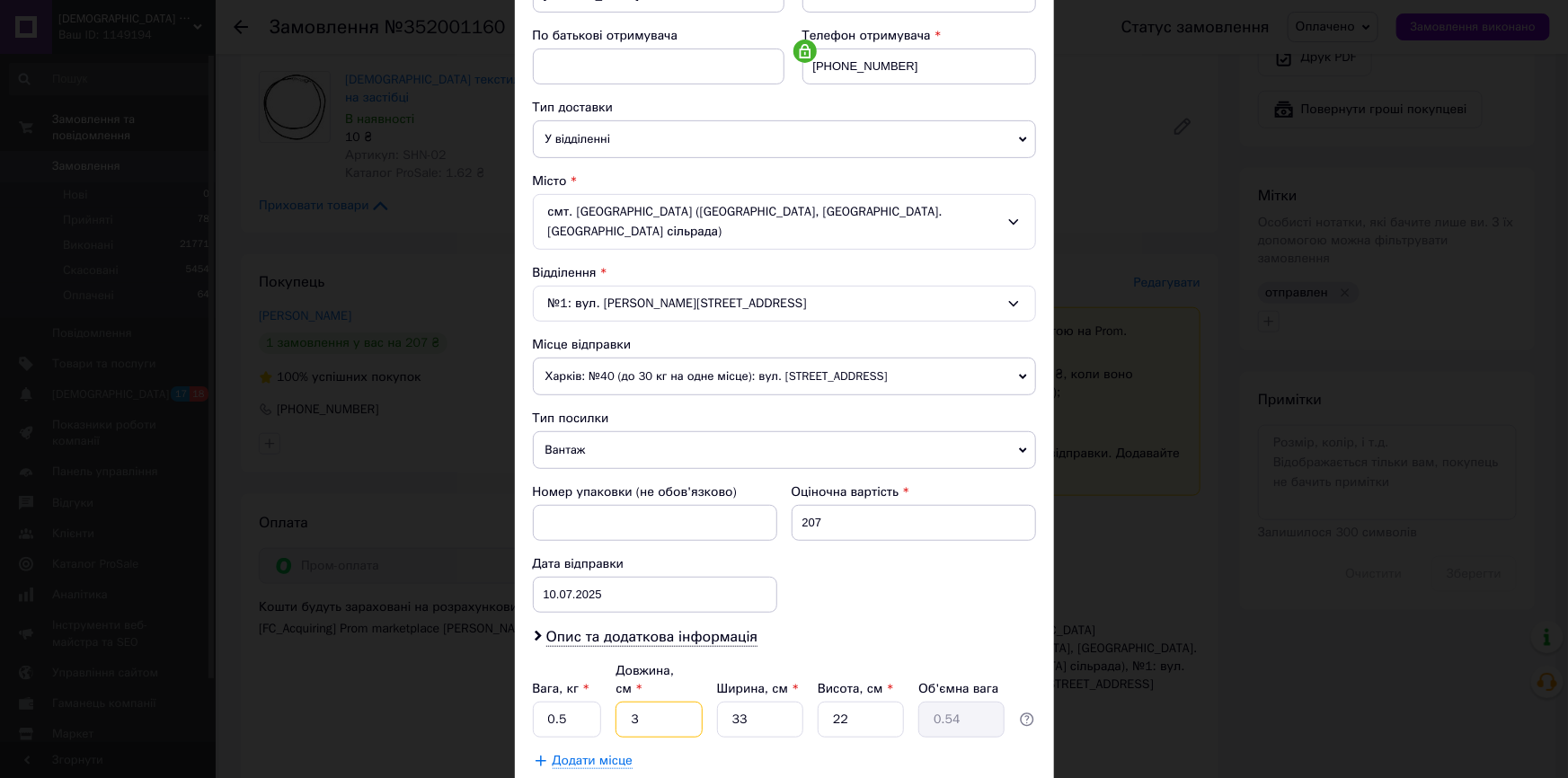 type on "33" 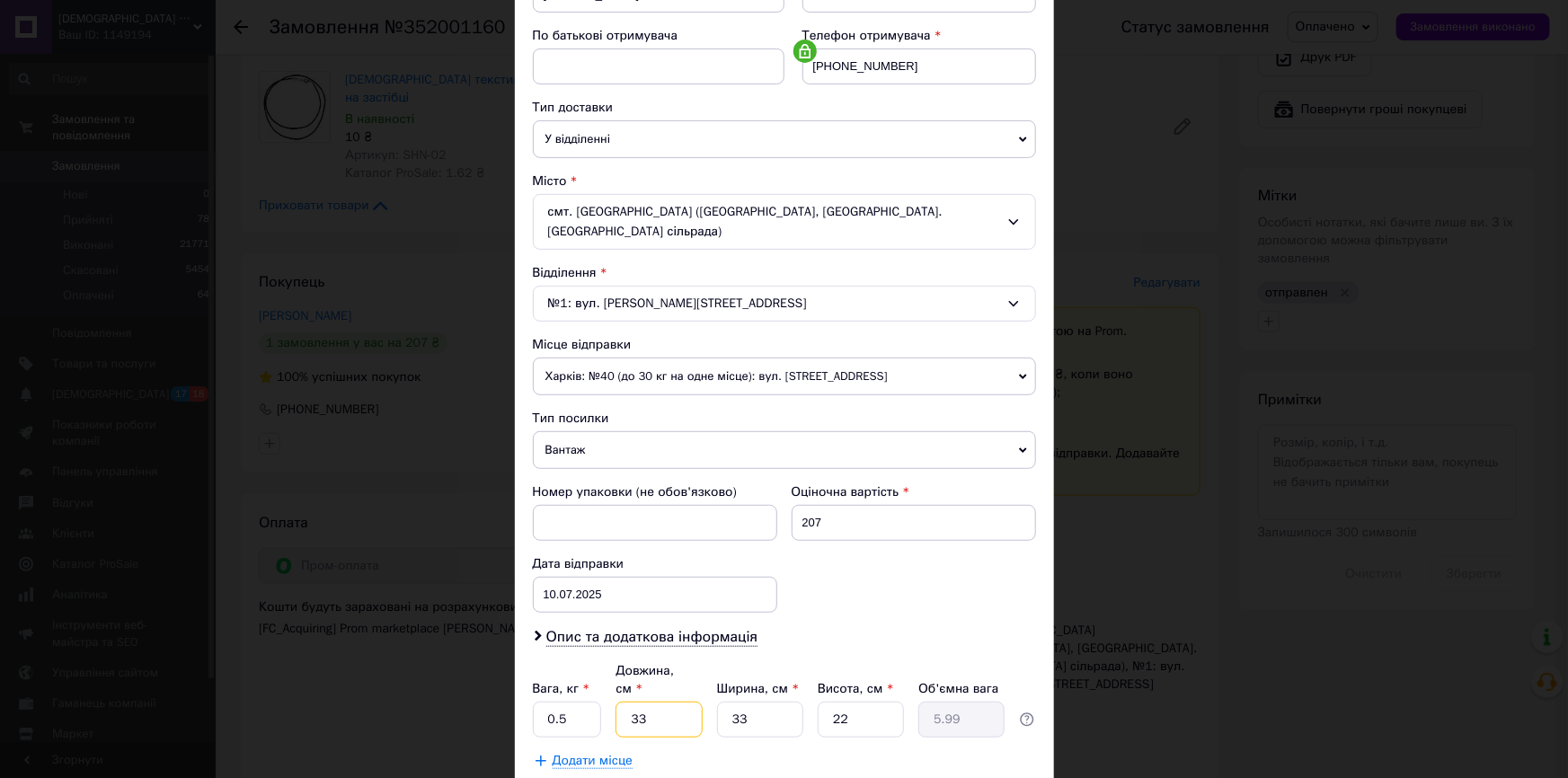 type on "33" 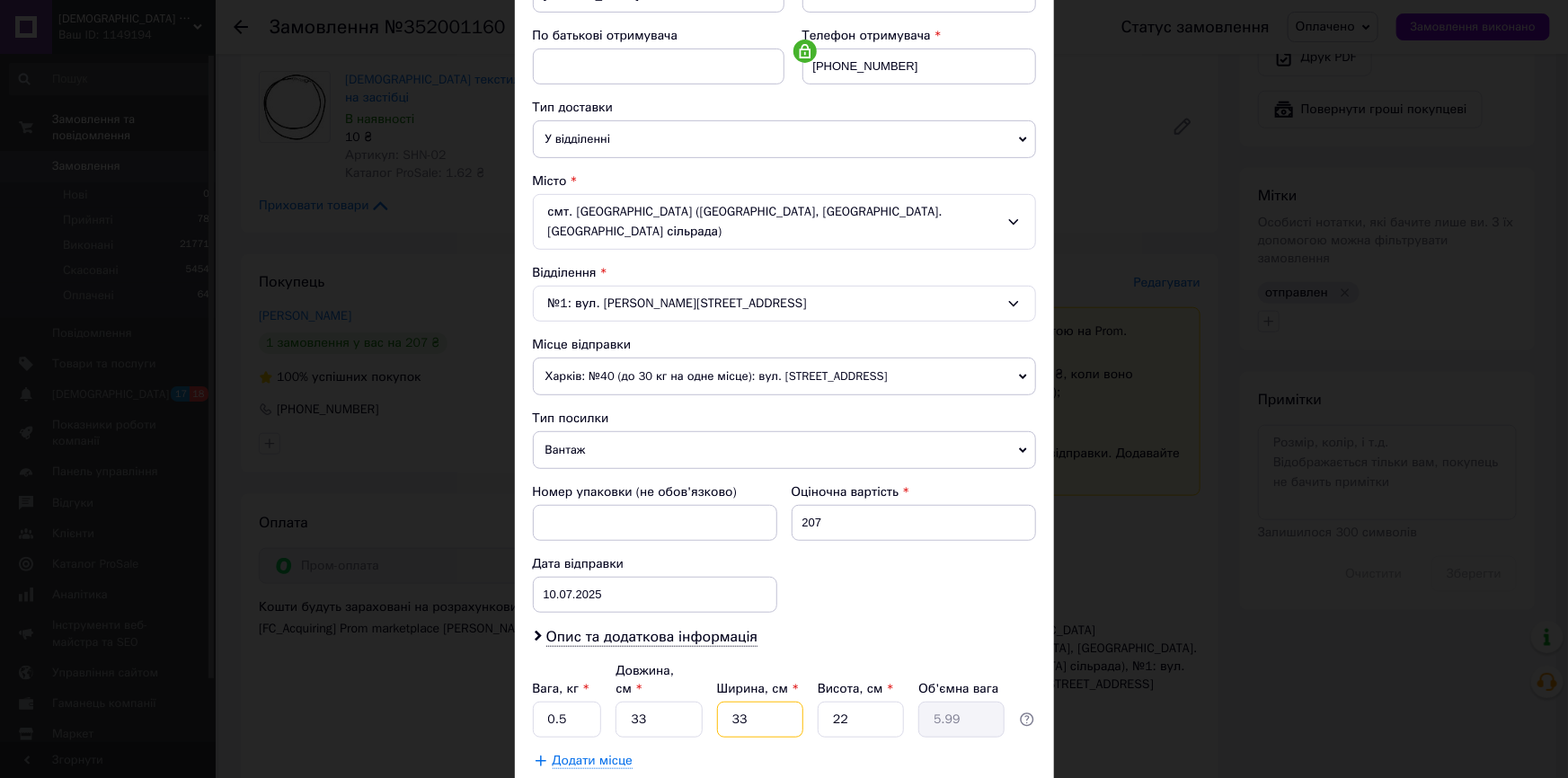 drag, startPoint x: 750, startPoint y: 685, endPoint x: 696, endPoint y: 633, distance: 74.966659 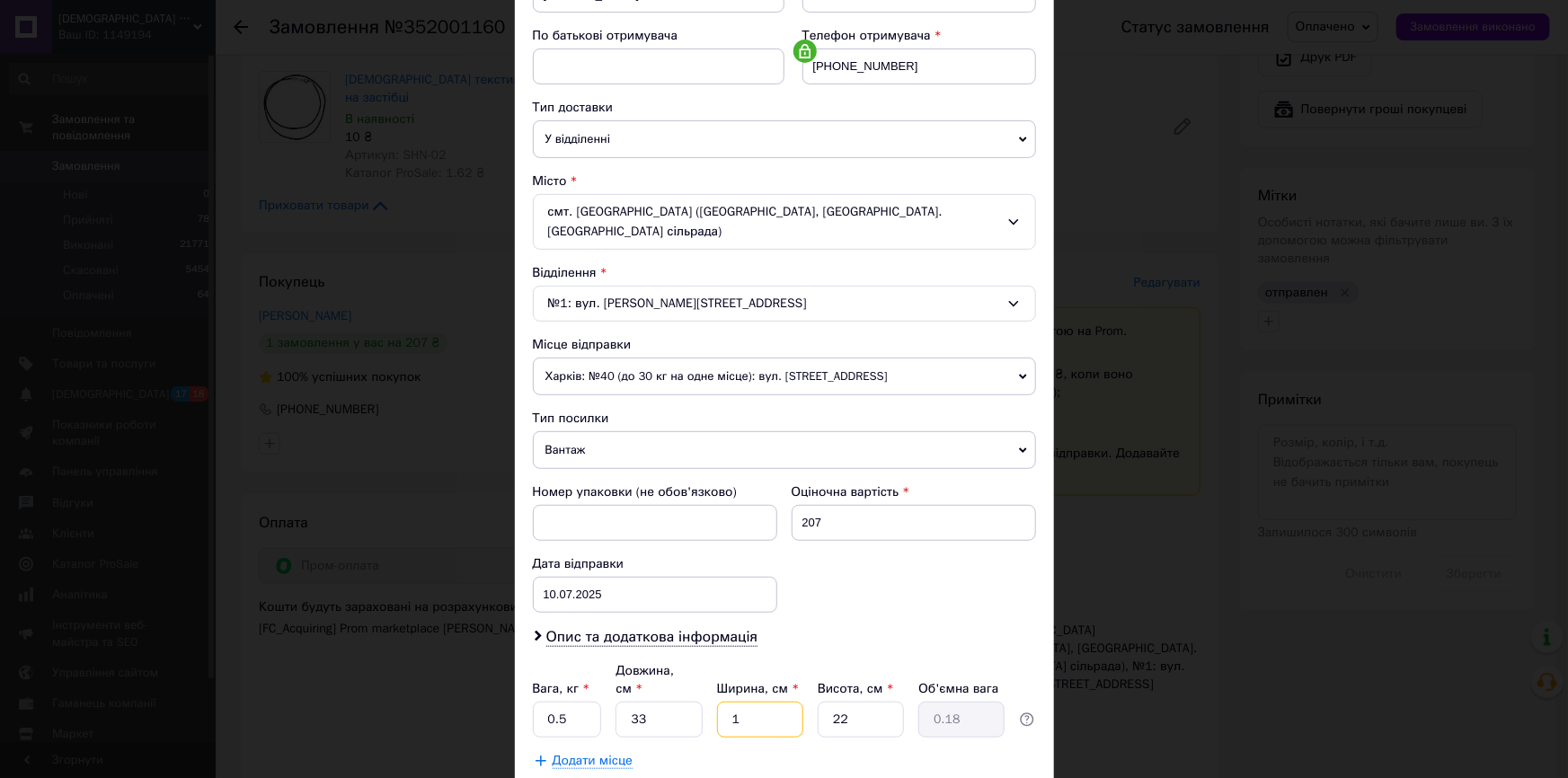 type on "12" 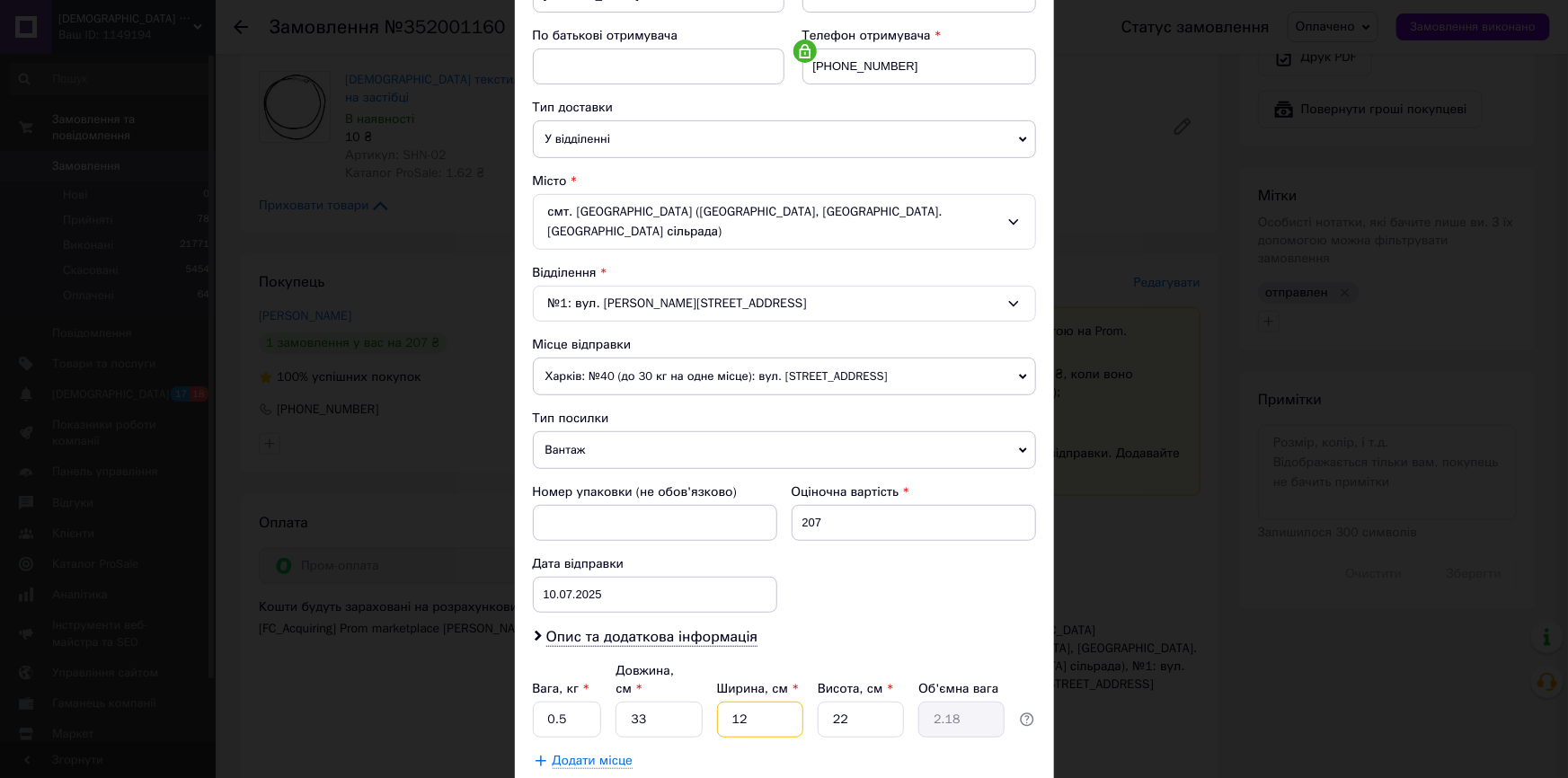 type on "12" 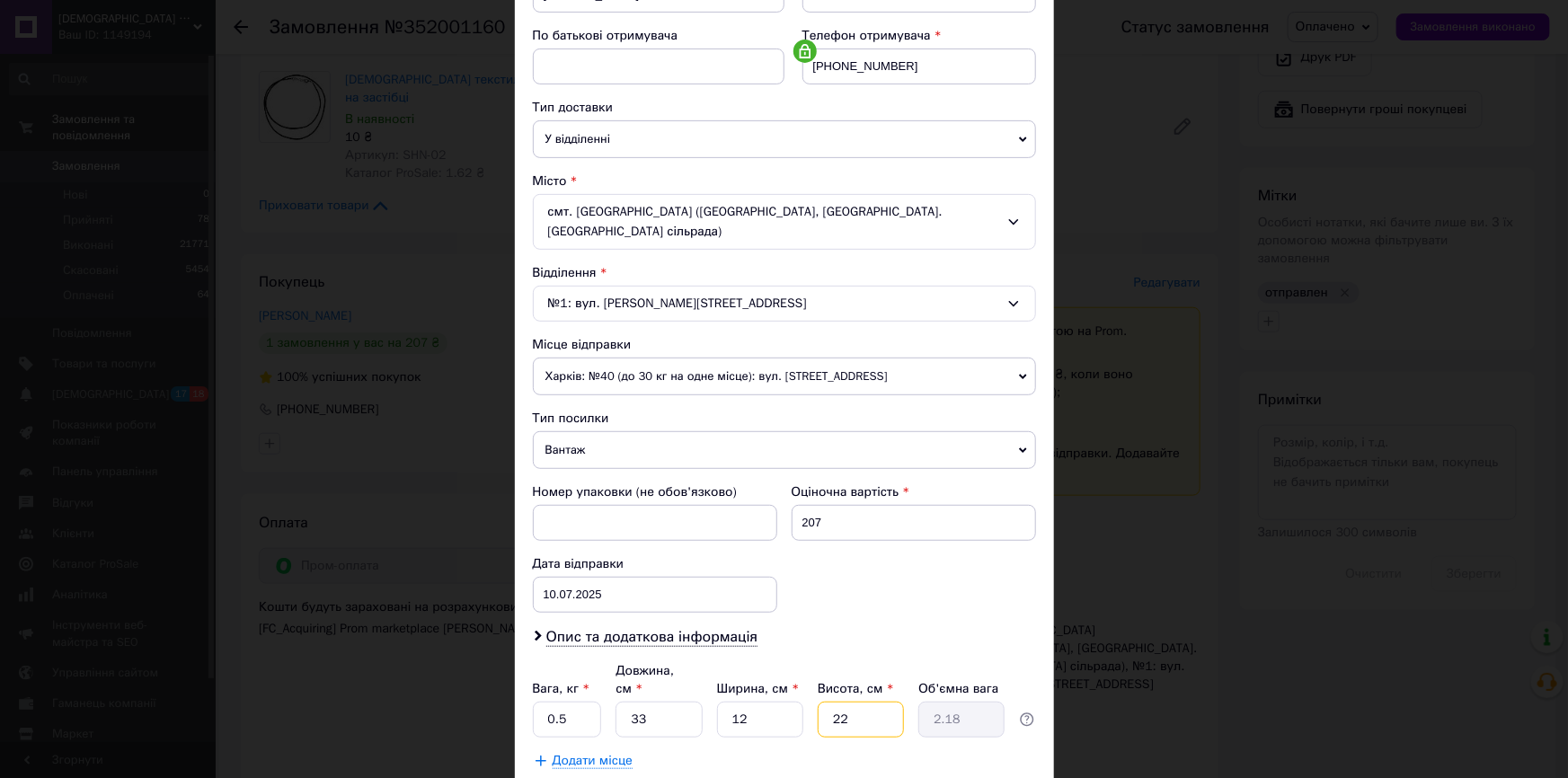 drag, startPoint x: 844, startPoint y: 682, endPoint x: 822, endPoint y: 672, distance: 24.166092 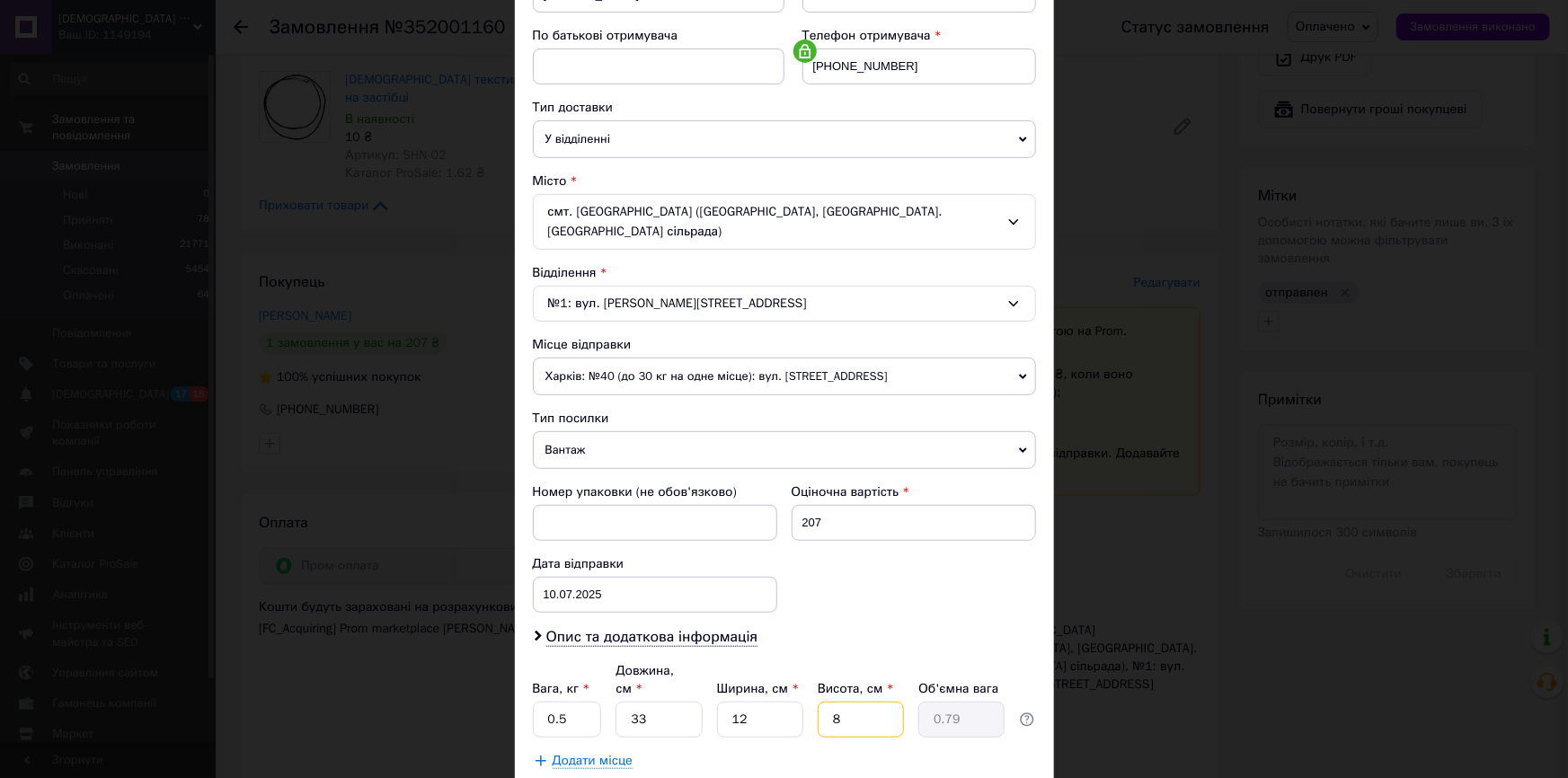 type on "8" 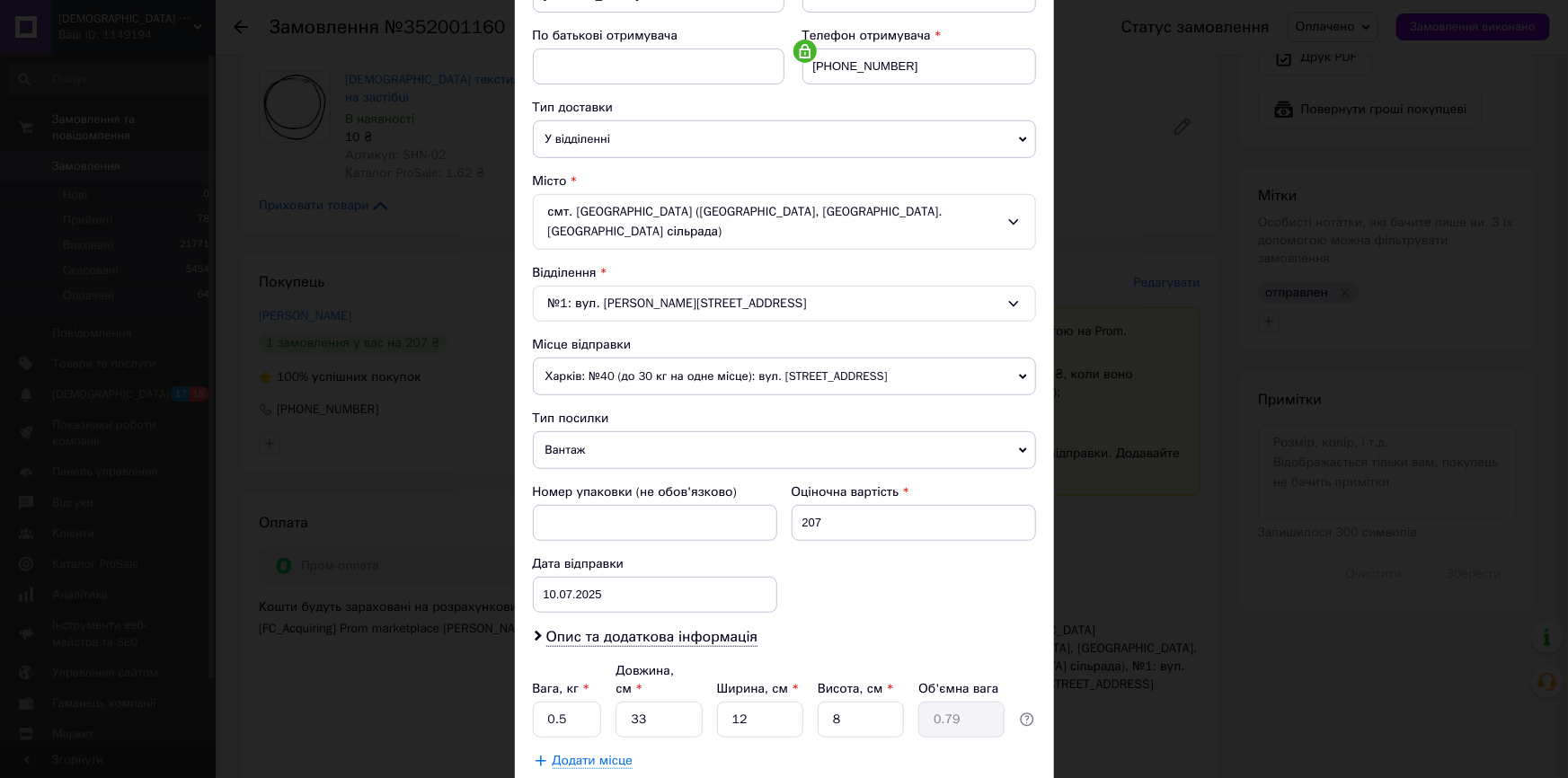 click on "Зберегти" at bounding box center (991, 806) 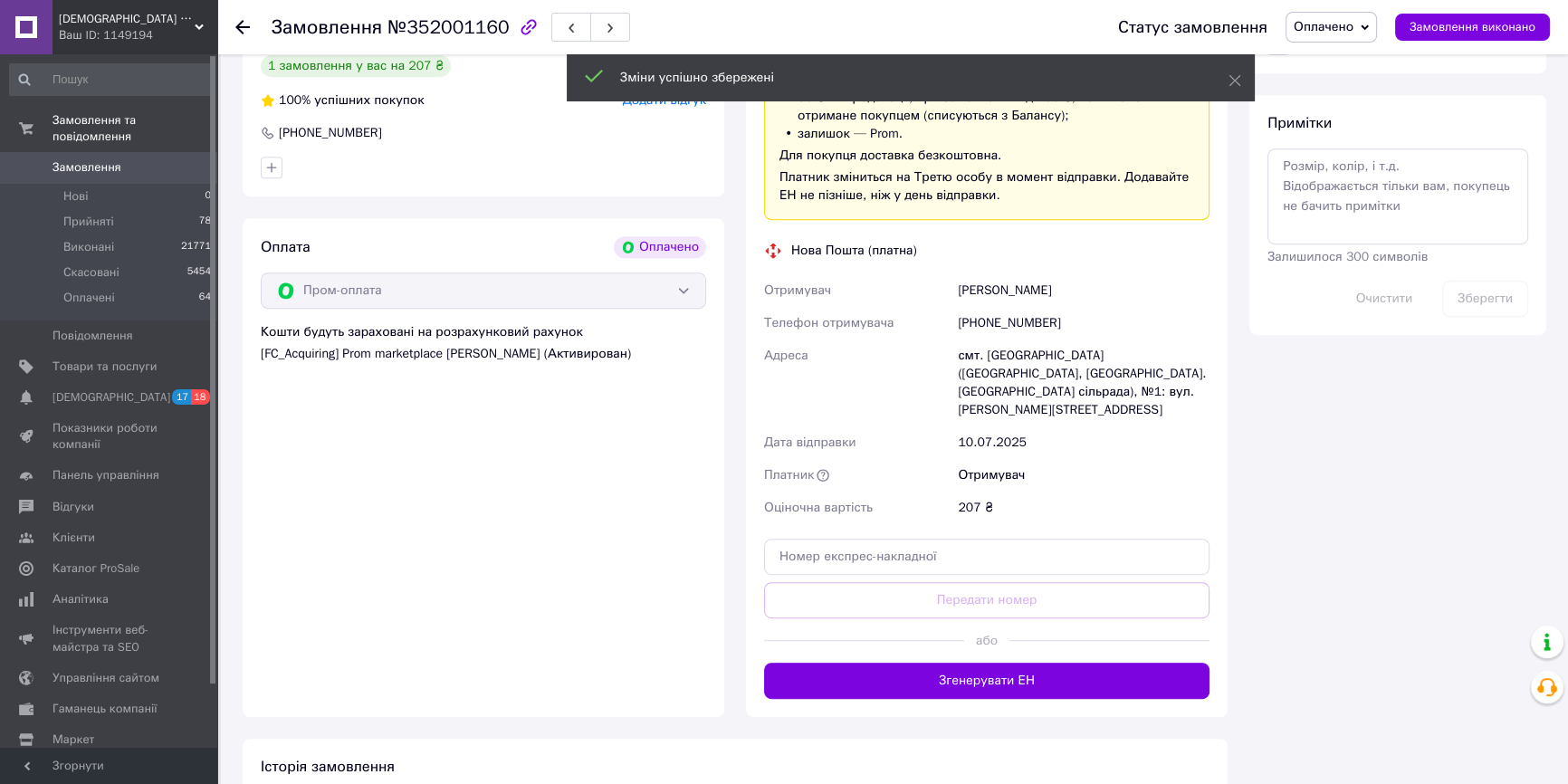 scroll, scrollTop: 1069, scrollLeft: 0, axis: vertical 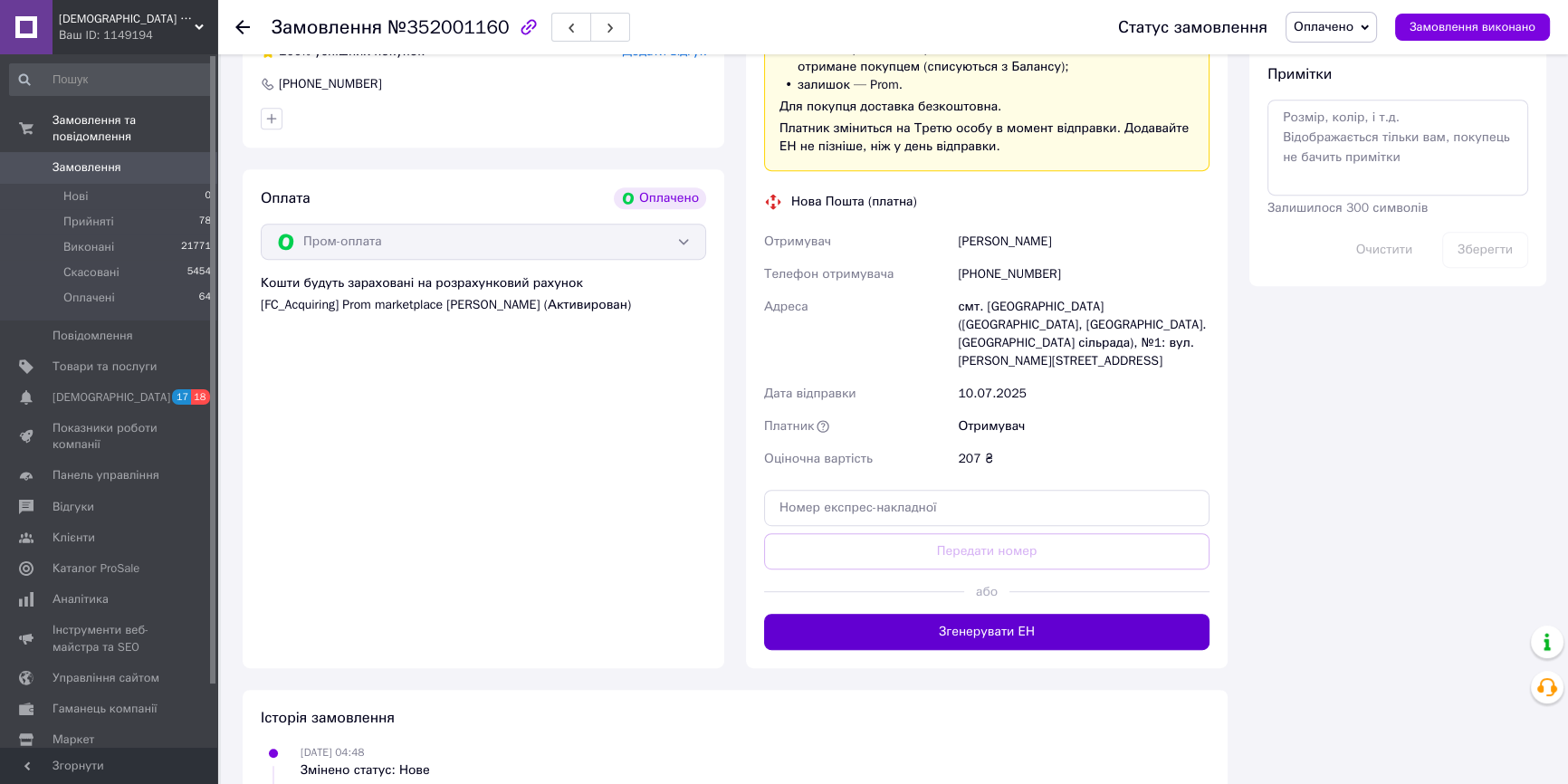 click on "Згенерувати ЕН" at bounding box center (987, 632) 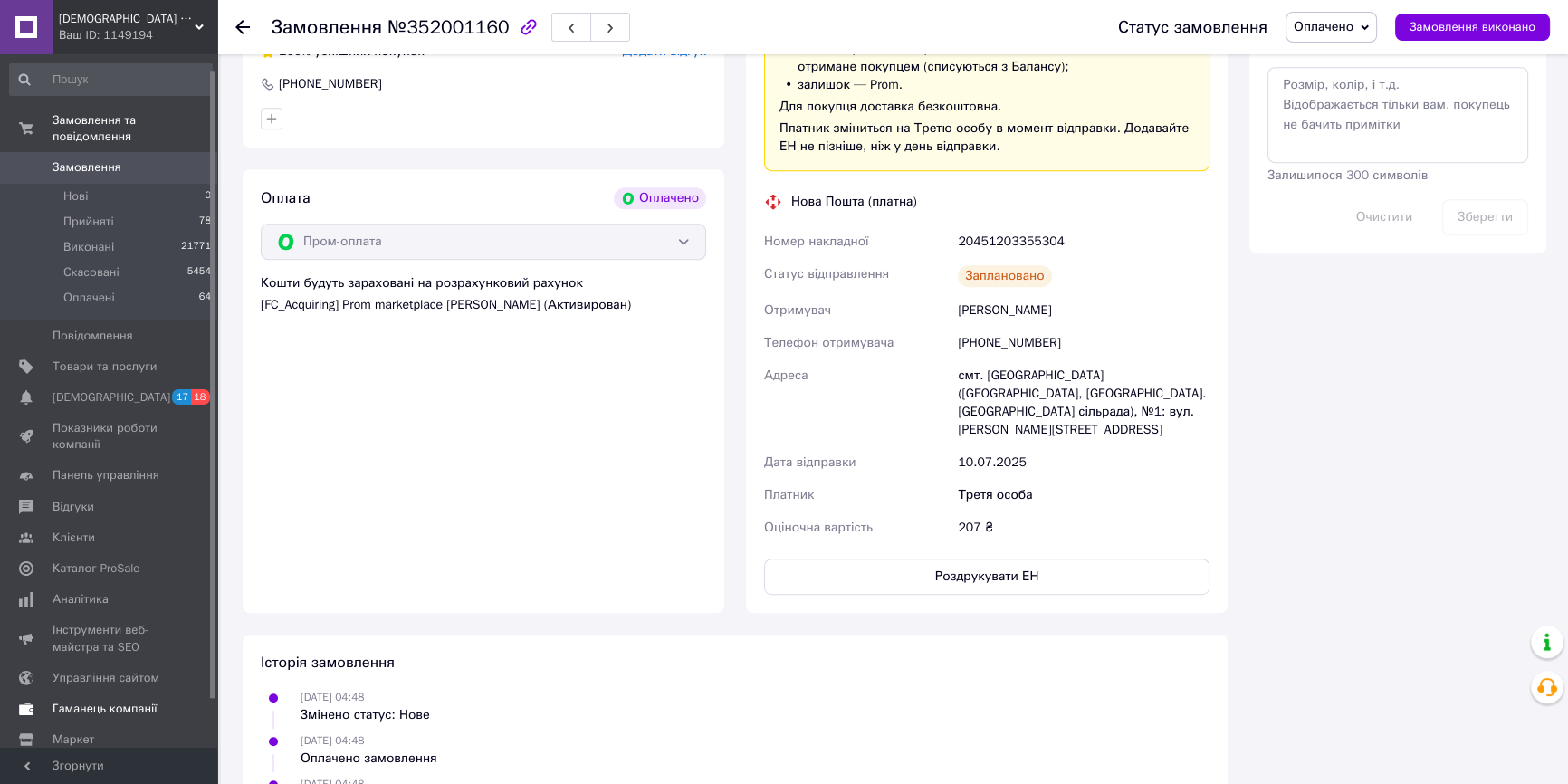 scroll, scrollTop: 69, scrollLeft: 0, axis: vertical 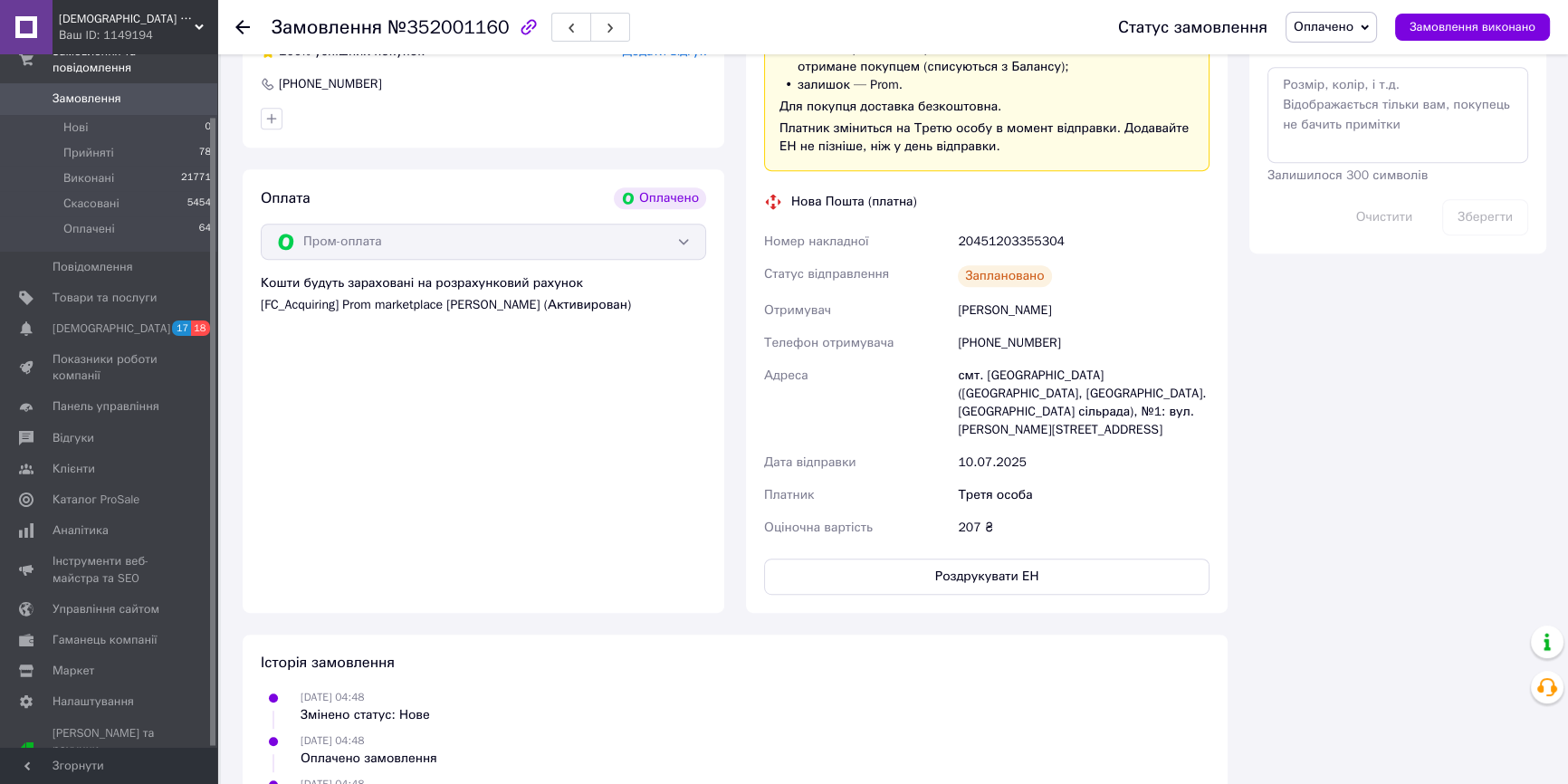 drag, startPoint x: 1296, startPoint y: 514, endPoint x: 1255, endPoint y: 510, distance: 41.19466 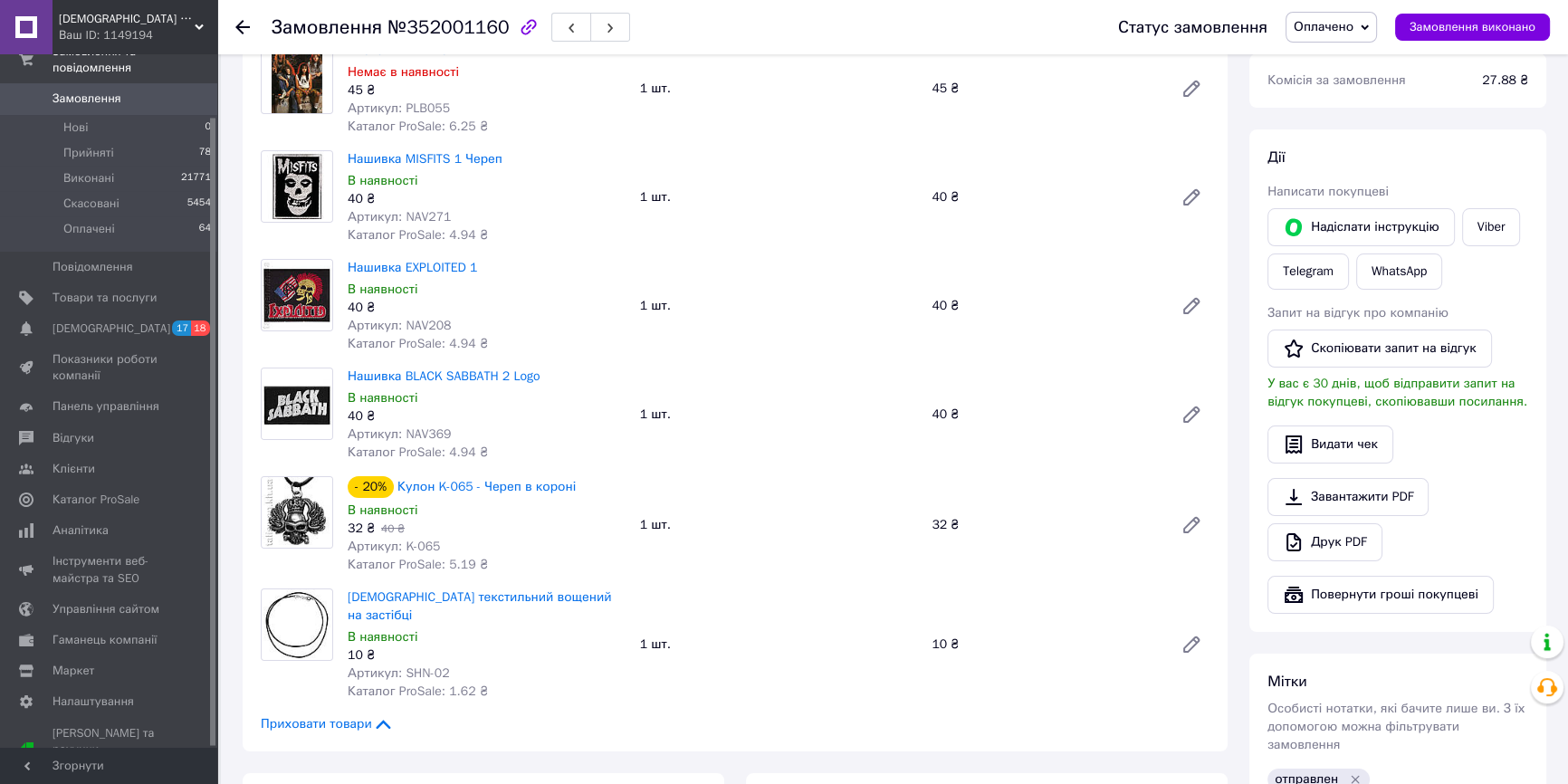 scroll, scrollTop: 164, scrollLeft: 0, axis: vertical 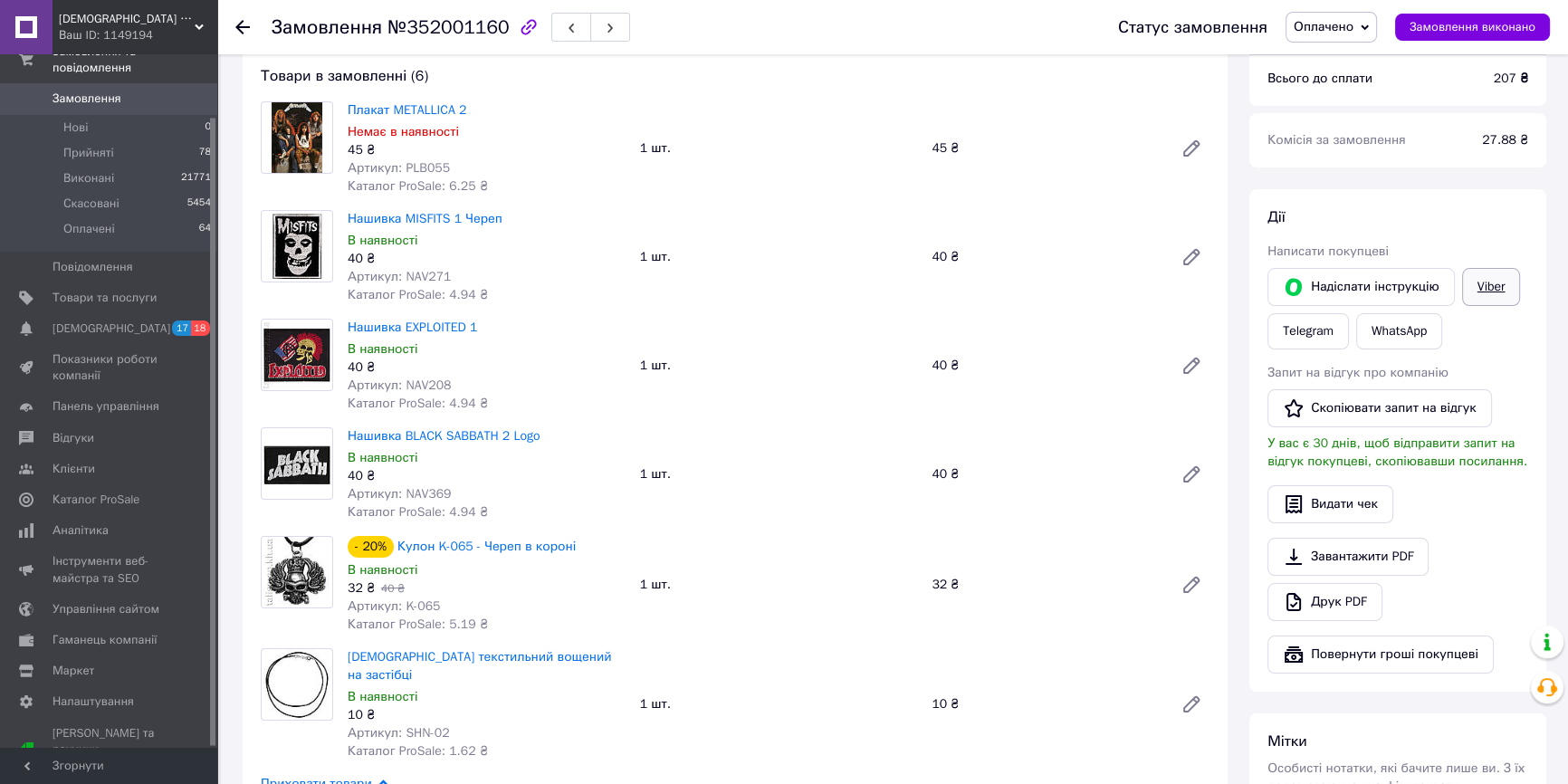 click on "Viber" at bounding box center [1491, 287] 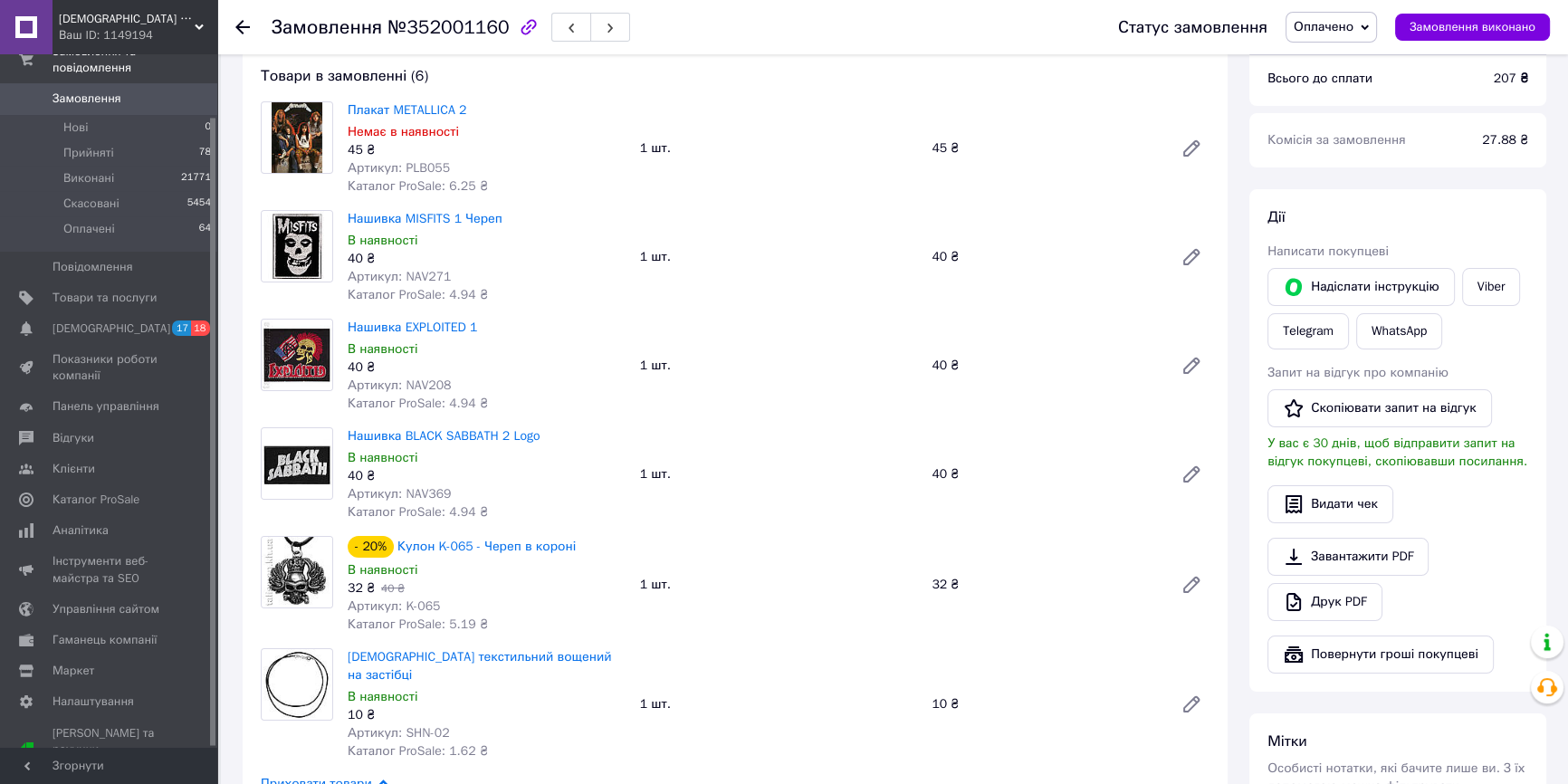 drag, startPoint x: 1221, startPoint y: 666, endPoint x: 1177, endPoint y: 599, distance: 80.156098 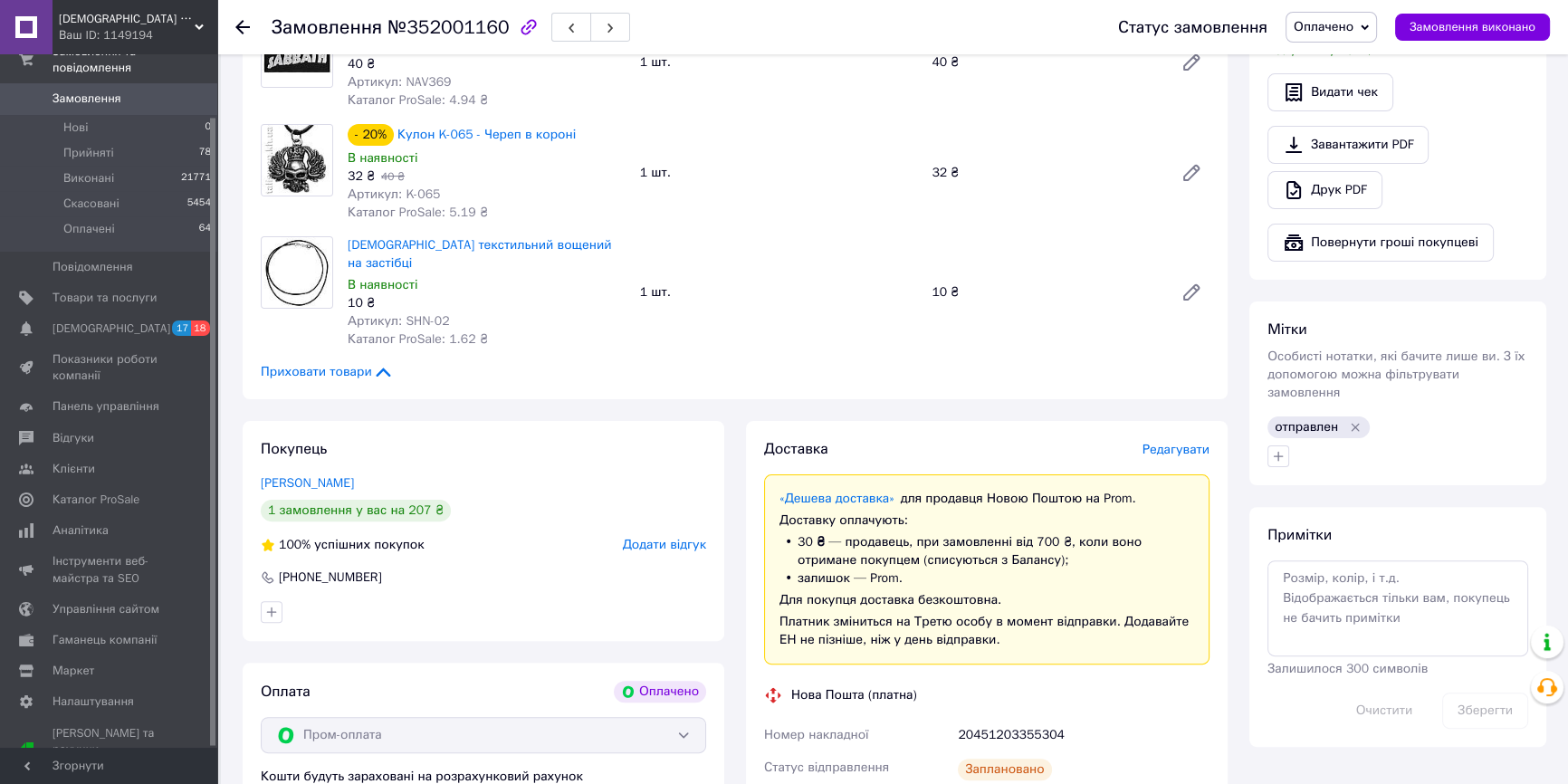 scroll, scrollTop: 823, scrollLeft: 0, axis: vertical 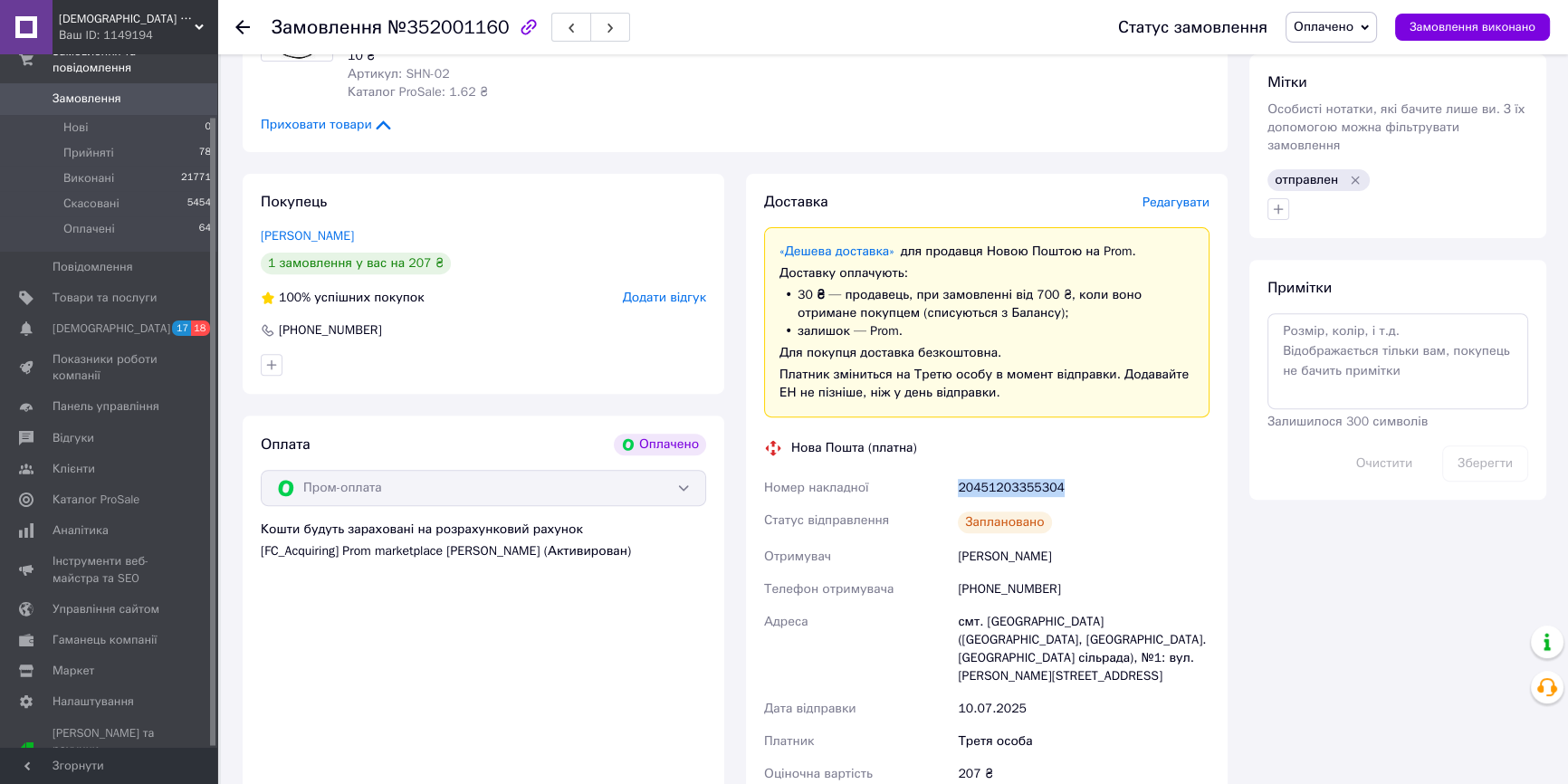 drag, startPoint x: 1057, startPoint y: 463, endPoint x: 932, endPoint y: 461, distance: 125.016 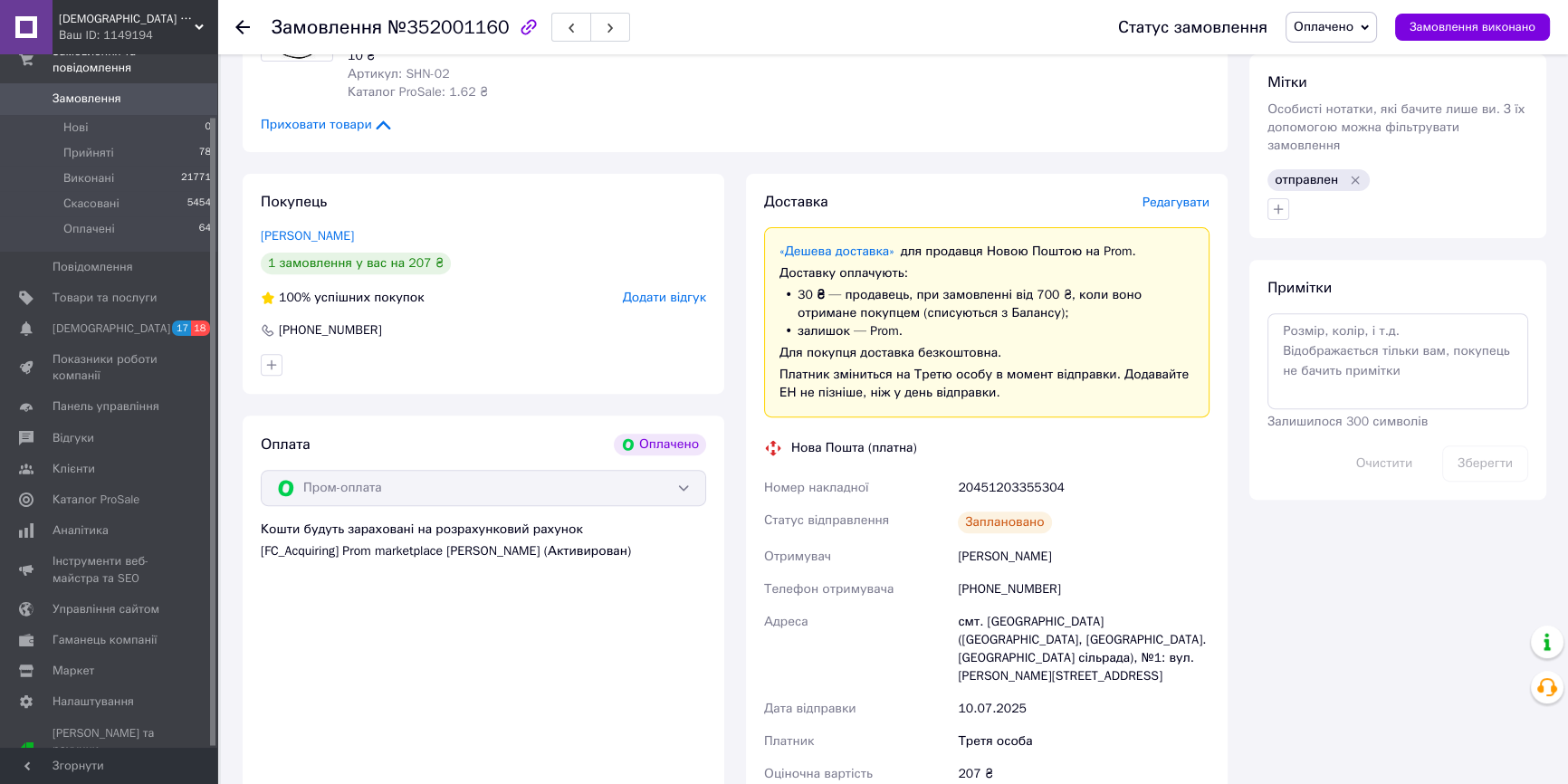 click on "Всього 6 товарів 207 ₴ Всього до сплати 207 ₴ Комісія за замовлення 27.88 ₴ Дії Написати покупцеві   Надіслати інструкцію Viber Telegram WhatsApp Запит на відгук про компанію   Скопіювати запит на відгук У вас є 30 днів, щоб відправити запит на відгук покупцеві, скопіювавши посилання.   Видати чек   Завантажити PDF   Друк PDF   Повернути гроші покупцеві [PERSON_NAME] Особисті нотатки, які бачите лише ви. З їх допомогою можна фільтрувати замовлення отправлен   Примітки Залишилося 300 символів Очистити Зберегти" at bounding box center [1398, 315] 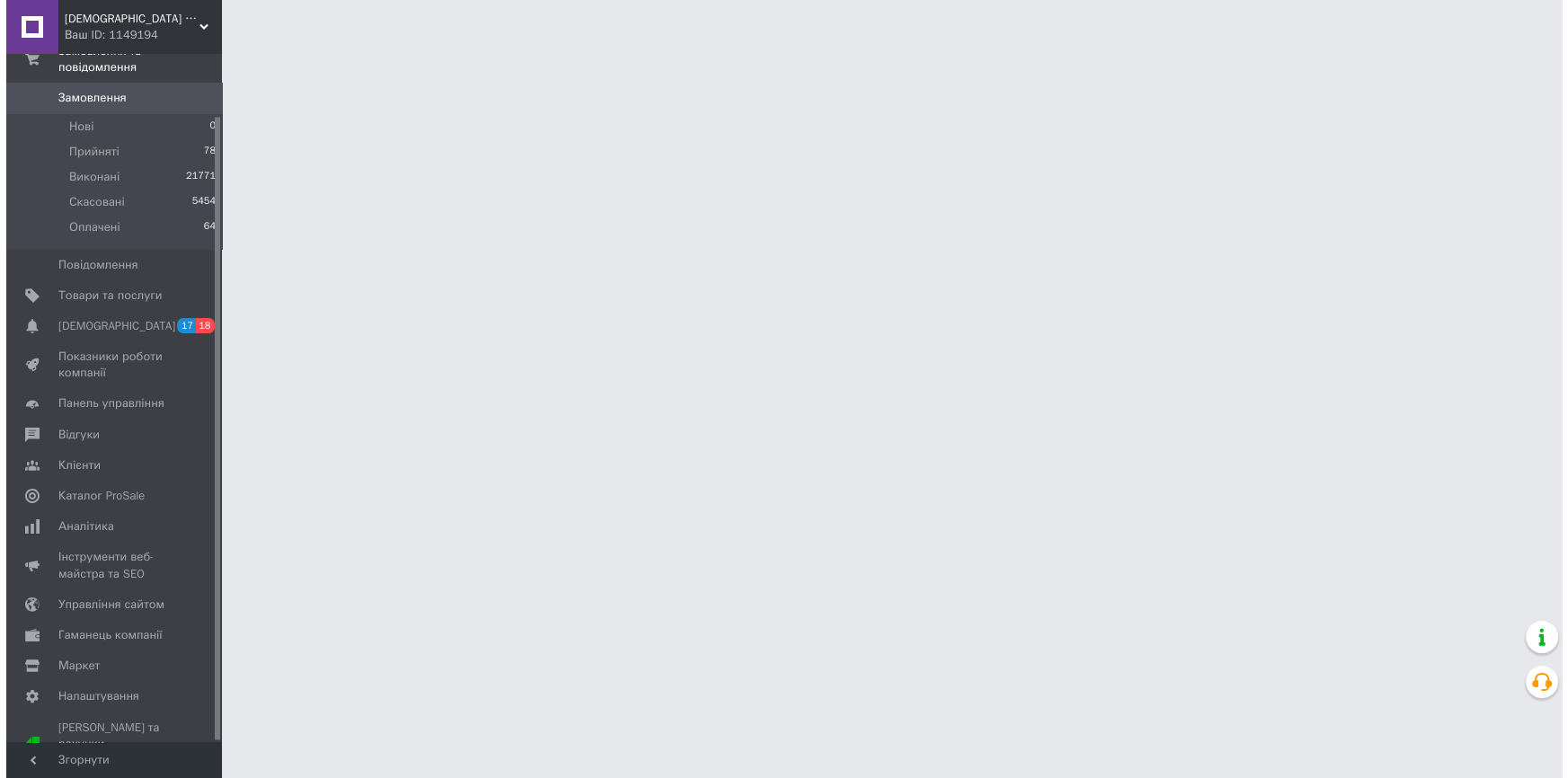 scroll, scrollTop: 0, scrollLeft: 0, axis: both 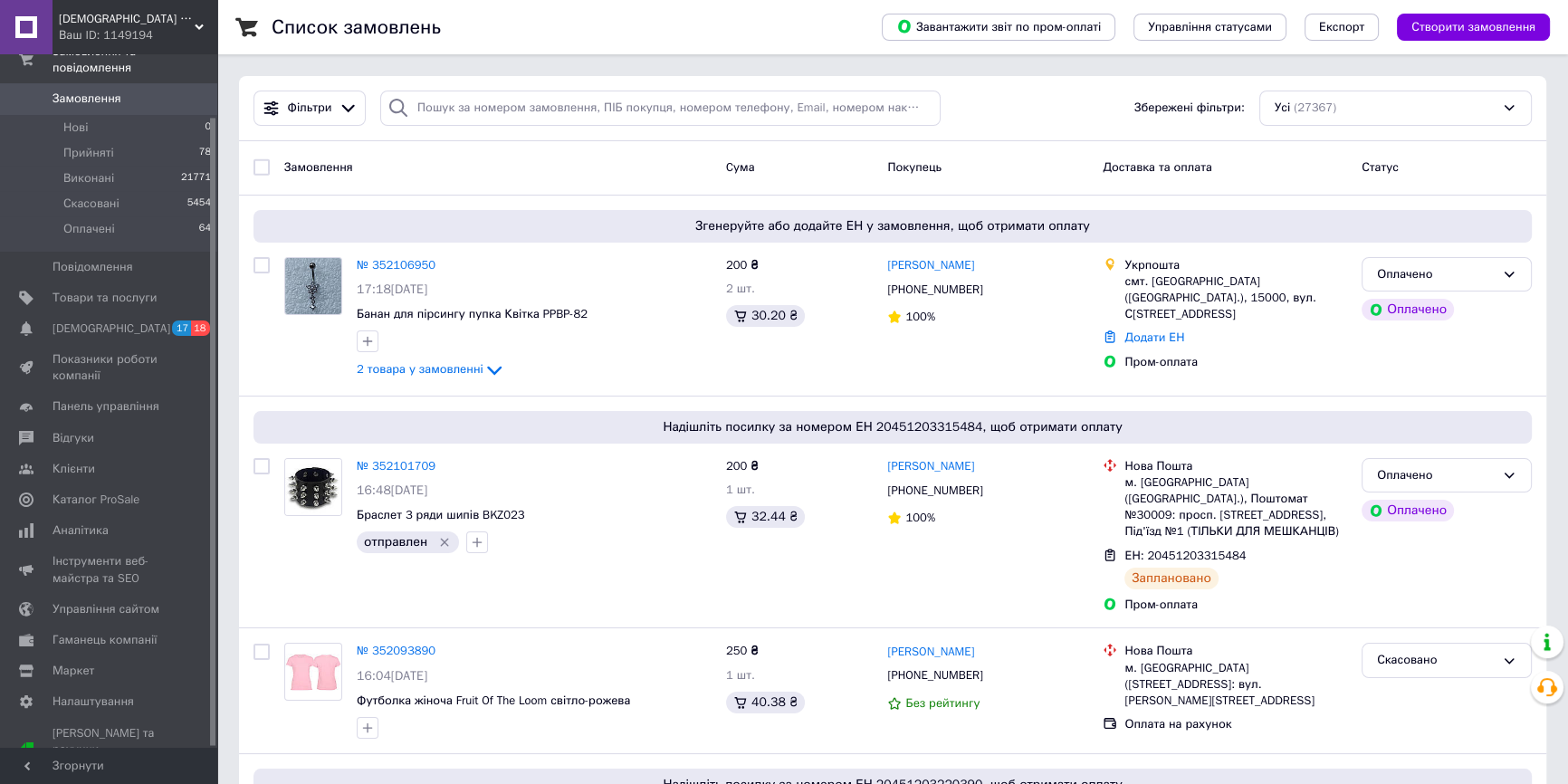 click on "Список замовлень   Завантажити звіт по пром-оплаті Управління статусами Експорт Створити замовлення Фільтри Збережені фільтри: Усі (27367) Замовлення Cума Покупець Доставка та оплата Статус Згенеруйте або додайте ЕН у замовлення, щоб отримати оплату № 352106950 17:18[DATE] Банан для пірсингу пупка Квітка PPBP-82 2 товара у замовленні 200 ₴ 2 шт. 30.20 ₴ [PERSON_NAME] [PHONE_NUMBER] 100% Укрпошта смт. [GEOGRAPHIC_DATA] ([GEOGRAPHIC_DATA].), 15000, вул. [STREET_ADDRESS] Додати ЕН Пром-оплата Оплачено Оплачено Надішліть посилку за номером ЕН 20451203315484, щоб отримати оплату № 352101709 16:48[DATE]   100% 1" at bounding box center (893, 4584) 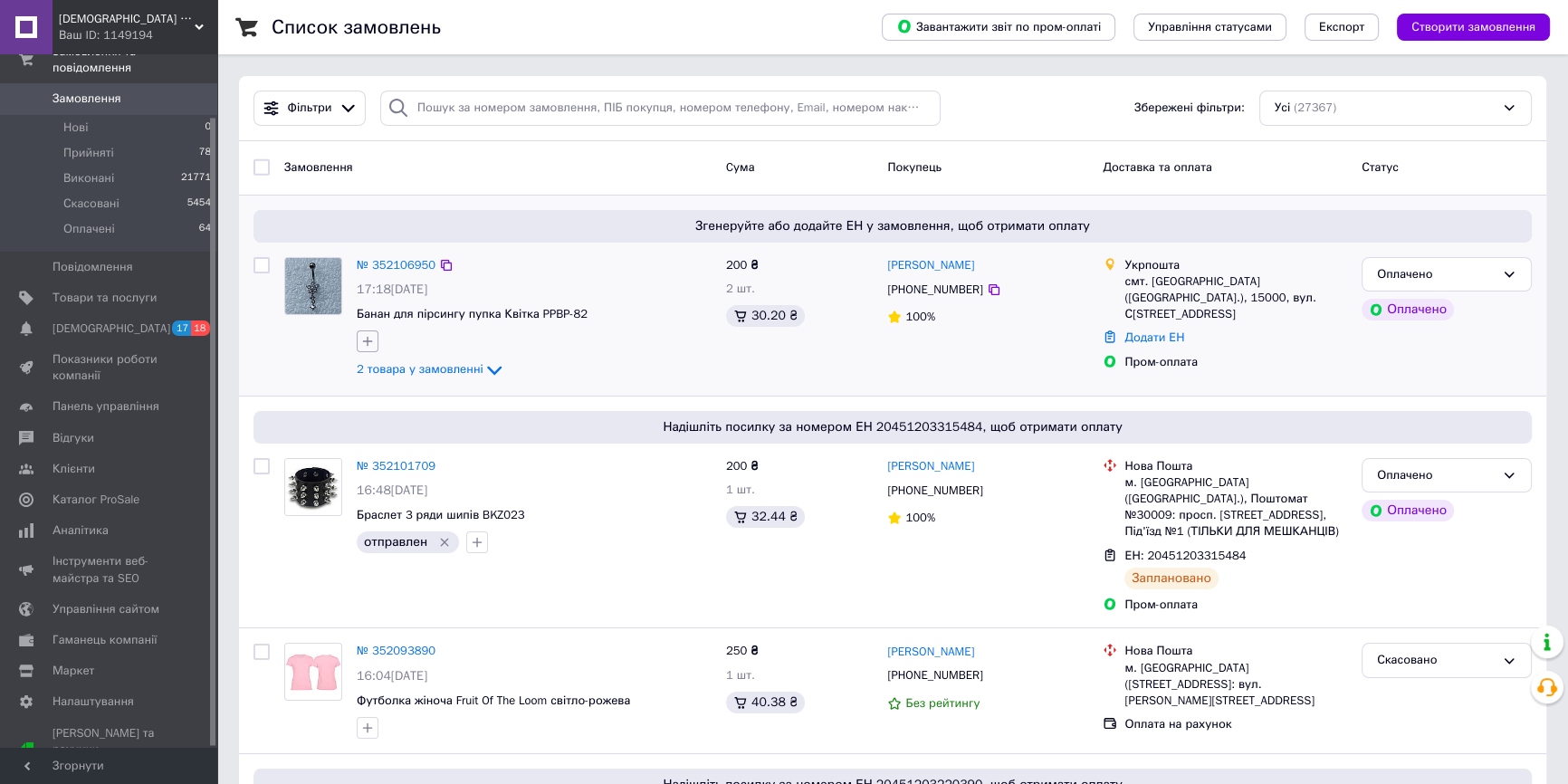 click 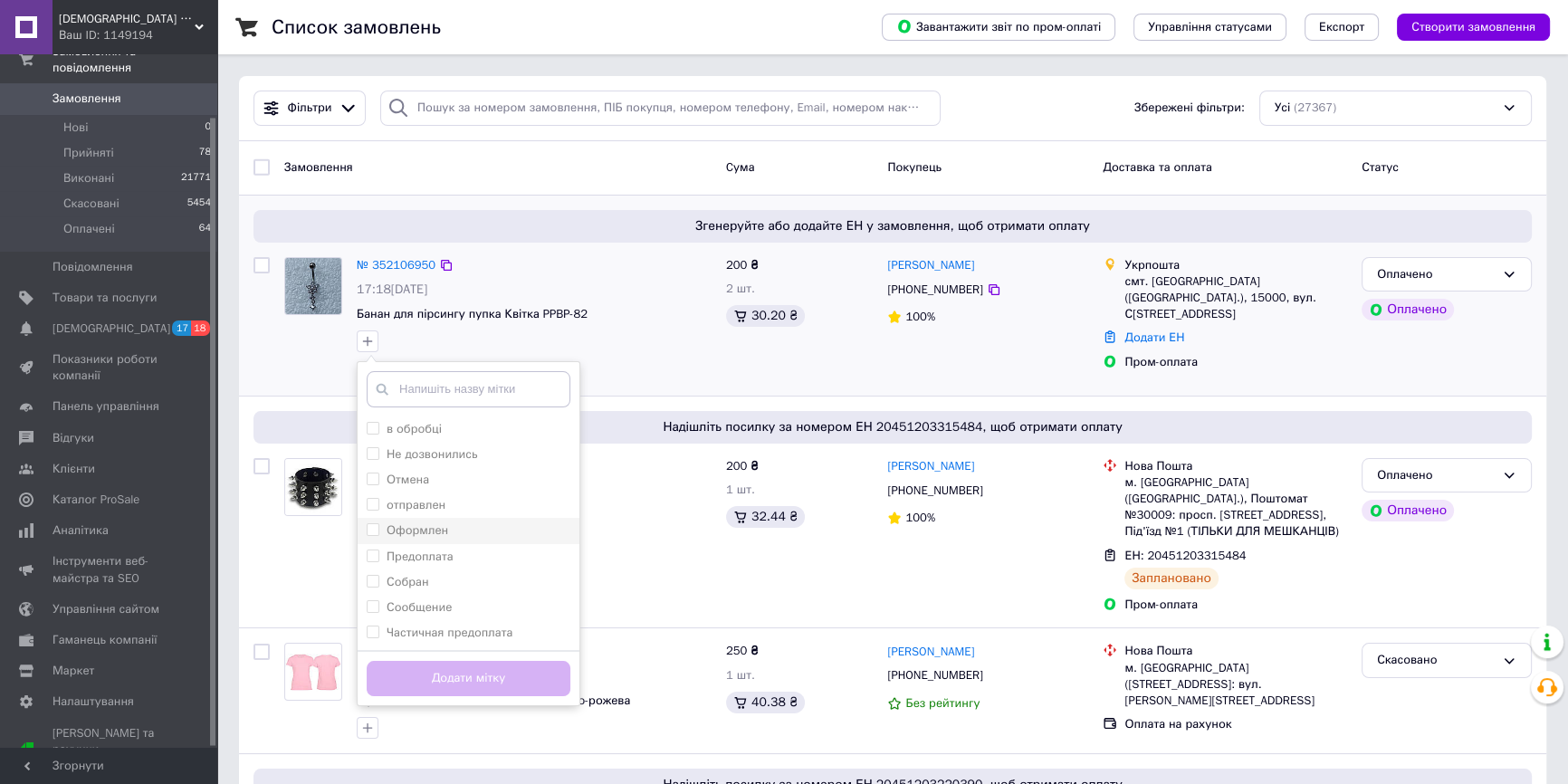 click on "Оформлен" at bounding box center [372, 529] 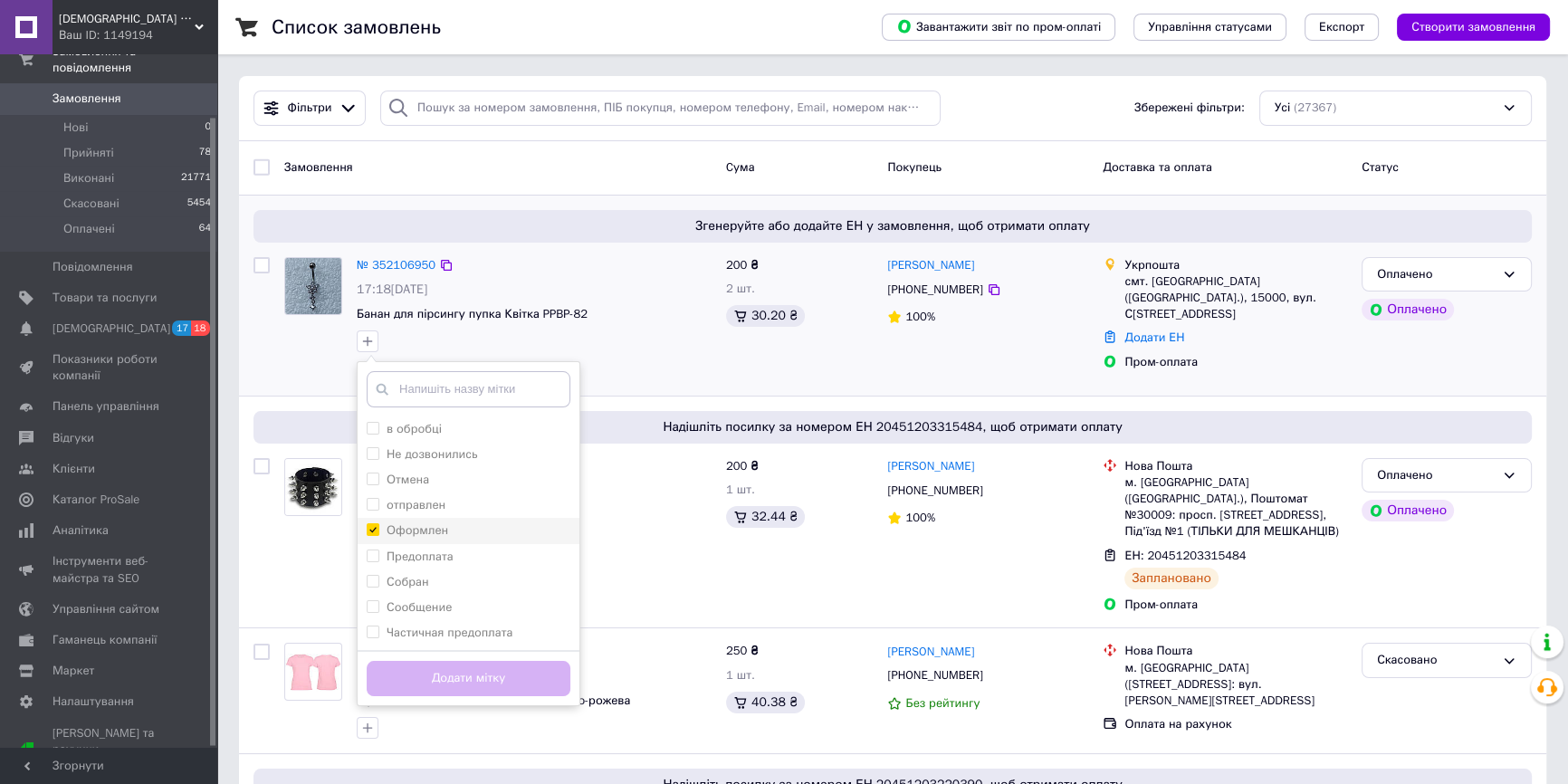 checkbox on "true" 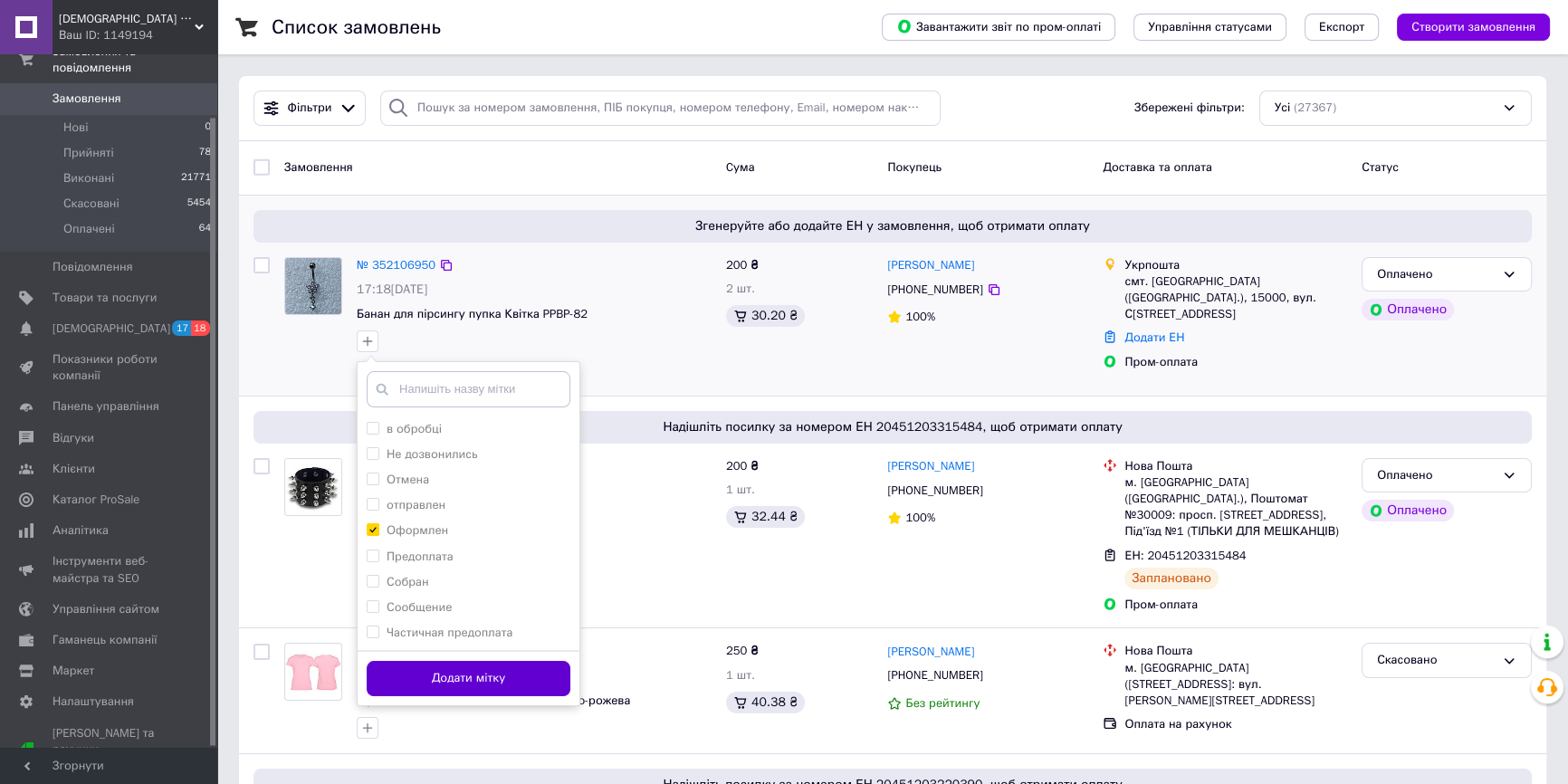 click on "Додати мітку" at bounding box center [468, 678] 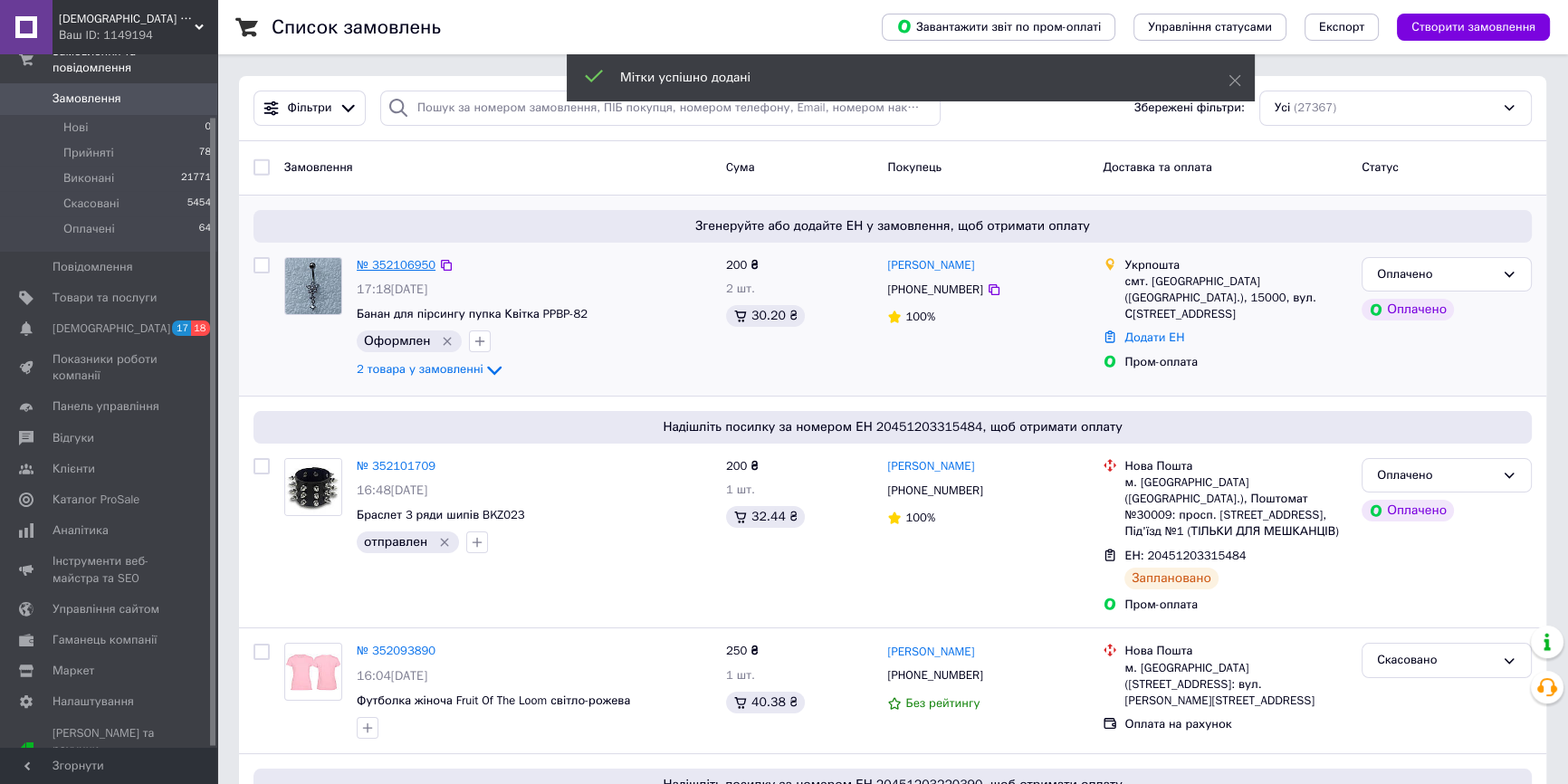 click on "№ 352106950" at bounding box center [396, 264] 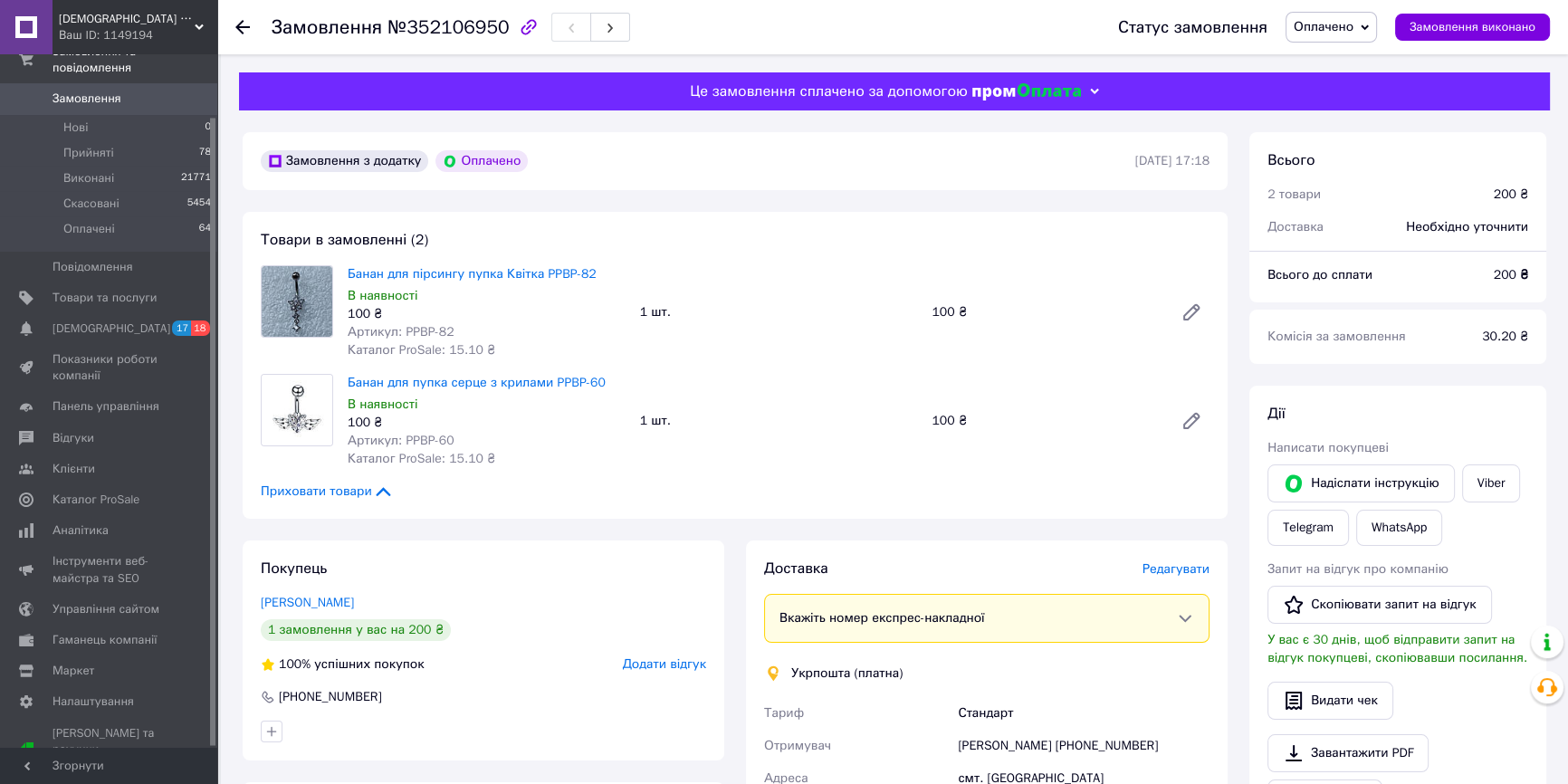 click on "Редагувати" at bounding box center [1176, 569] 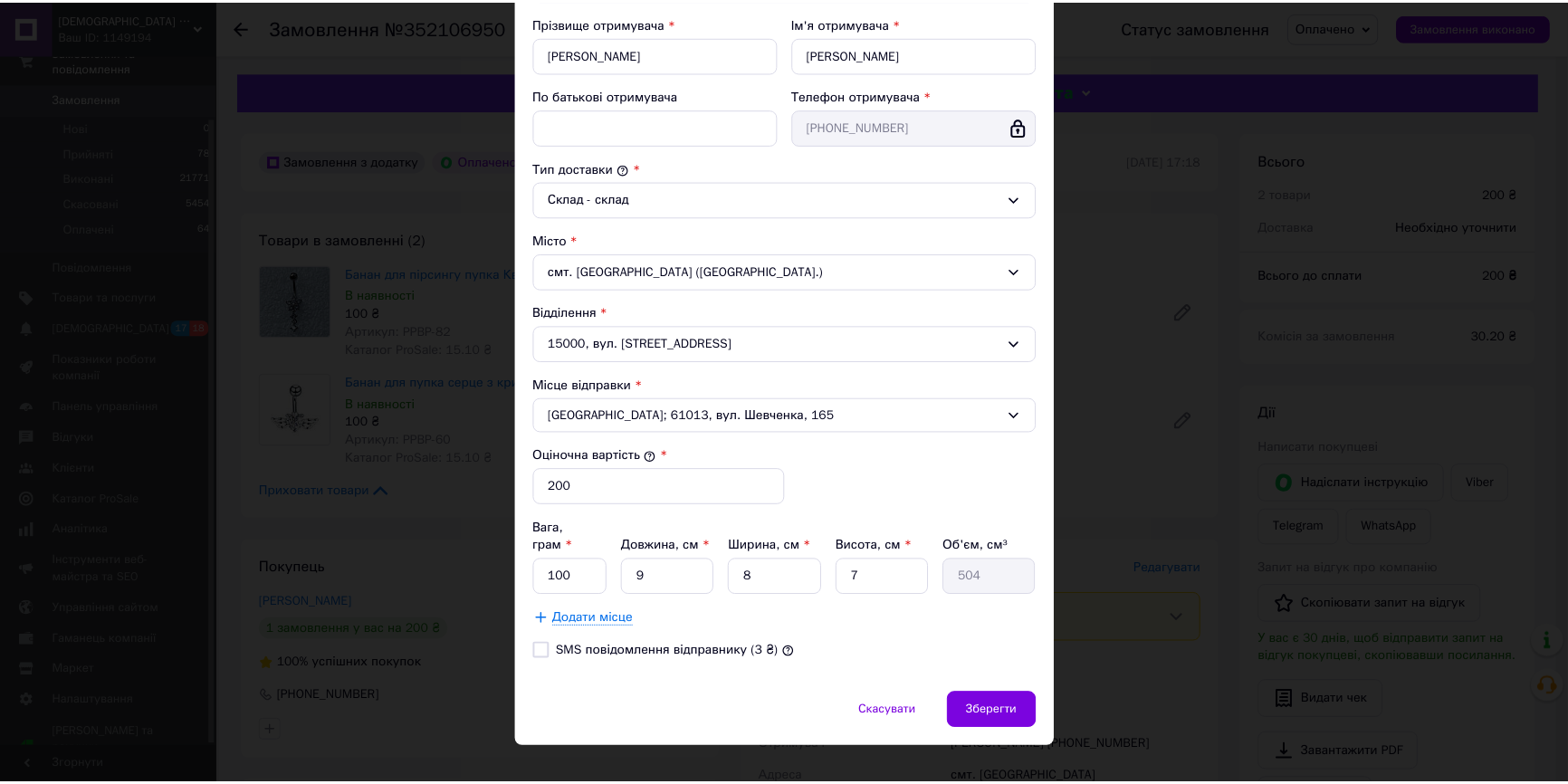 scroll, scrollTop: 345, scrollLeft: 0, axis: vertical 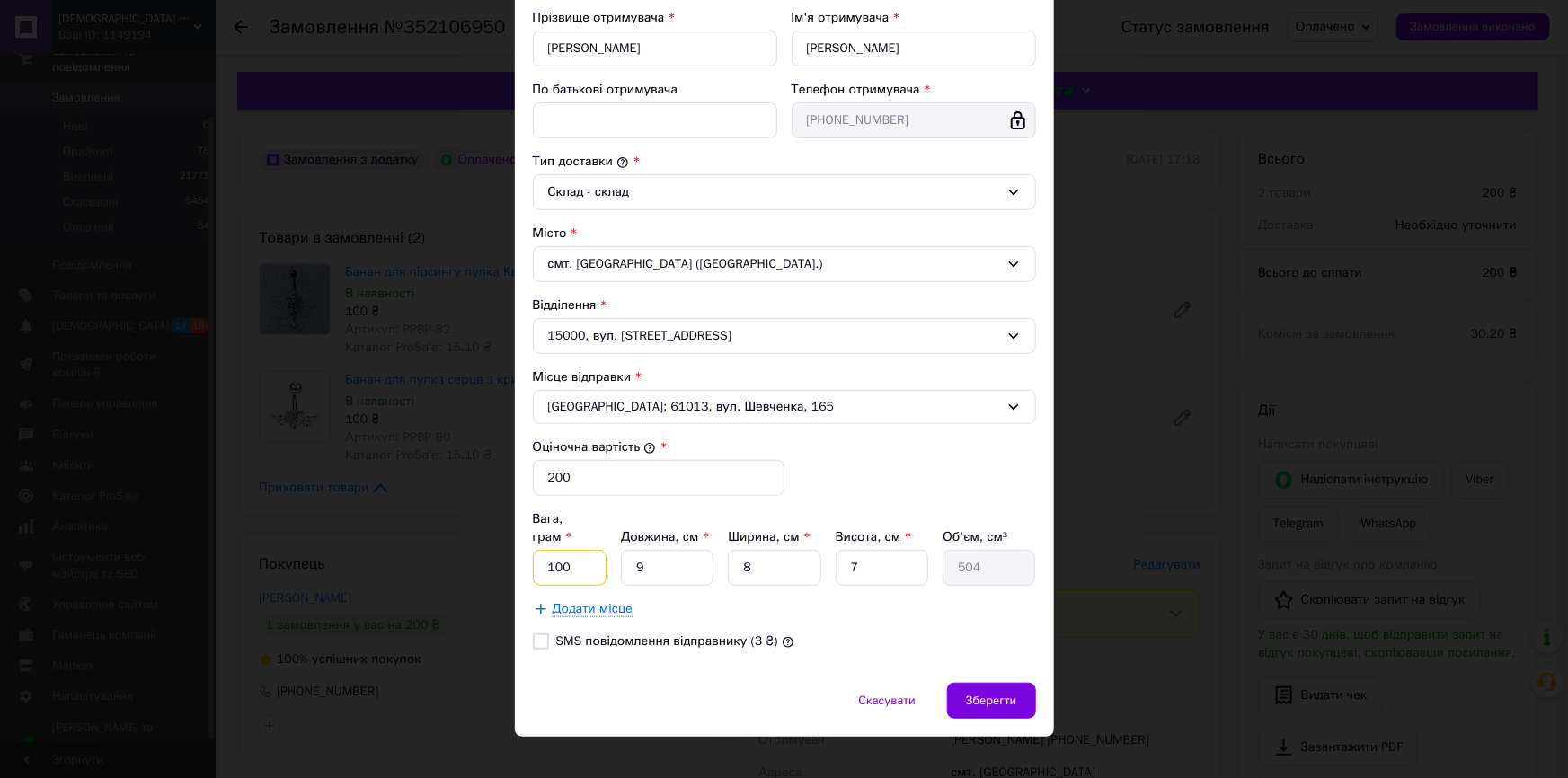 drag, startPoint x: 549, startPoint y: 547, endPoint x: 571, endPoint y: 546, distance: 22.022716 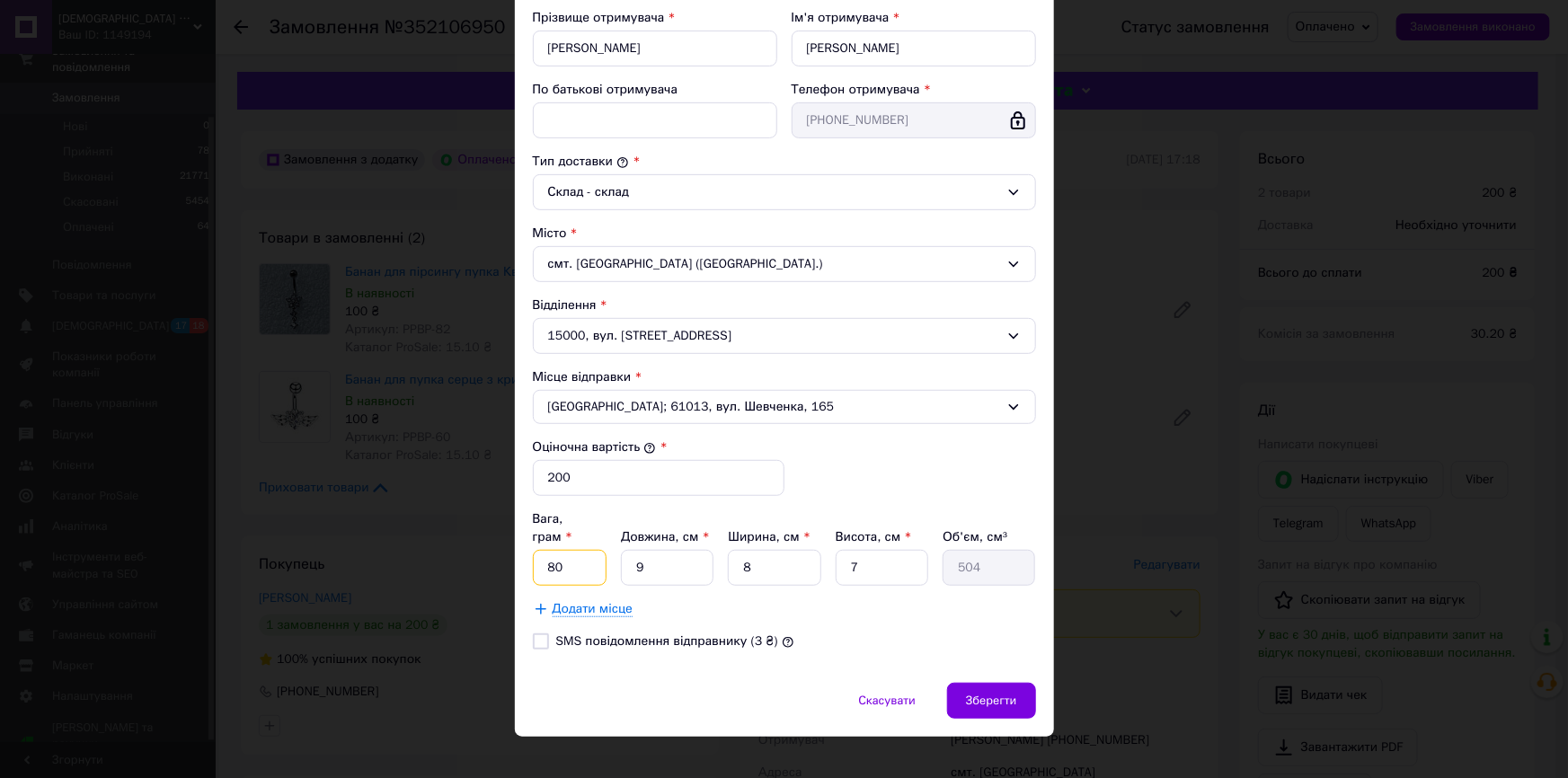 type on "80" 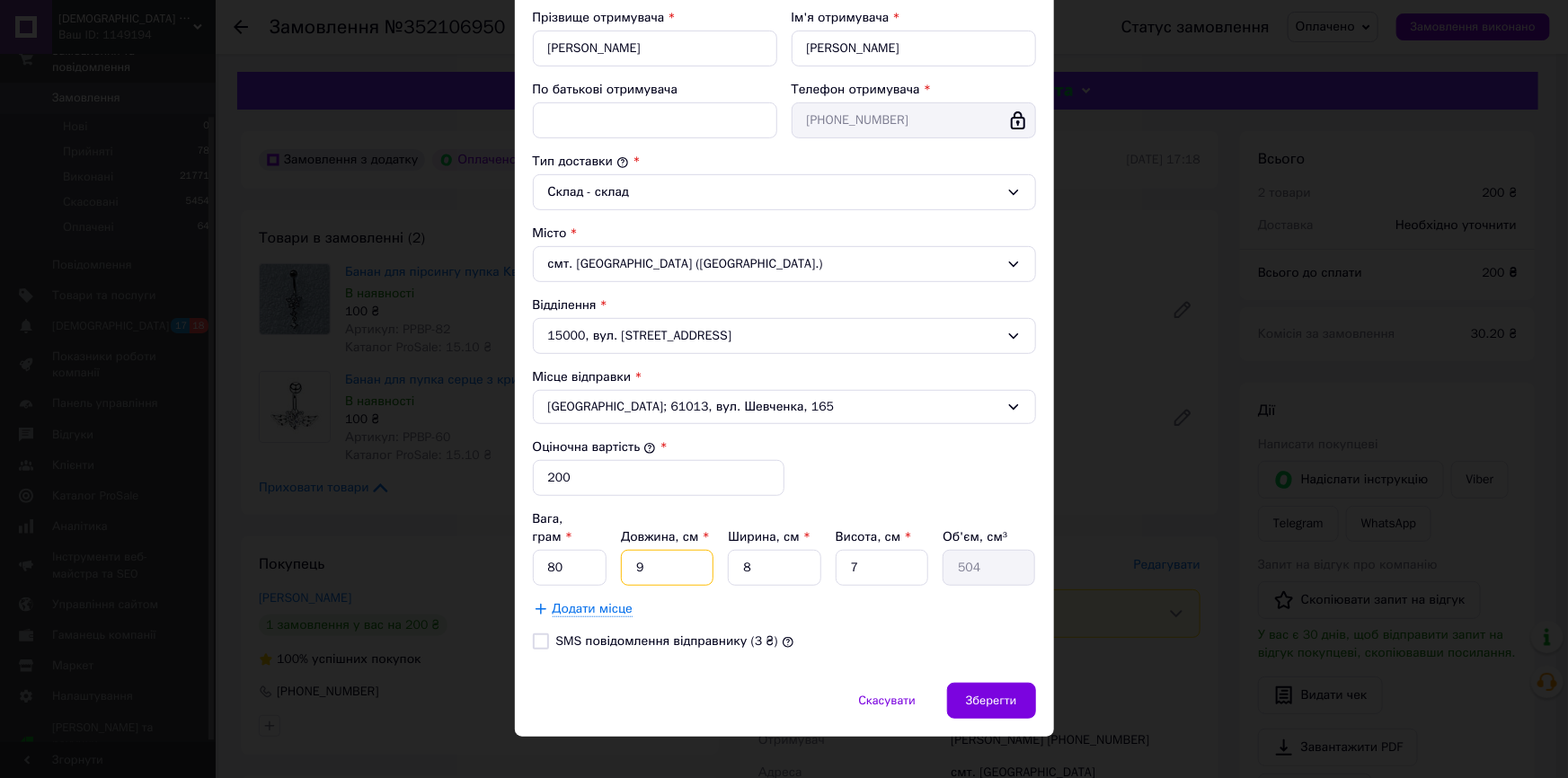 drag, startPoint x: 664, startPoint y: 544, endPoint x: 665, endPoint y: 528, distance: 16.03122 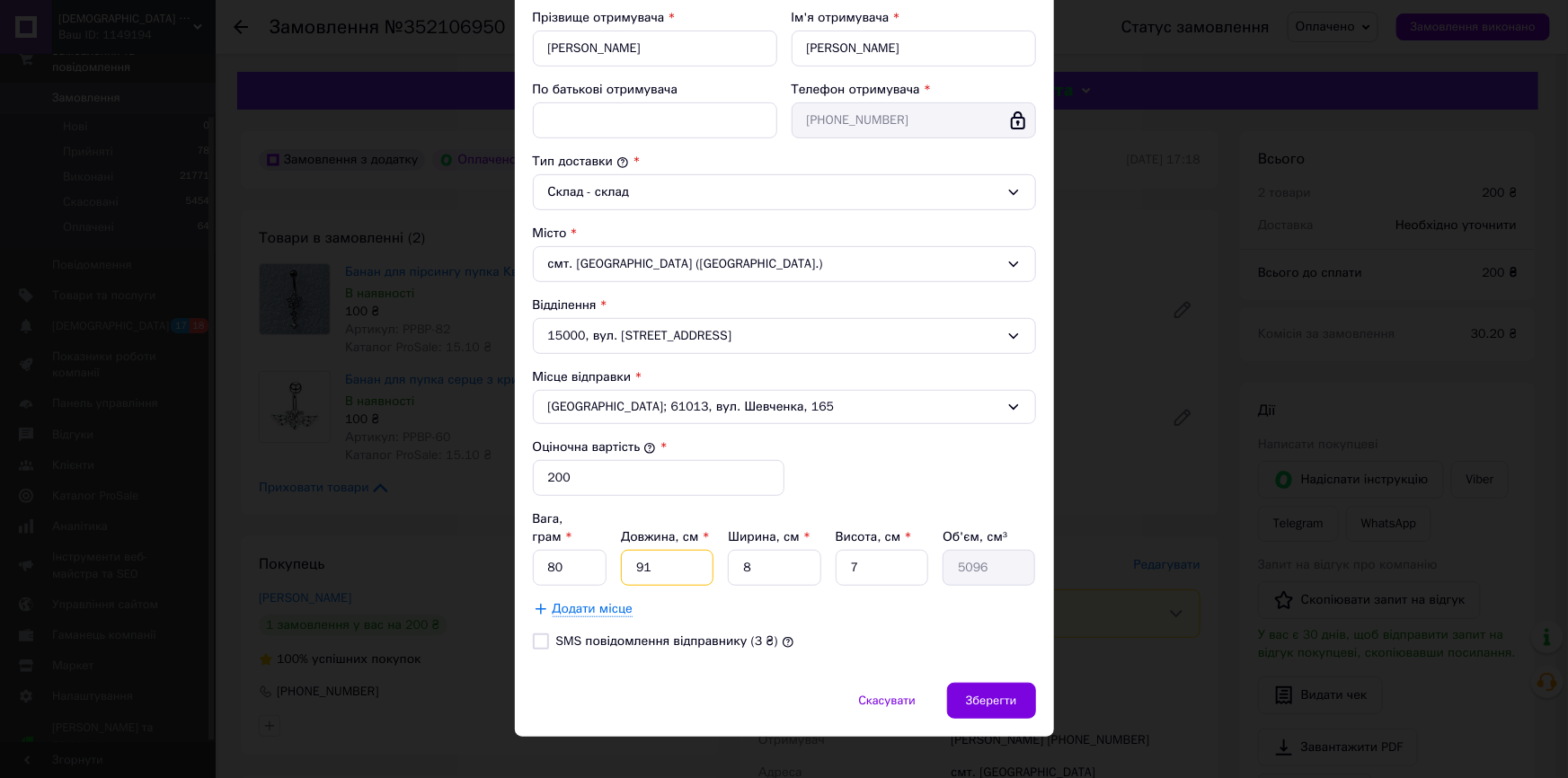 type on "919" 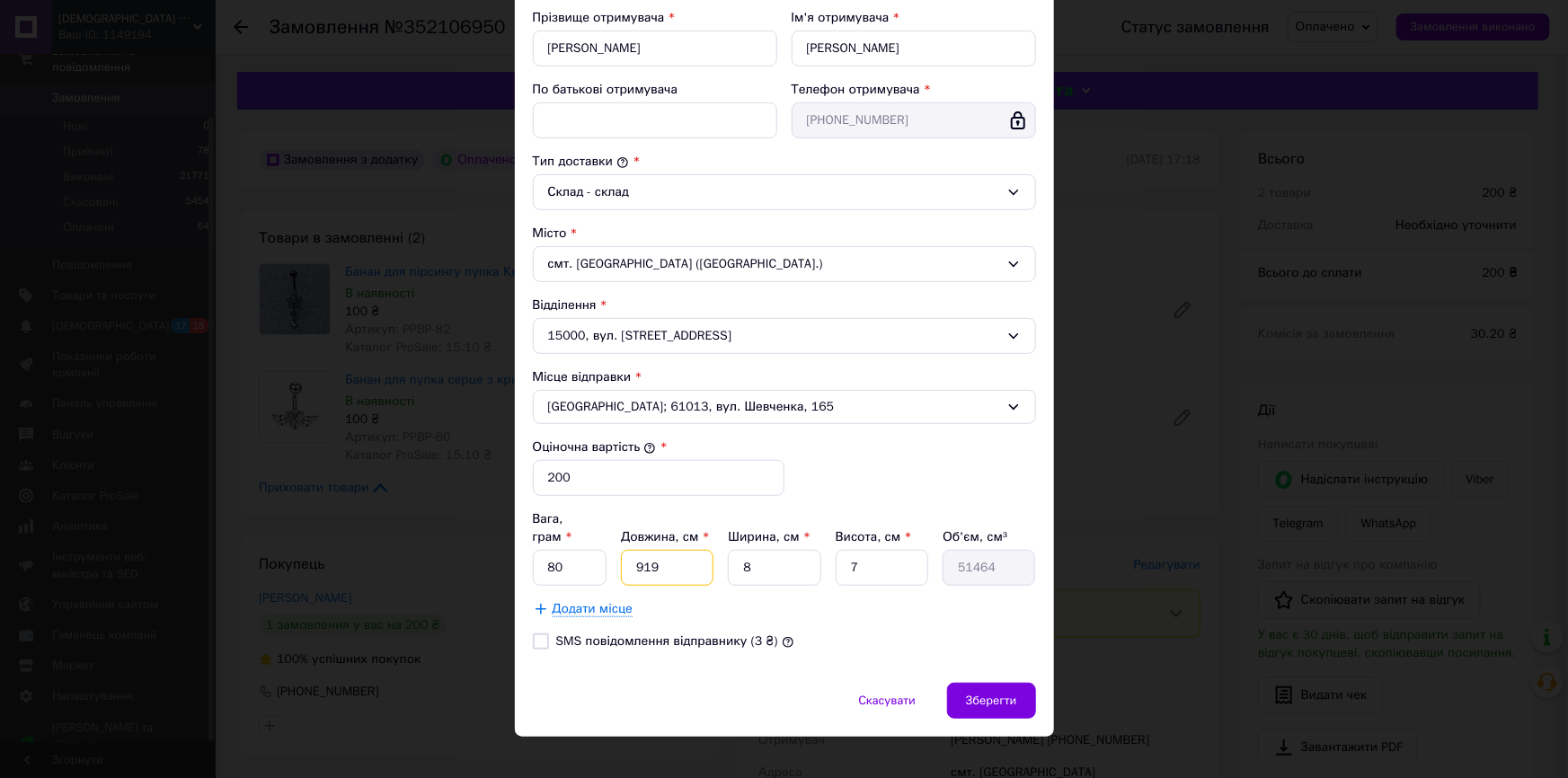 type on "91" 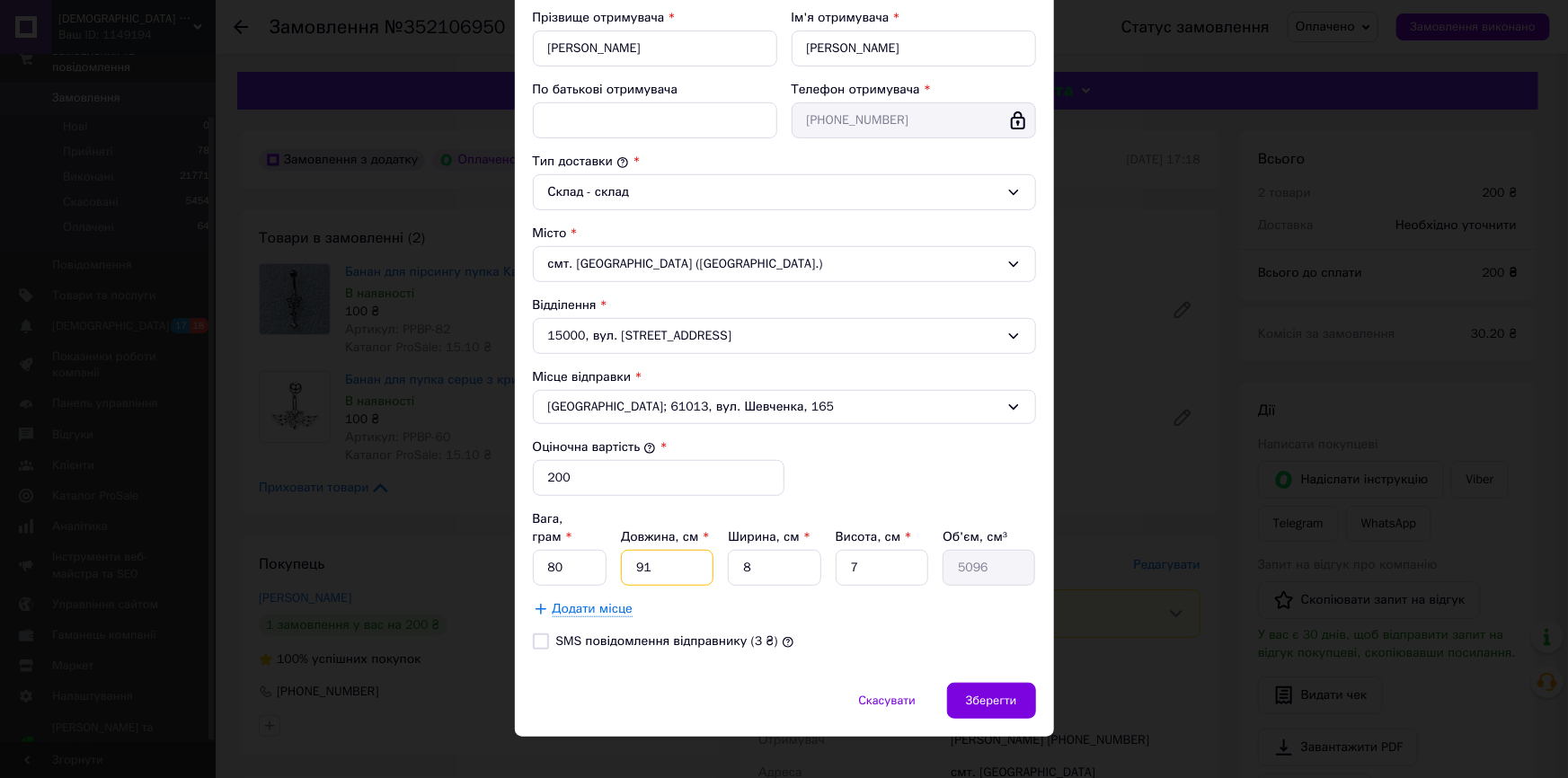 type on "9" 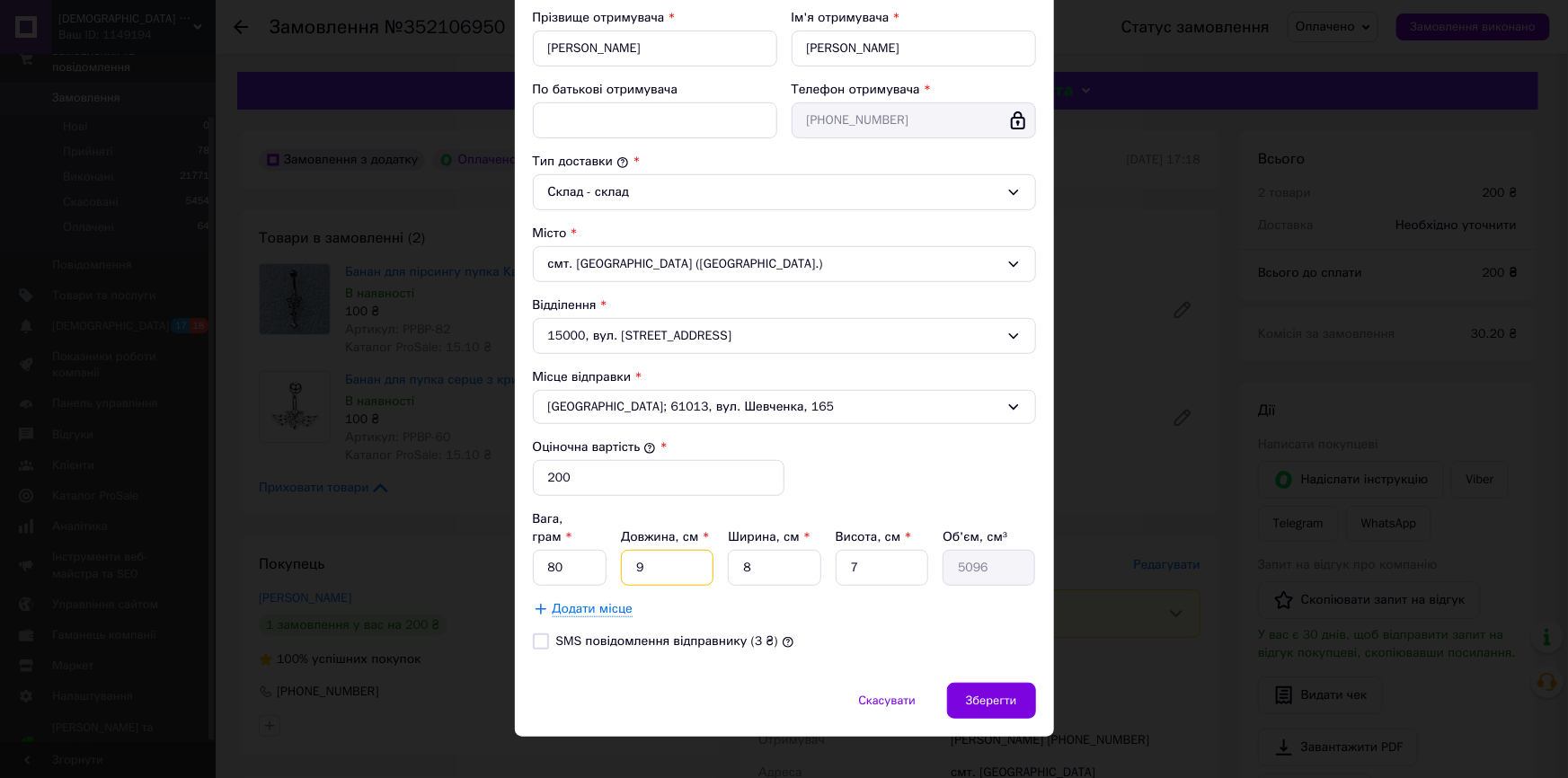 type on "504" 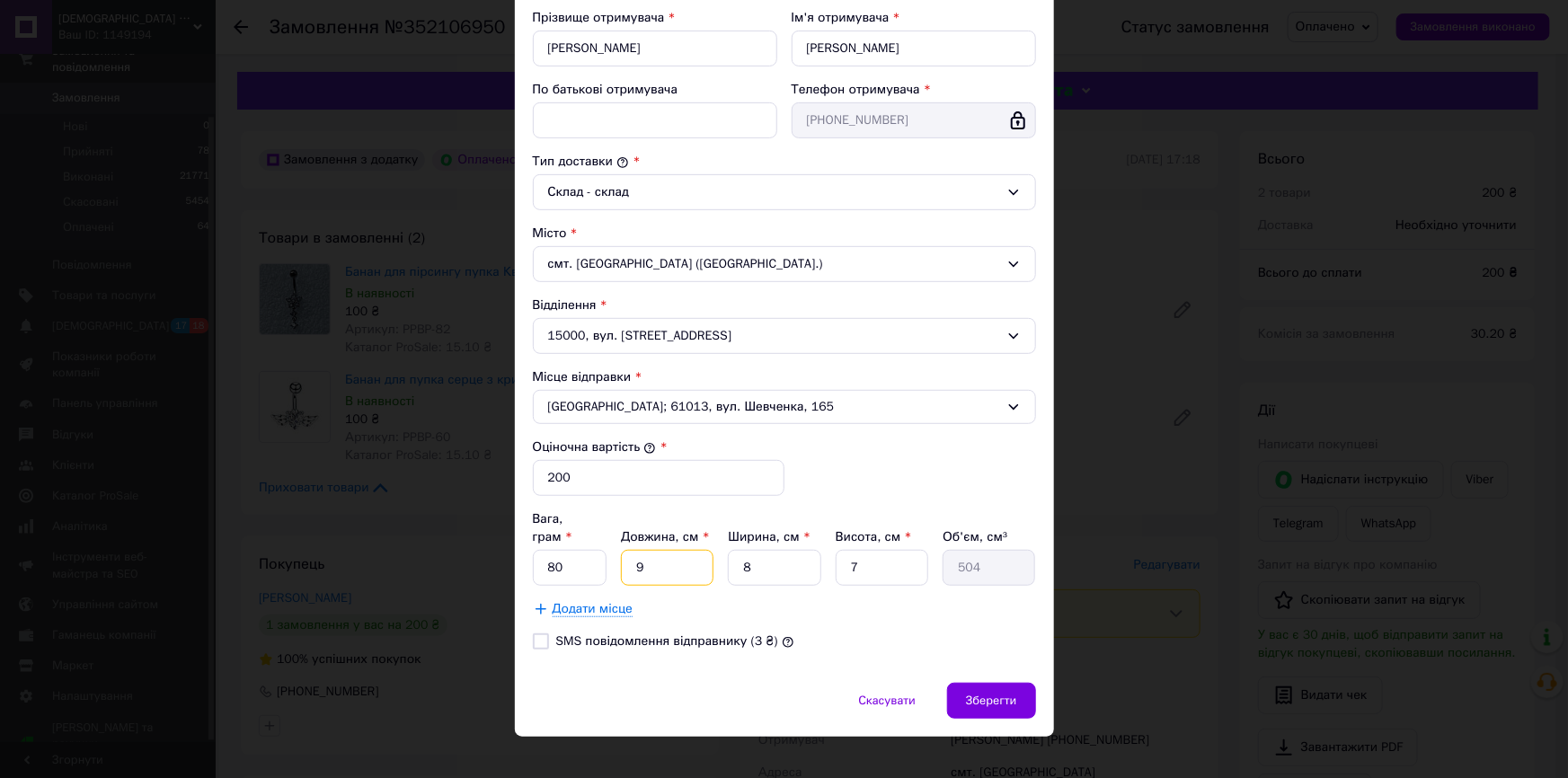 type 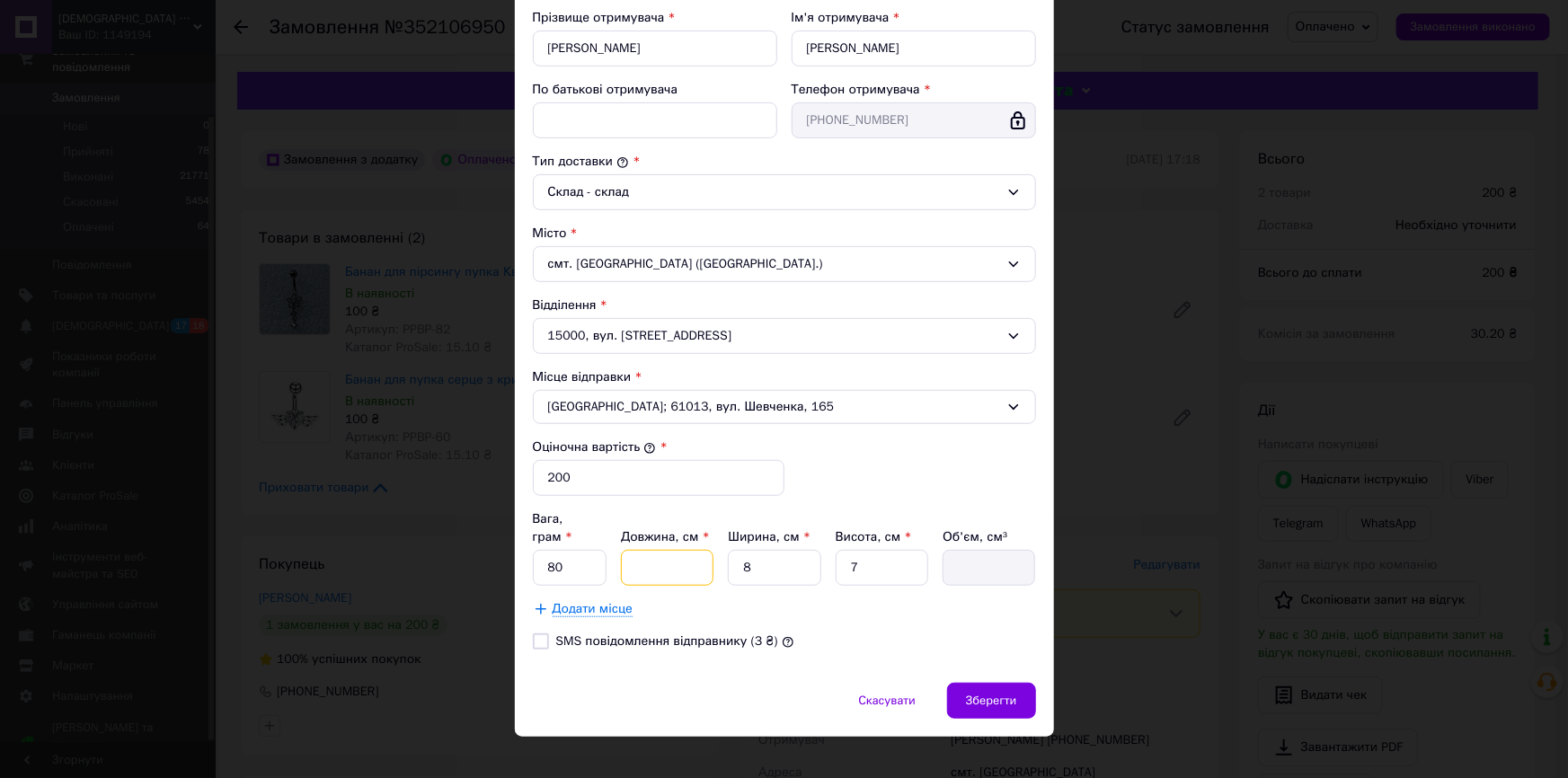 type on "1" 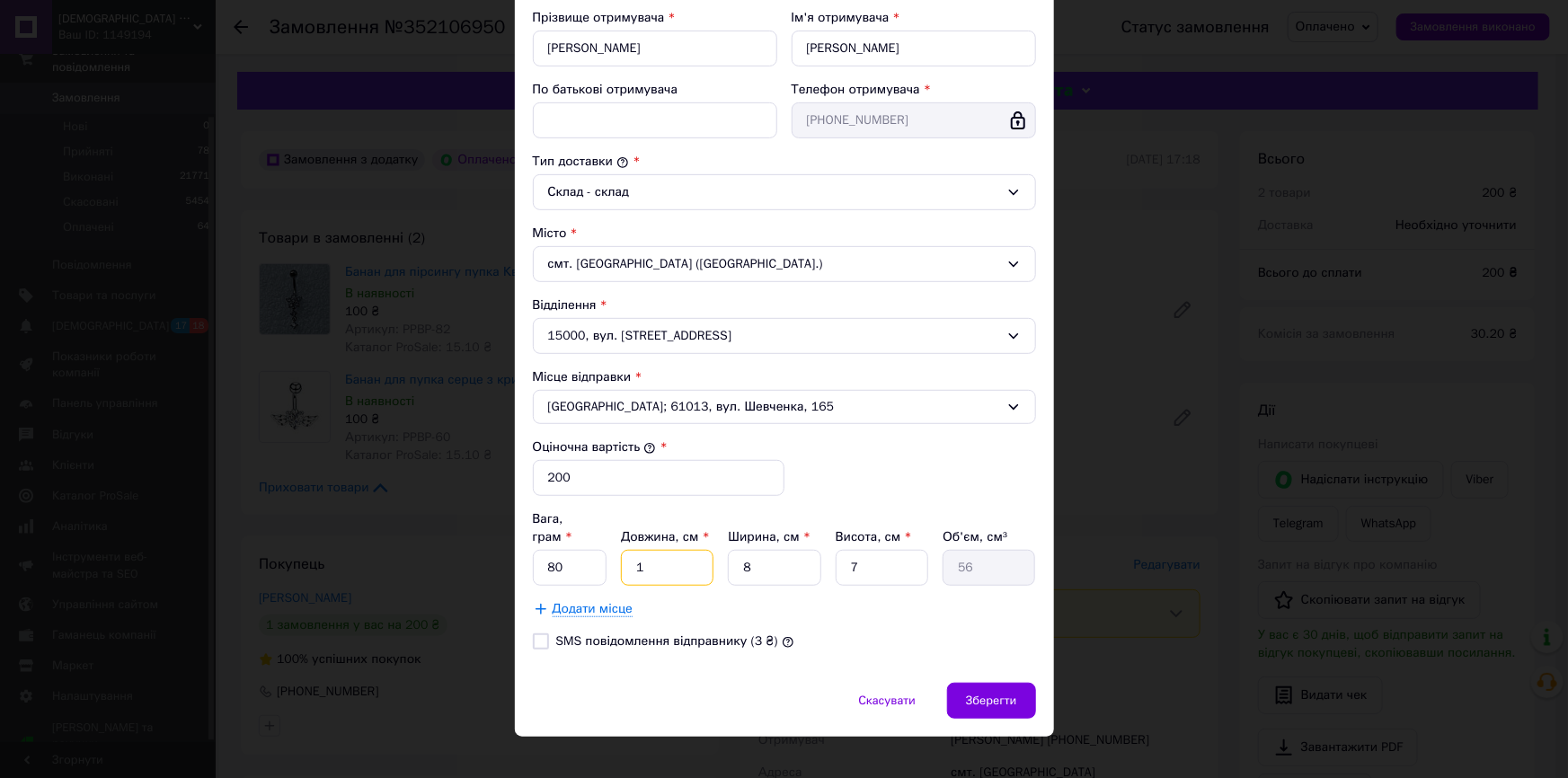 type on "19" 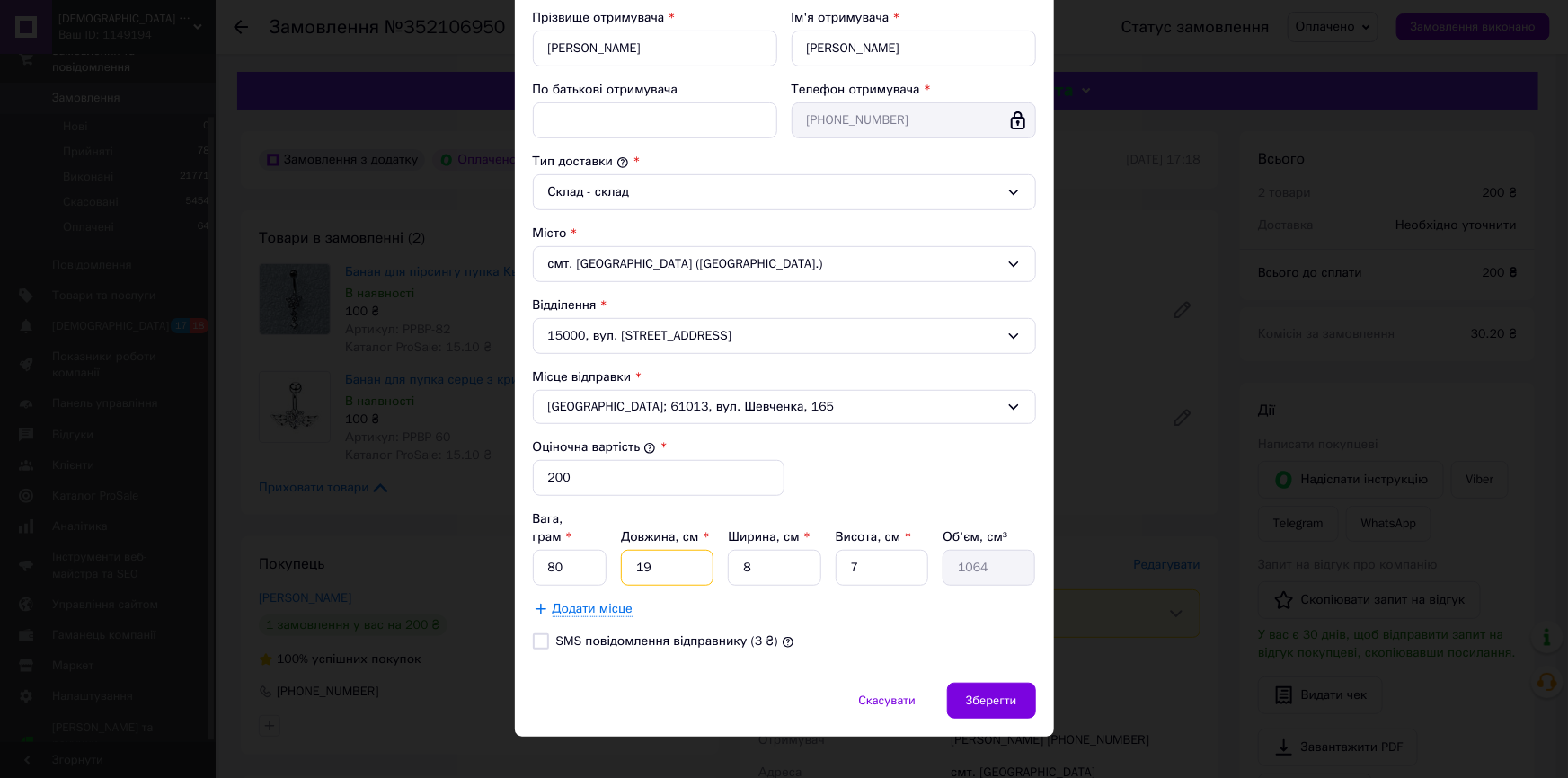 type on "19" 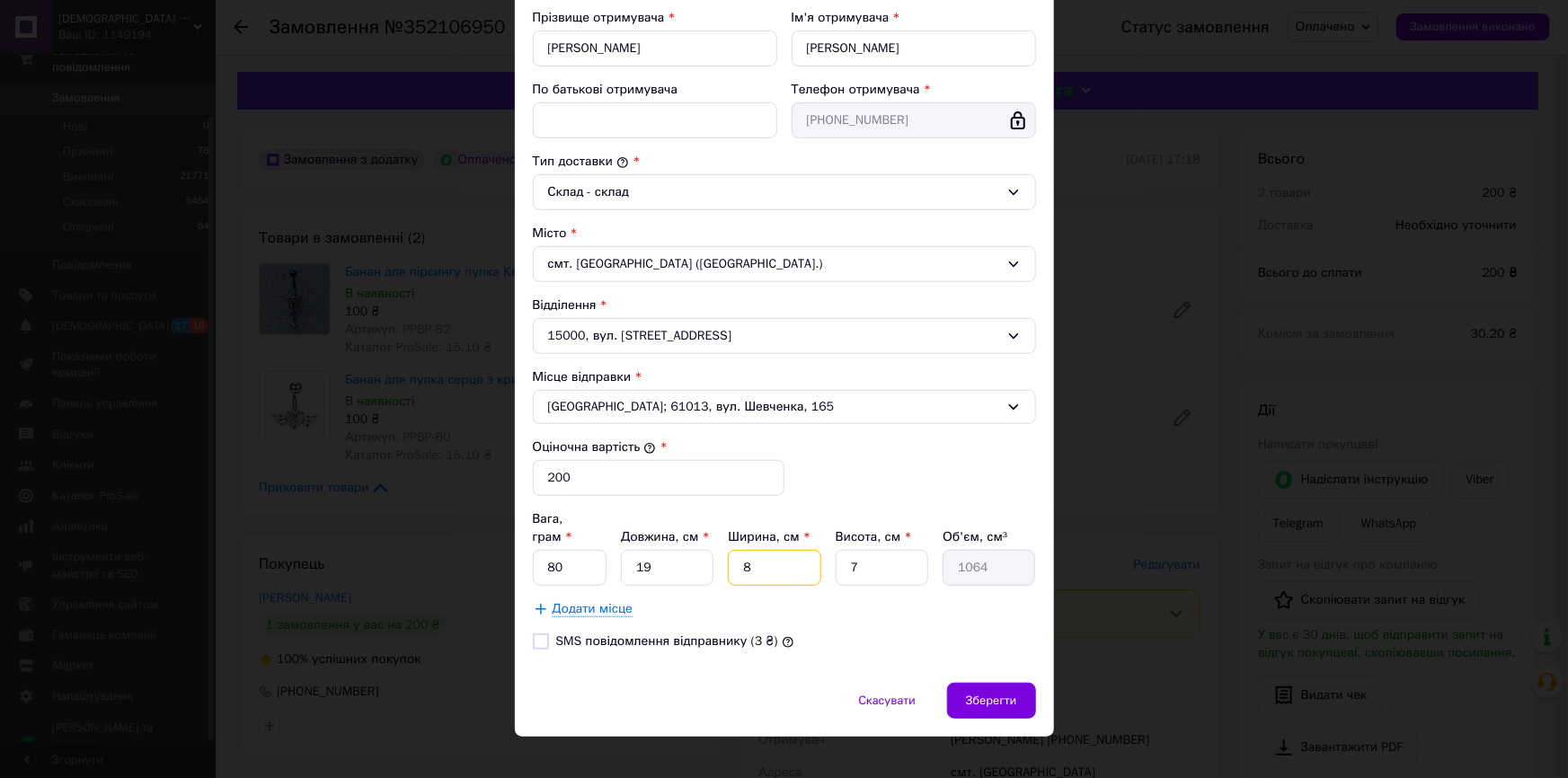 drag, startPoint x: 779, startPoint y: 543, endPoint x: 734, endPoint y: 543, distance: 45 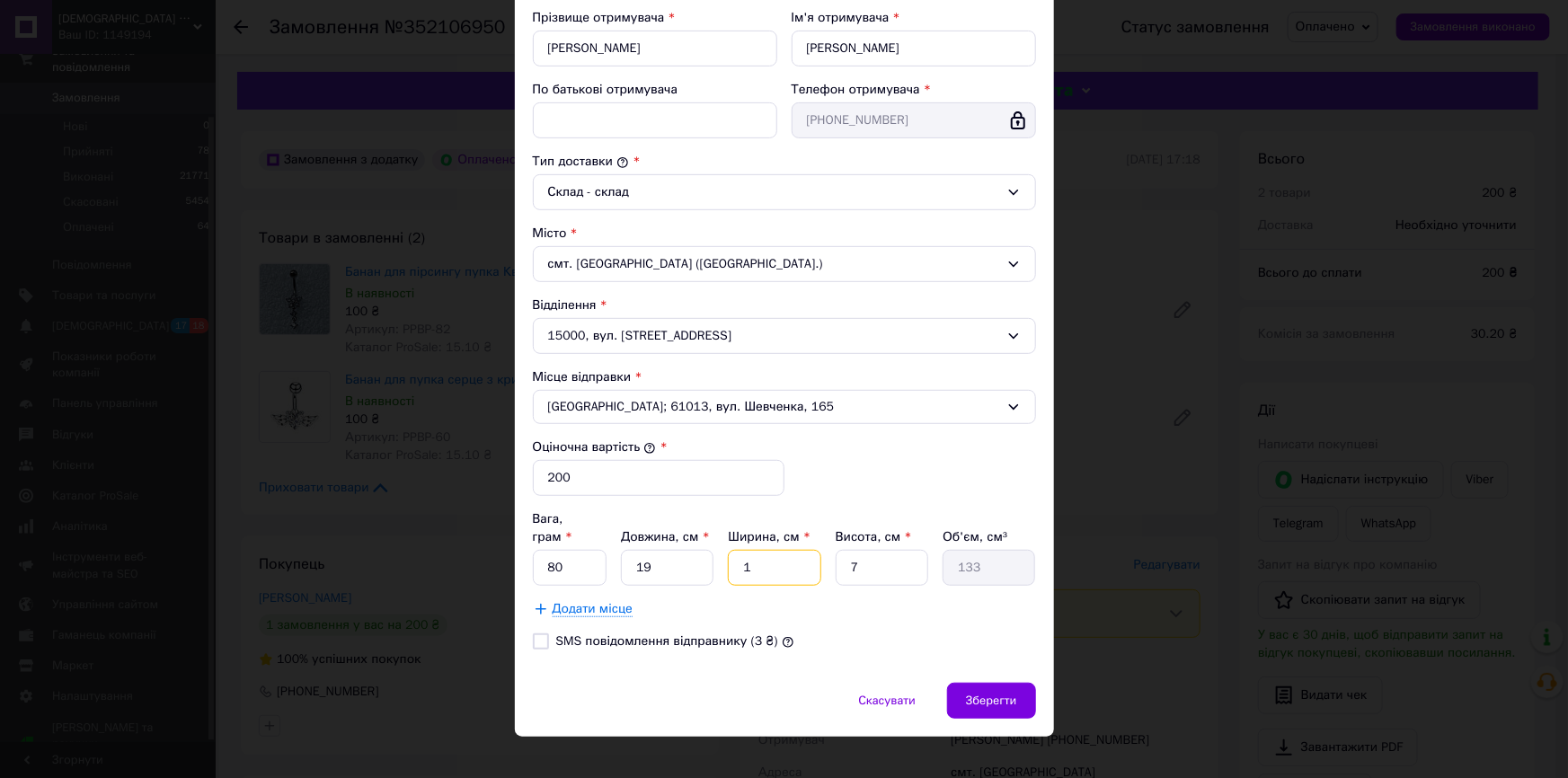 type on "12" 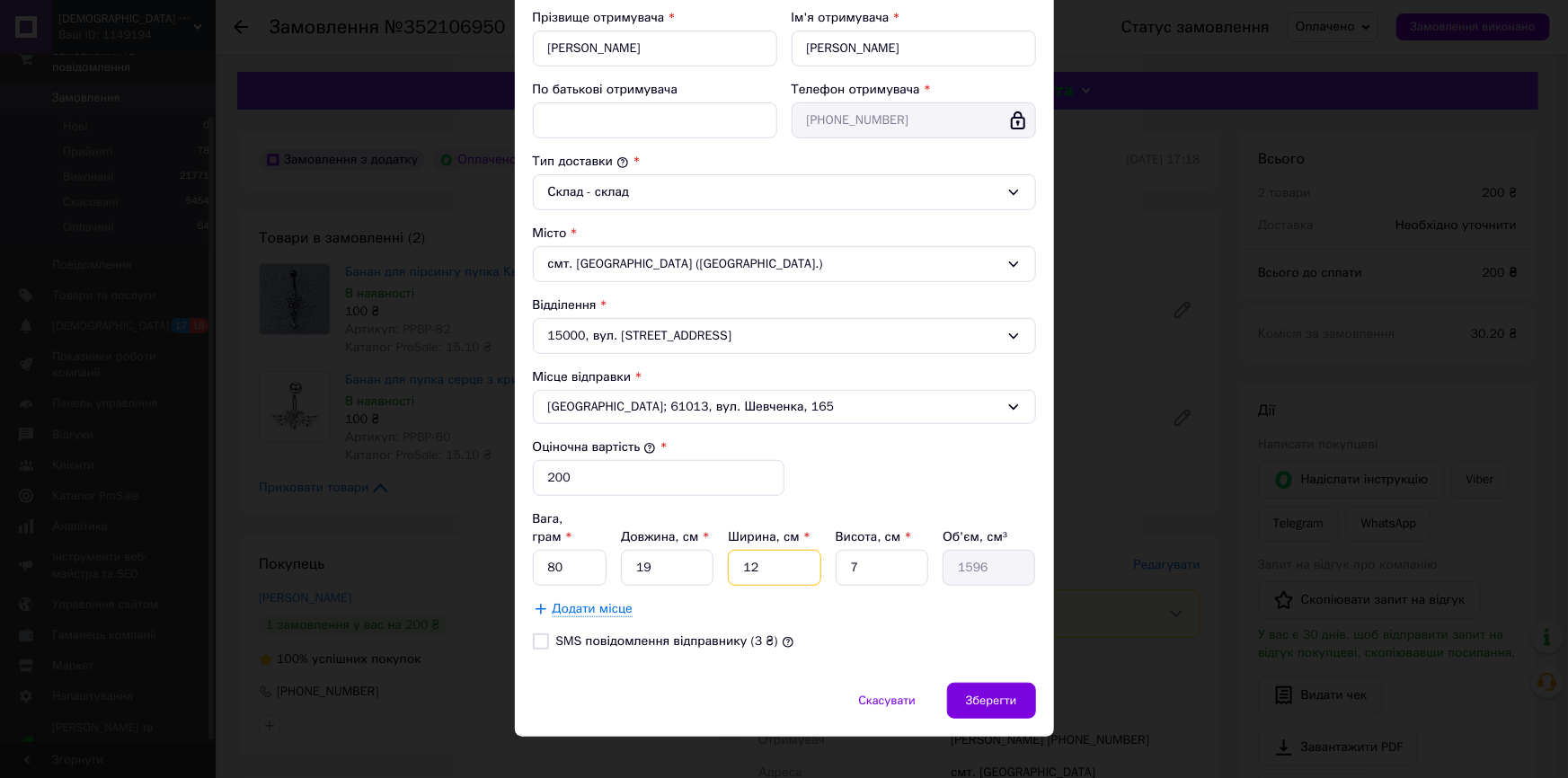 type on "12" 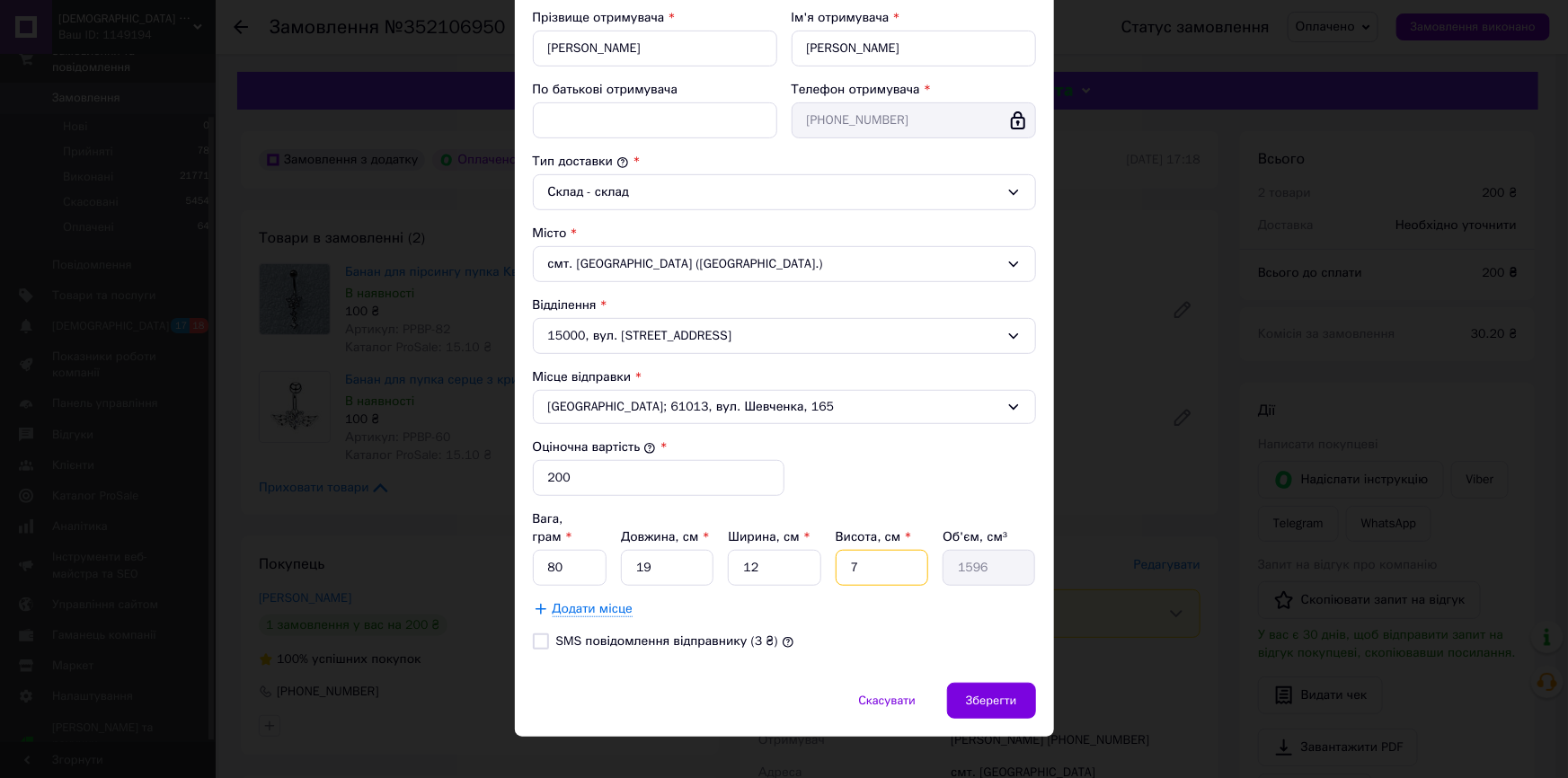drag, startPoint x: 862, startPoint y: 547, endPoint x: 839, endPoint y: 539, distance: 24.35159 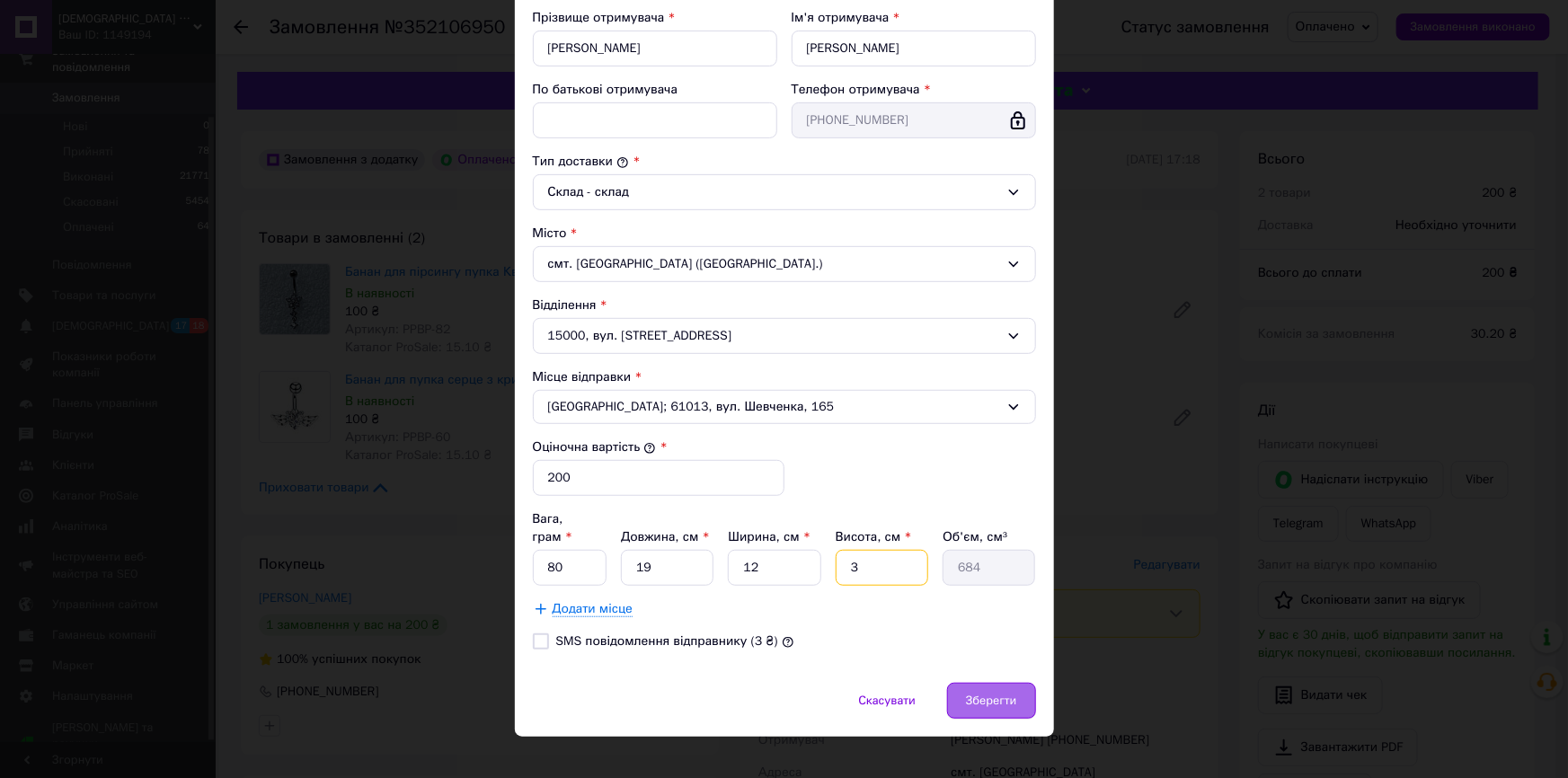type on "3" 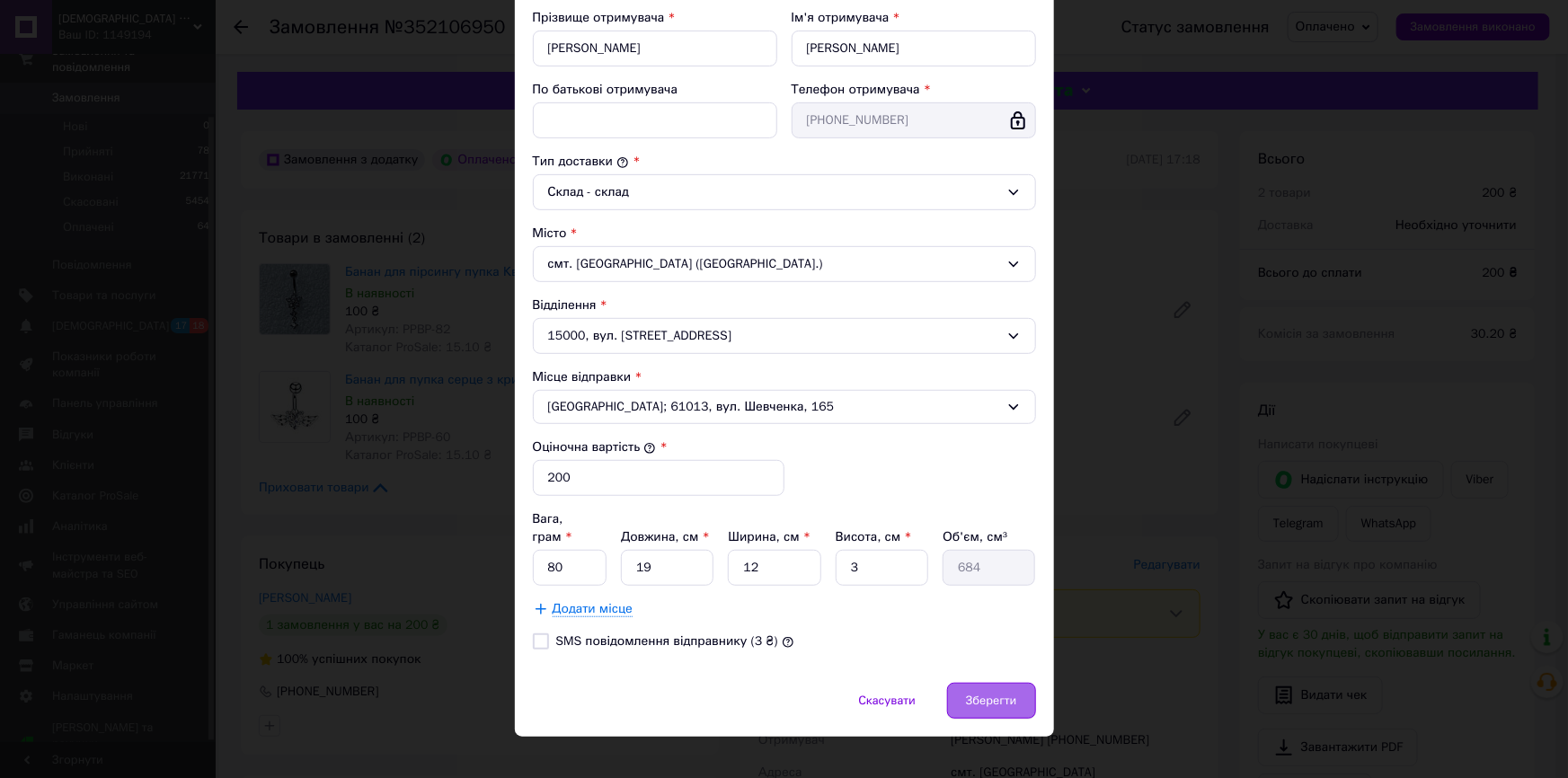 click on "Зберегти" at bounding box center (991, 701) 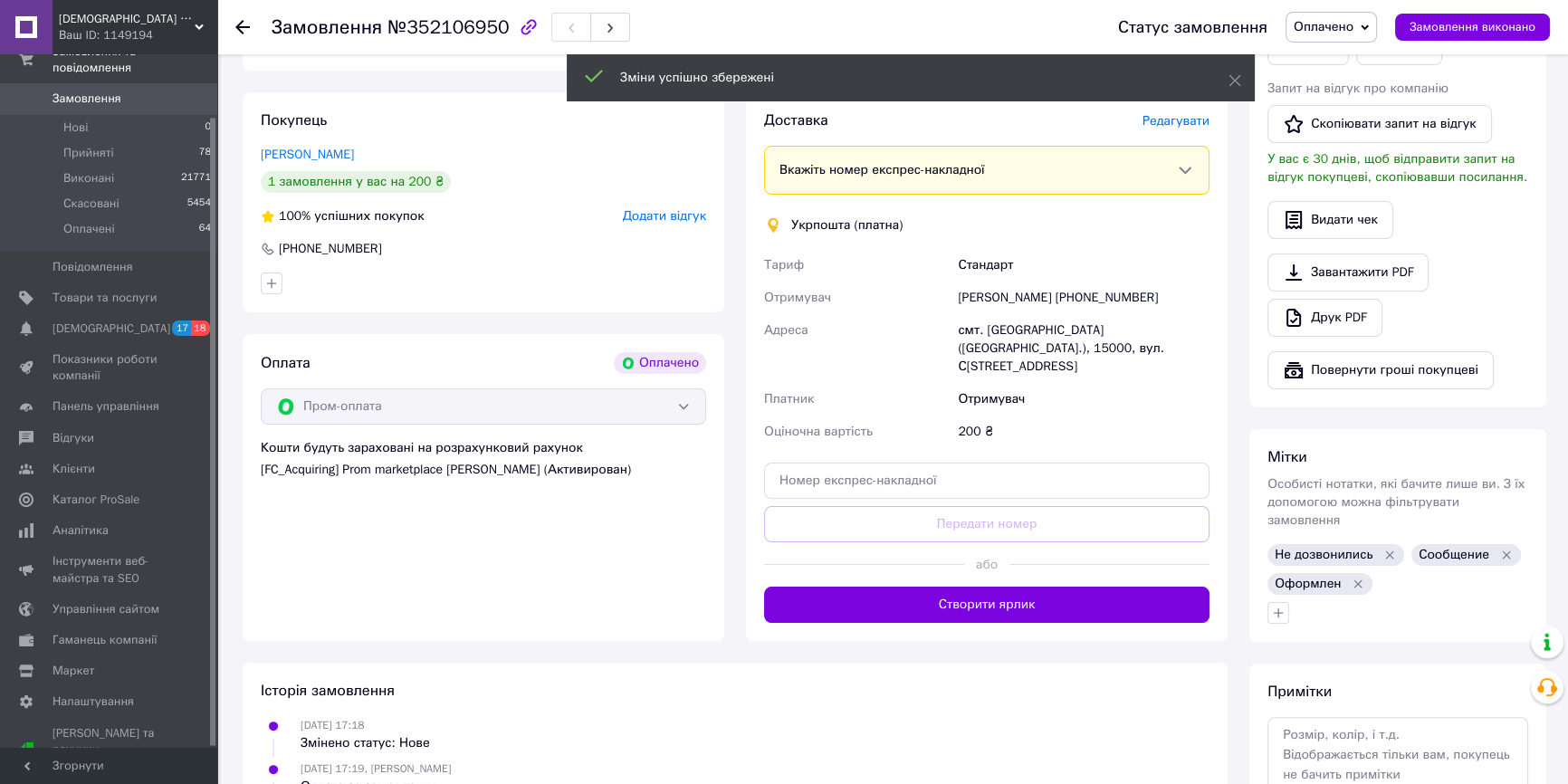 scroll, scrollTop: 493, scrollLeft: 0, axis: vertical 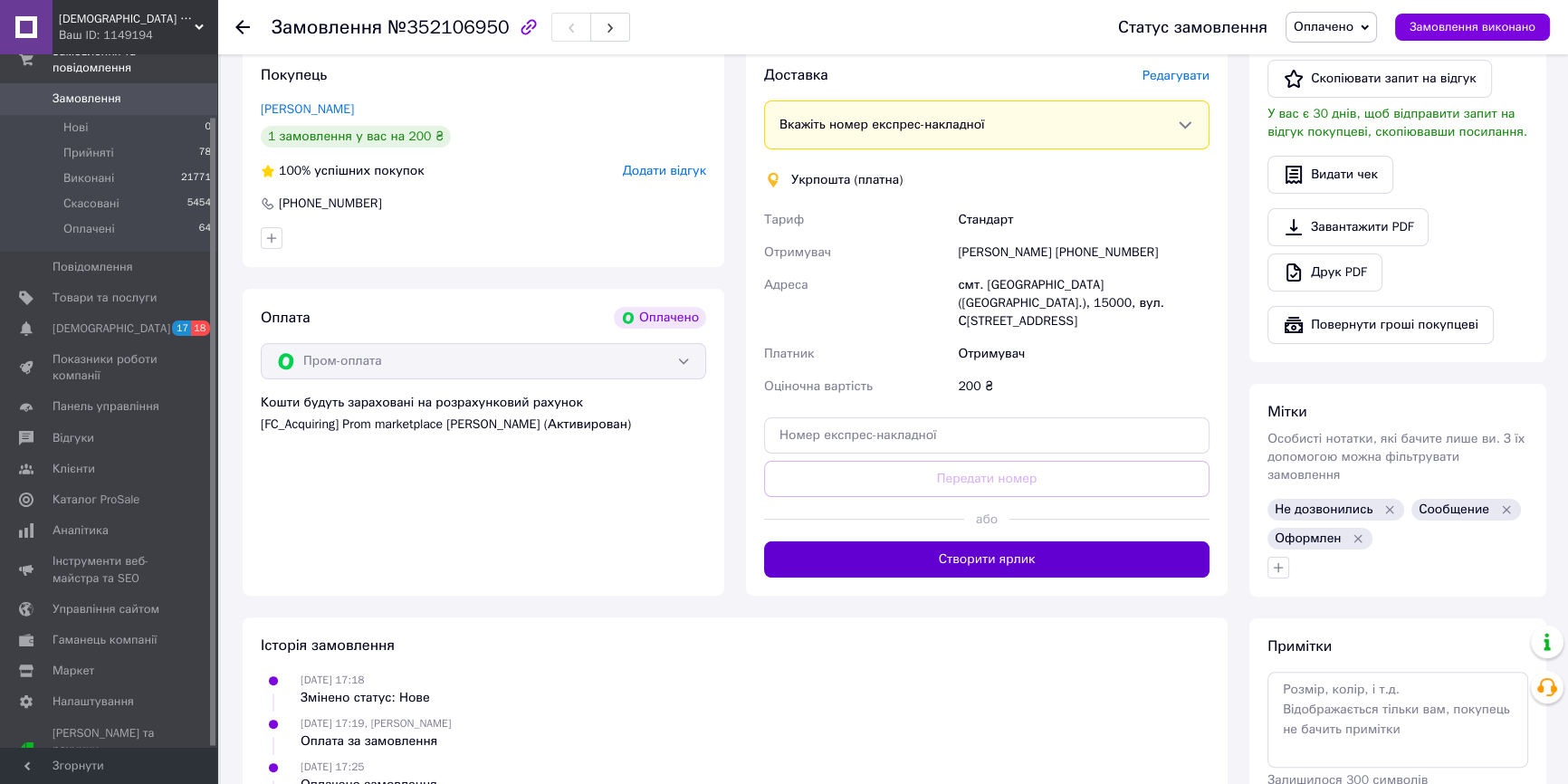 click on "Створити ярлик" at bounding box center (987, 559) 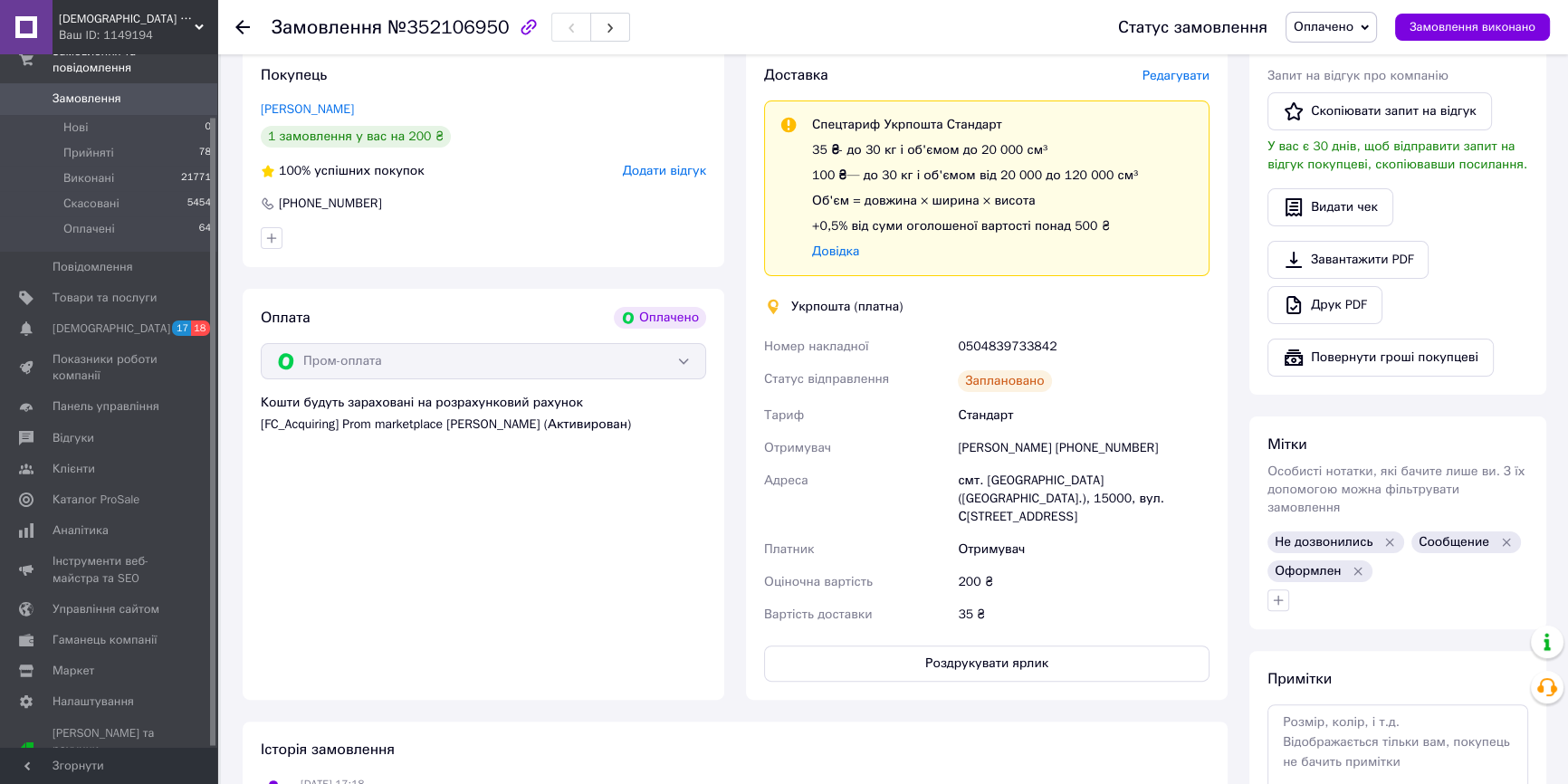 click 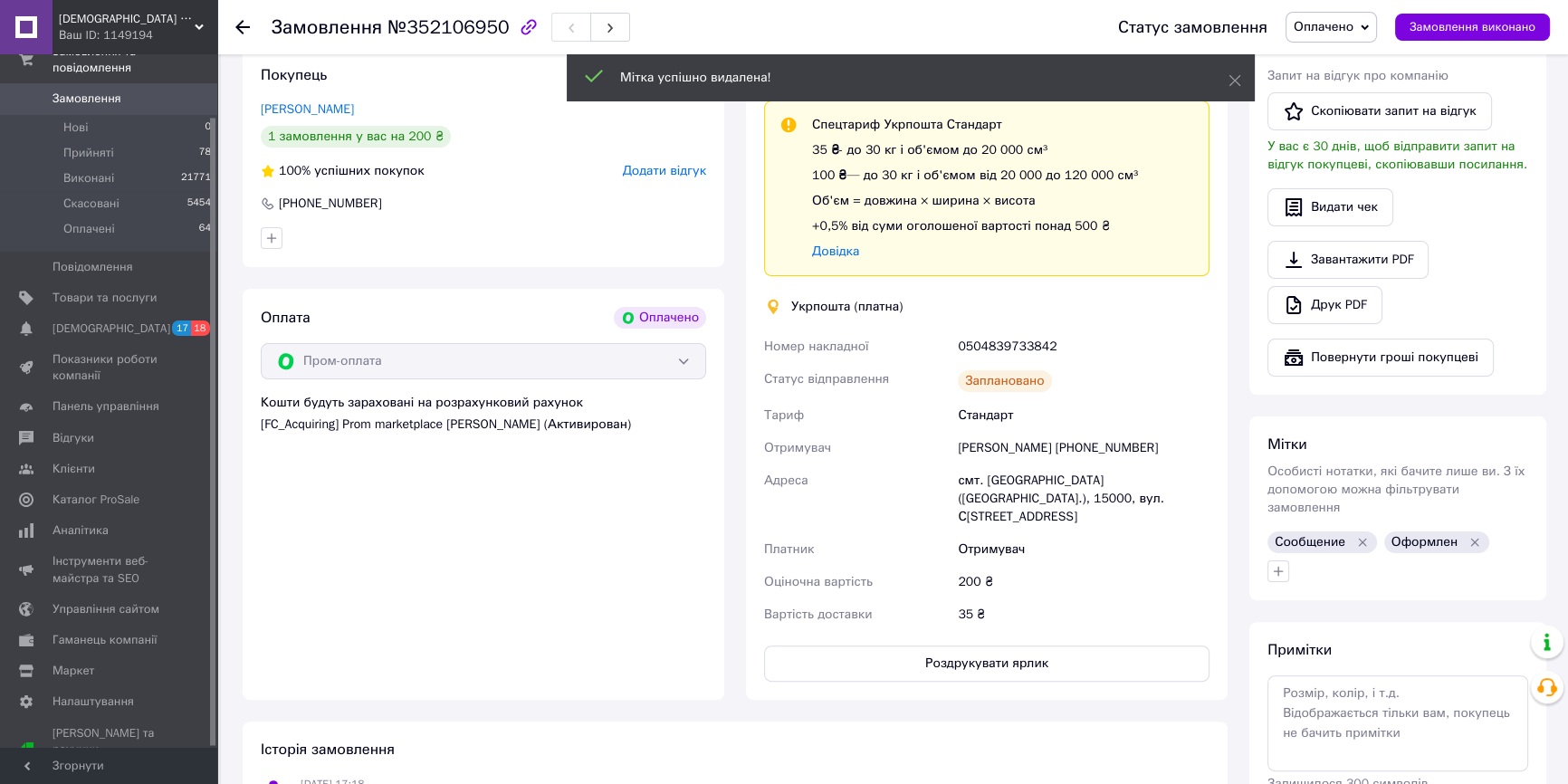 click 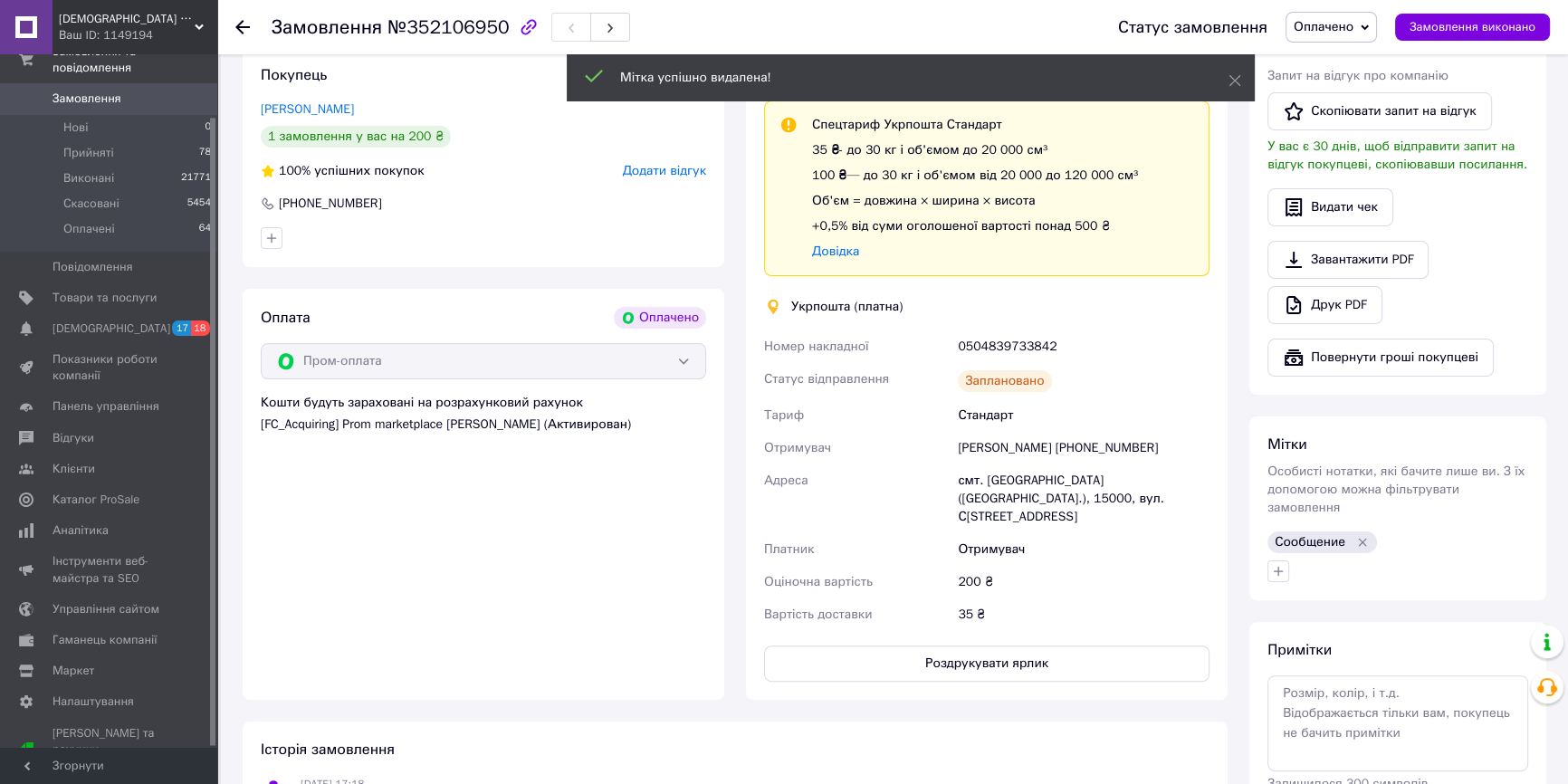 click 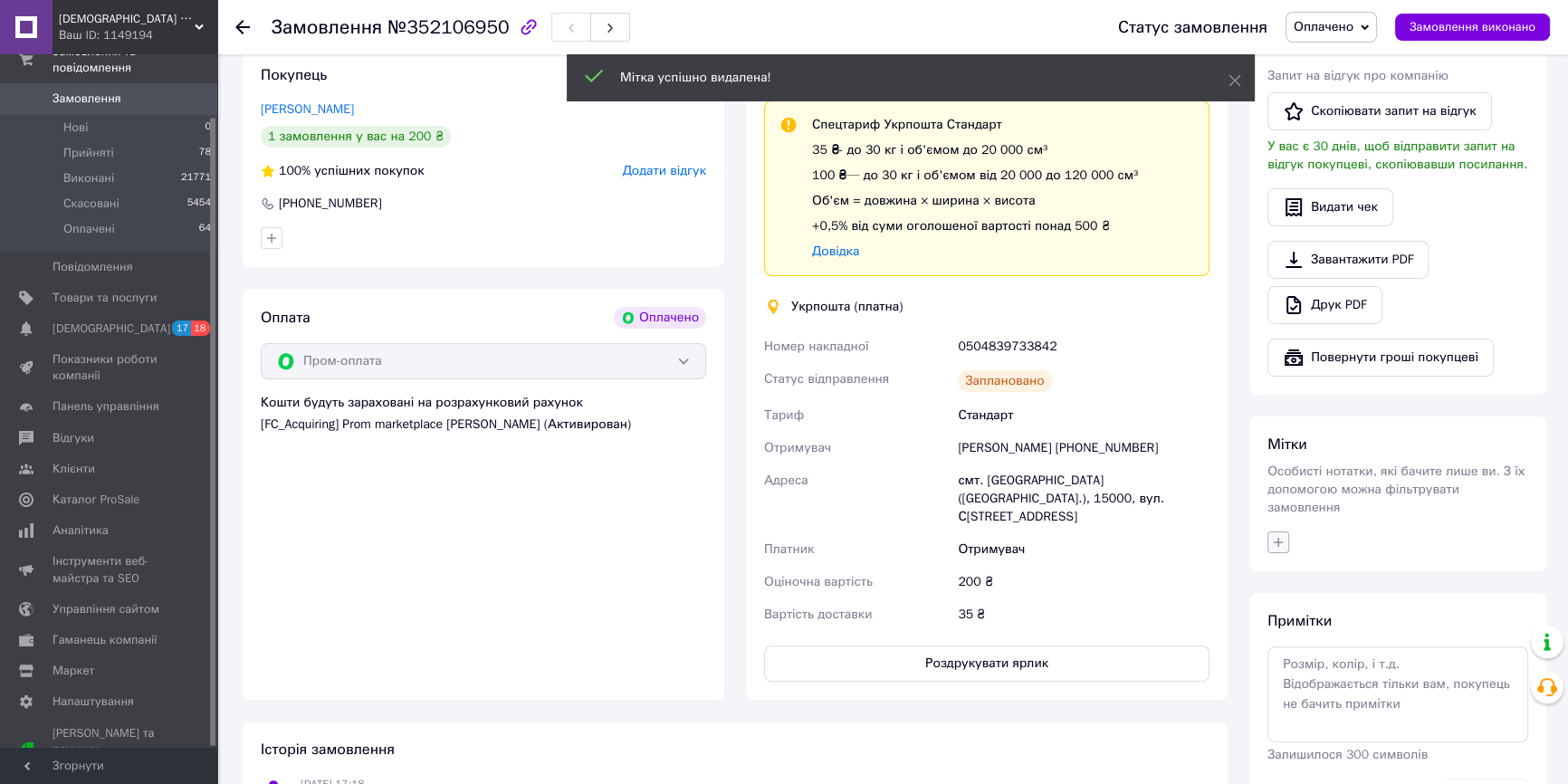 click 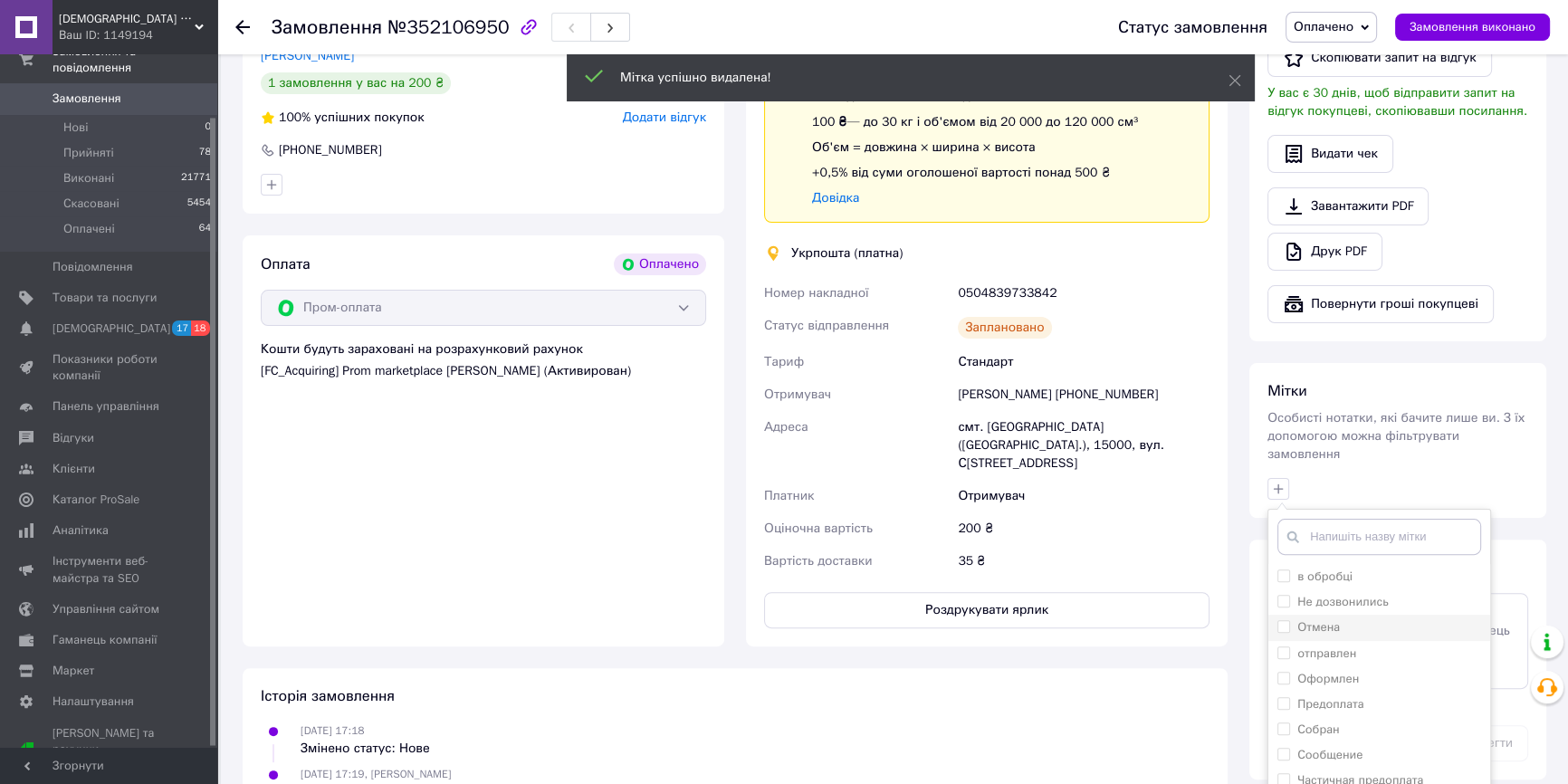 scroll, scrollTop: 576, scrollLeft: 0, axis: vertical 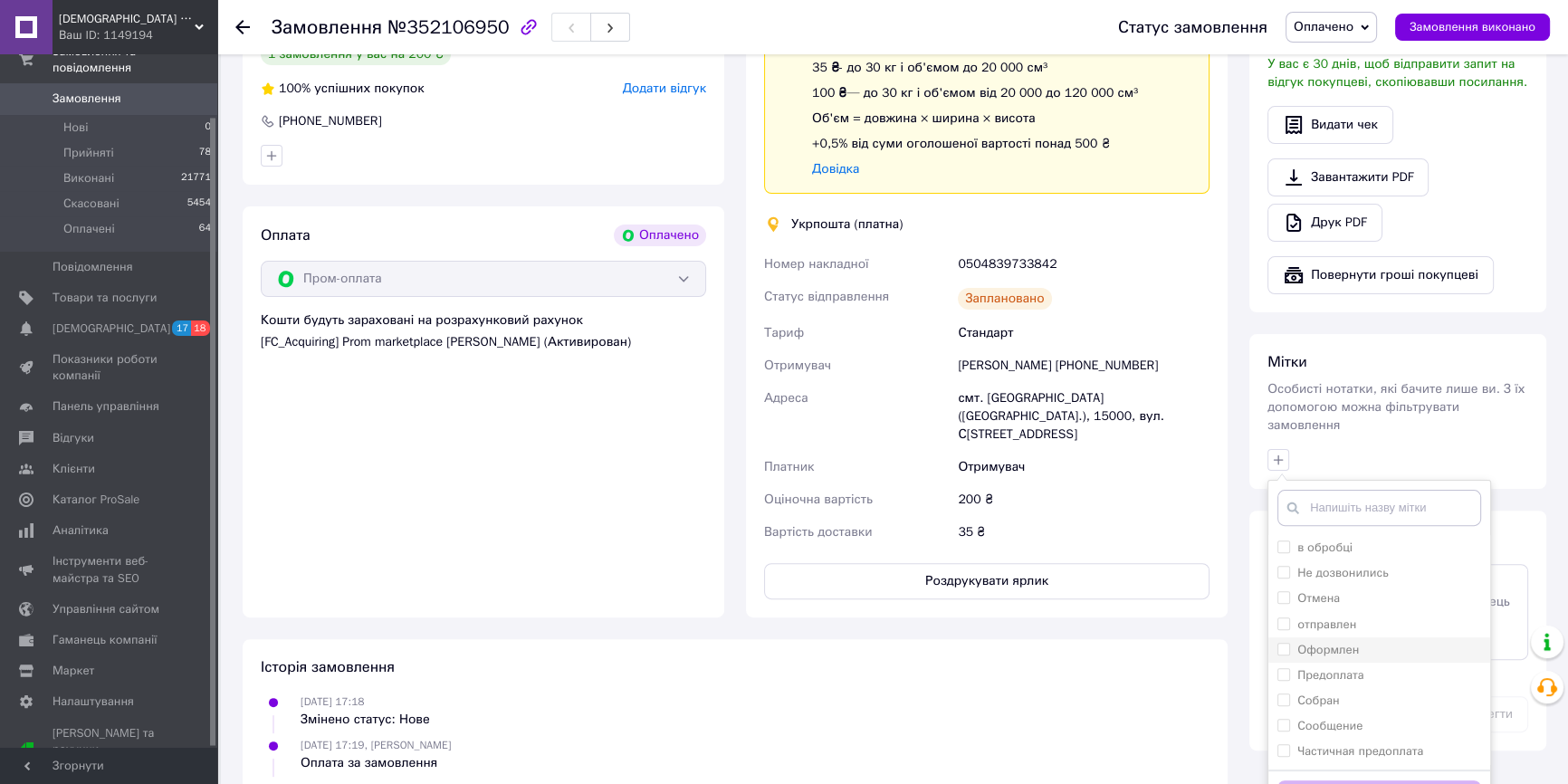 click on "Оформлен" at bounding box center [1283, 648] 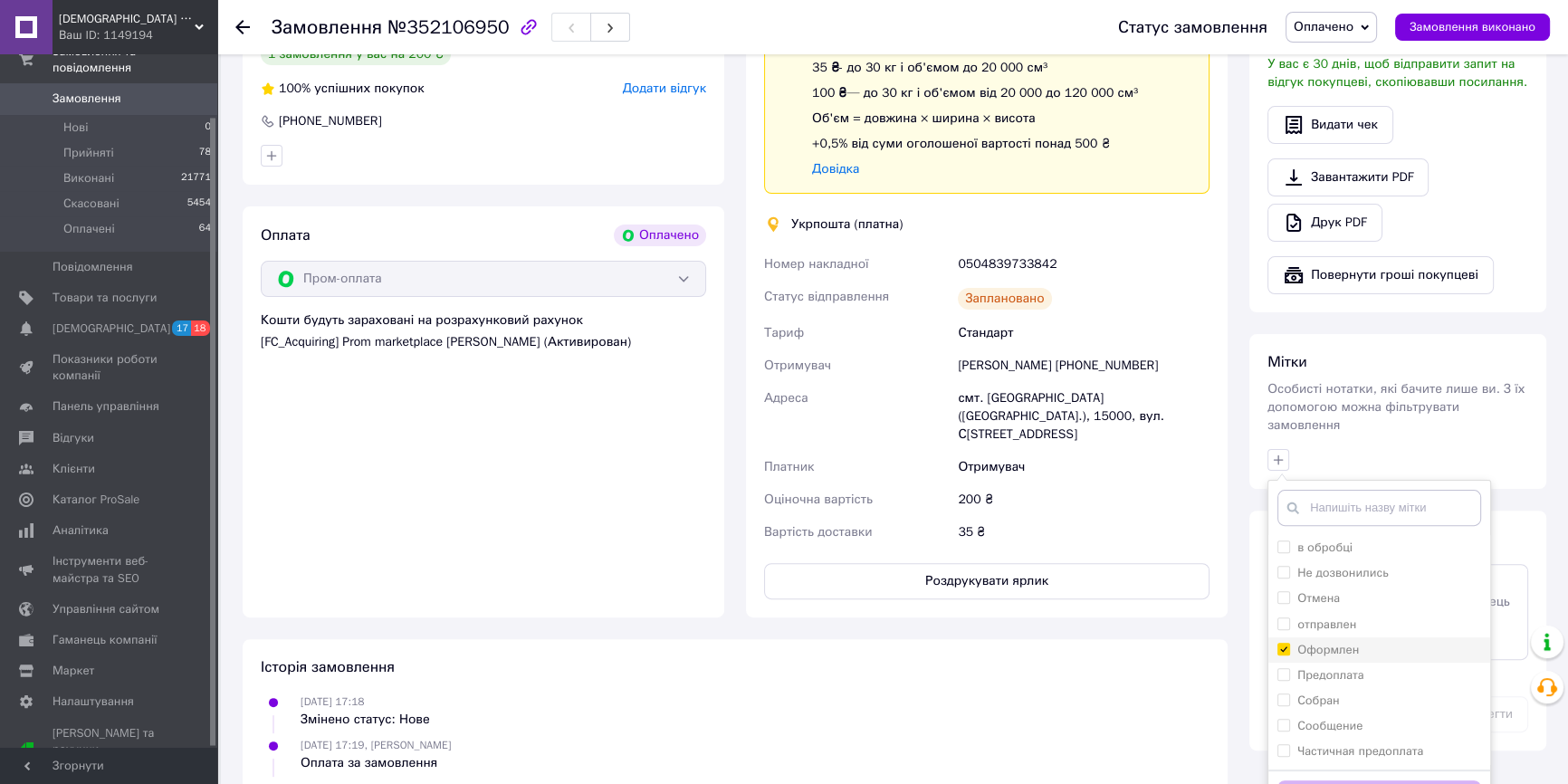 checkbox on "true" 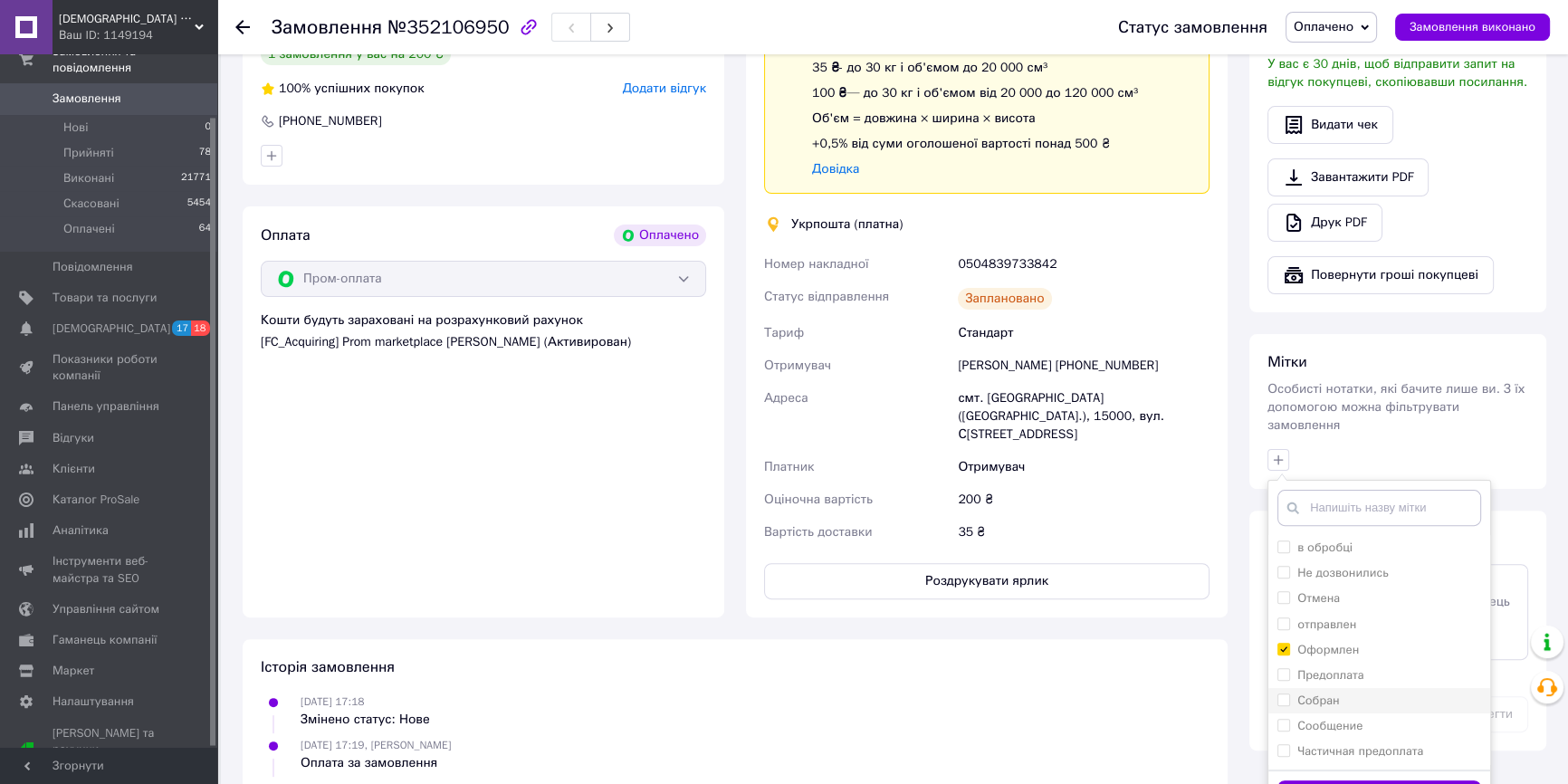scroll, scrollTop: 658, scrollLeft: 0, axis: vertical 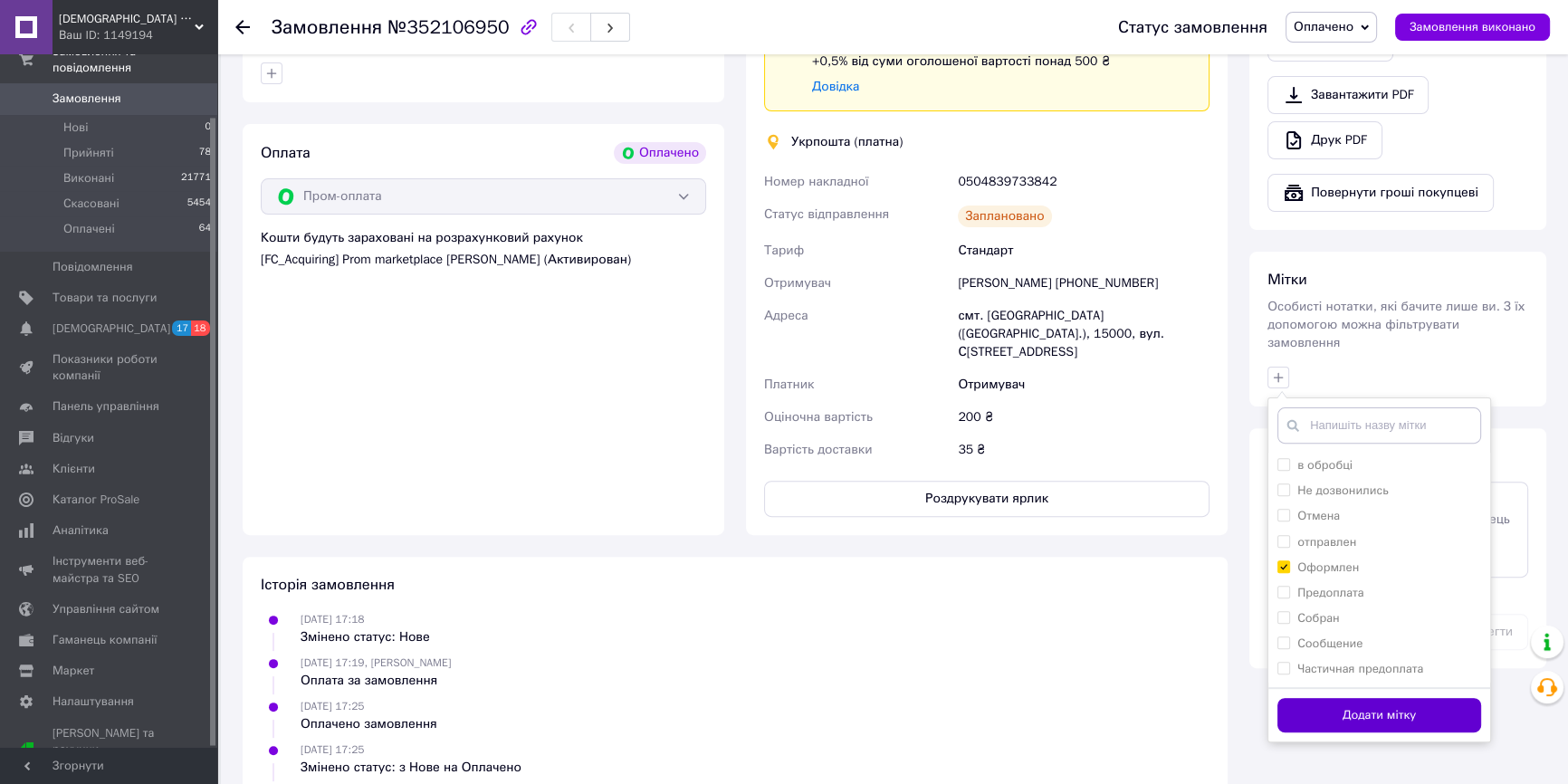 click on "Додати мітку" at bounding box center (1379, 715) 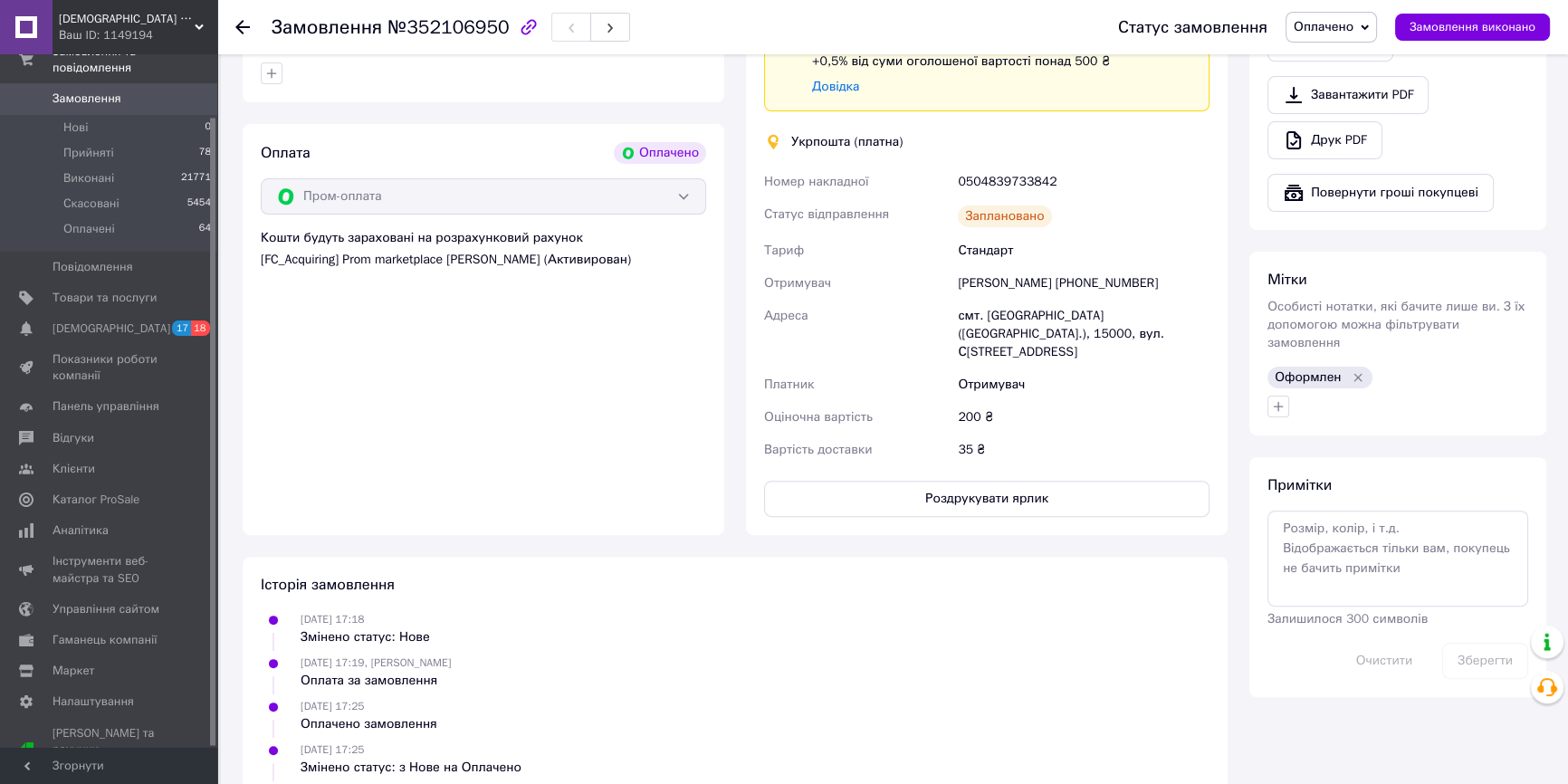 drag, startPoint x: 1204, startPoint y: 419, endPoint x: 1181, endPoint y: 421, distance: 23.086793 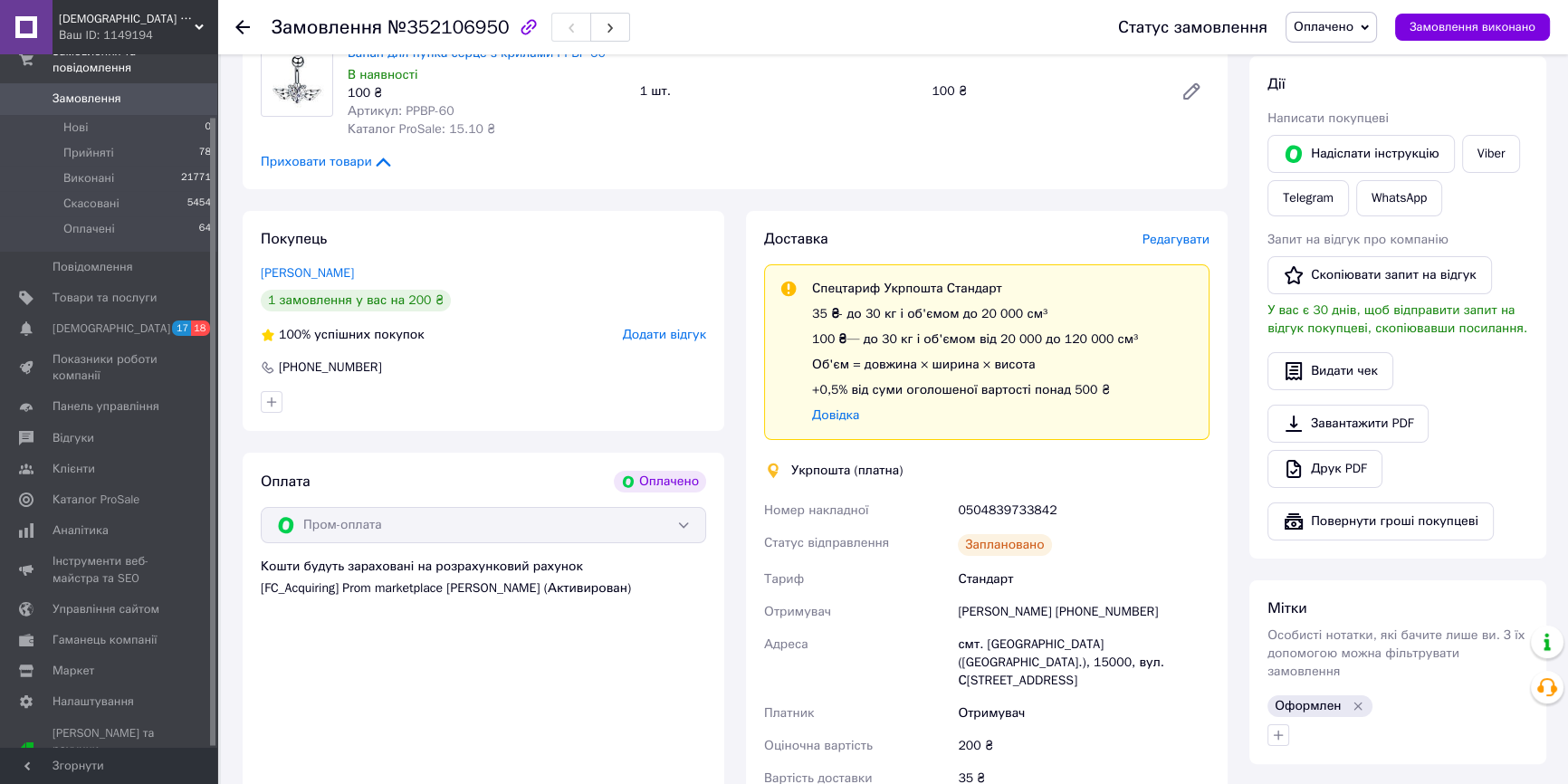 scroll, scrollTop: 329, scrollLeft: 0, axis: vertical 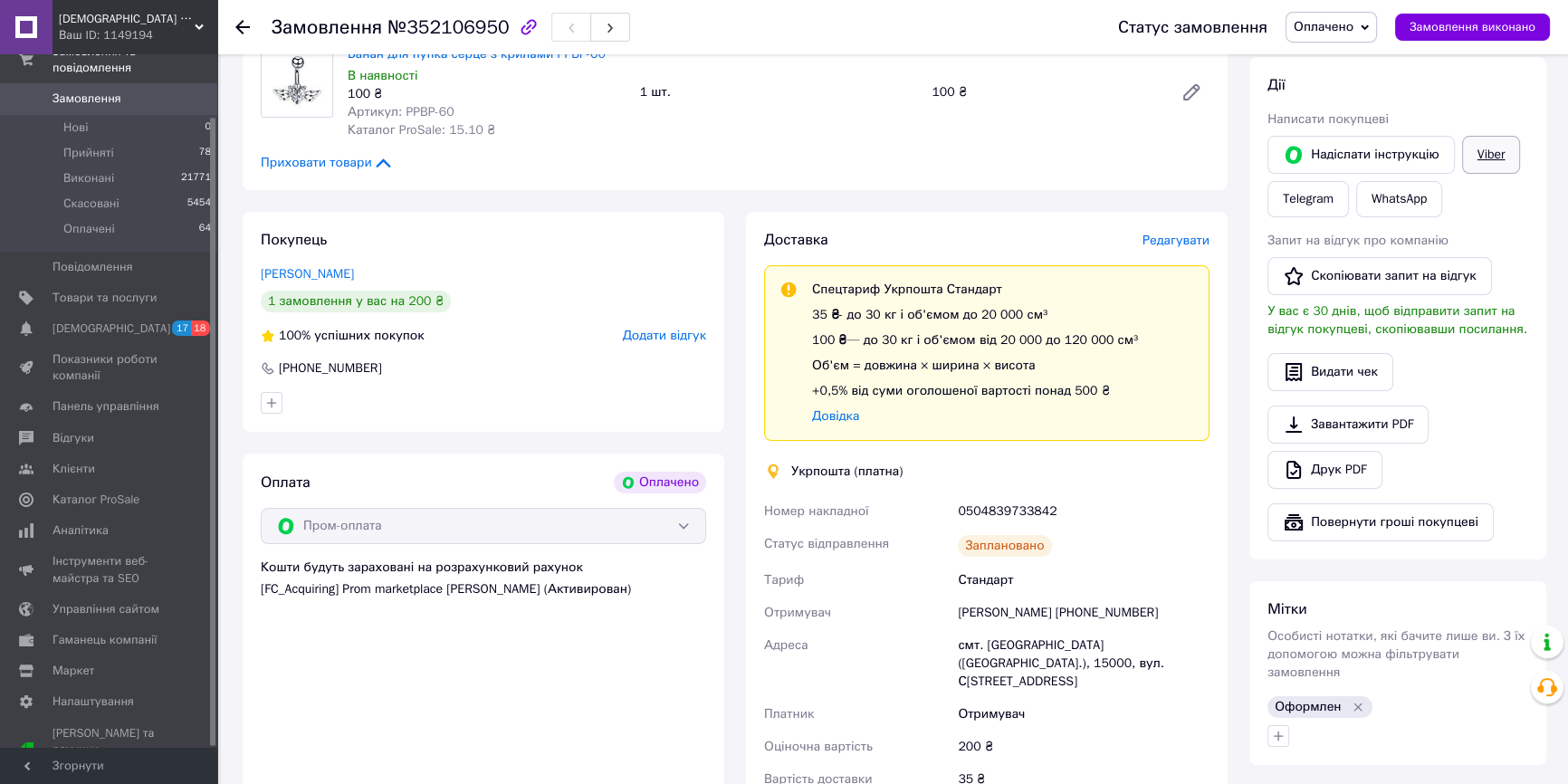 click on "Viber" at bounding box center (1491, 155) 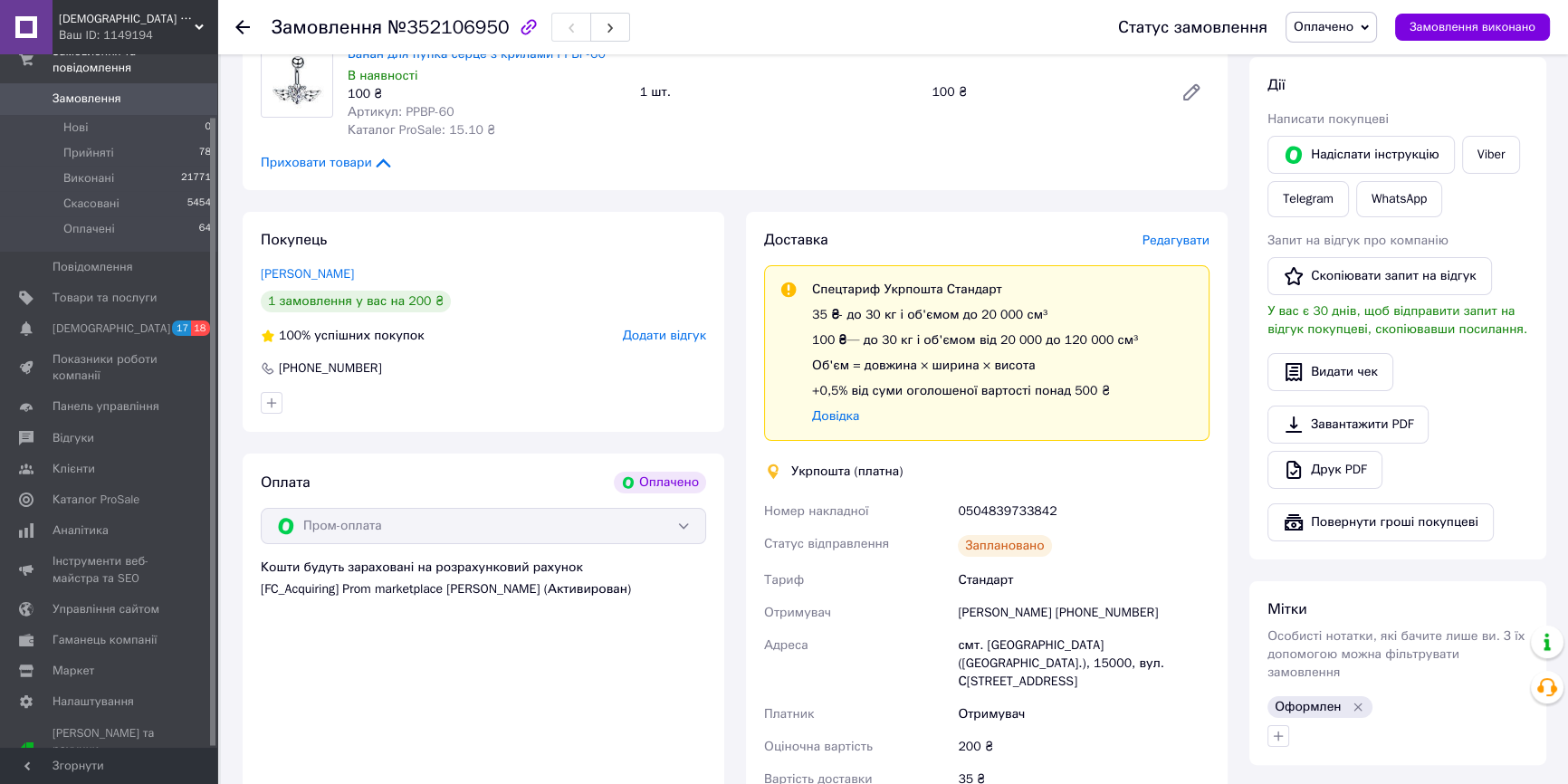 click on "Доставка Редагувати Спецтариф Укрпошта Стандарт 35 ₴  - до 30 кг і об'ємом до 20 000 см³ 100 ₴  — до 30 кг і об'ємом від 20 000 до 120 000 см³ Об'єм = довжина × ширина × висота +0,5% від суми оголошеної вартості понад 500 ₴ Довідка Укрпошта (платна) Номер накладної 0504839733842 Статус відправлення Заплановано Тариф Стандарт Отримувач [PERSON_NAME] [PHONE_NUMBER] [GEOGRAPHIC_DATA] смт. [GEOGRAPHIC_DATA] ([GEOGRAPHIC_DATA].), 15000, вул. Святомиколаївська, 67 Платник Отримувач Оціночна вартість 200 ₴ Вартість доставки 35 ₴ Роздрукувати ярлик Тариф     * Стандарт Платник   * Отримувач Прізвище отримувача   * [PERSON_NAME]   *" at bounding box center (987, 538) 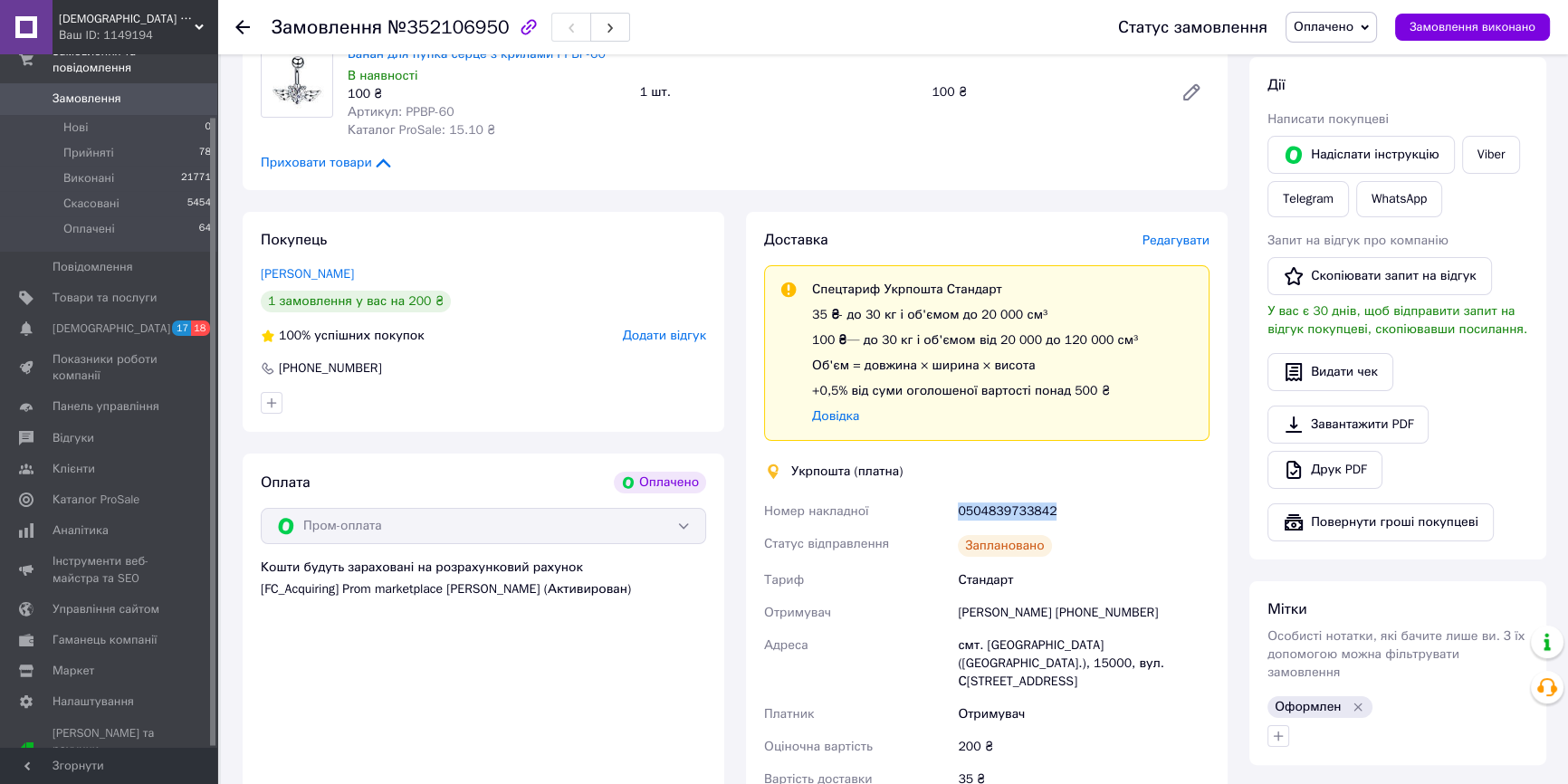 drag, startPoint x: 1062, startPoint y: 509, endPoint x: 943, endPoint y: 511, distance: 119.01681 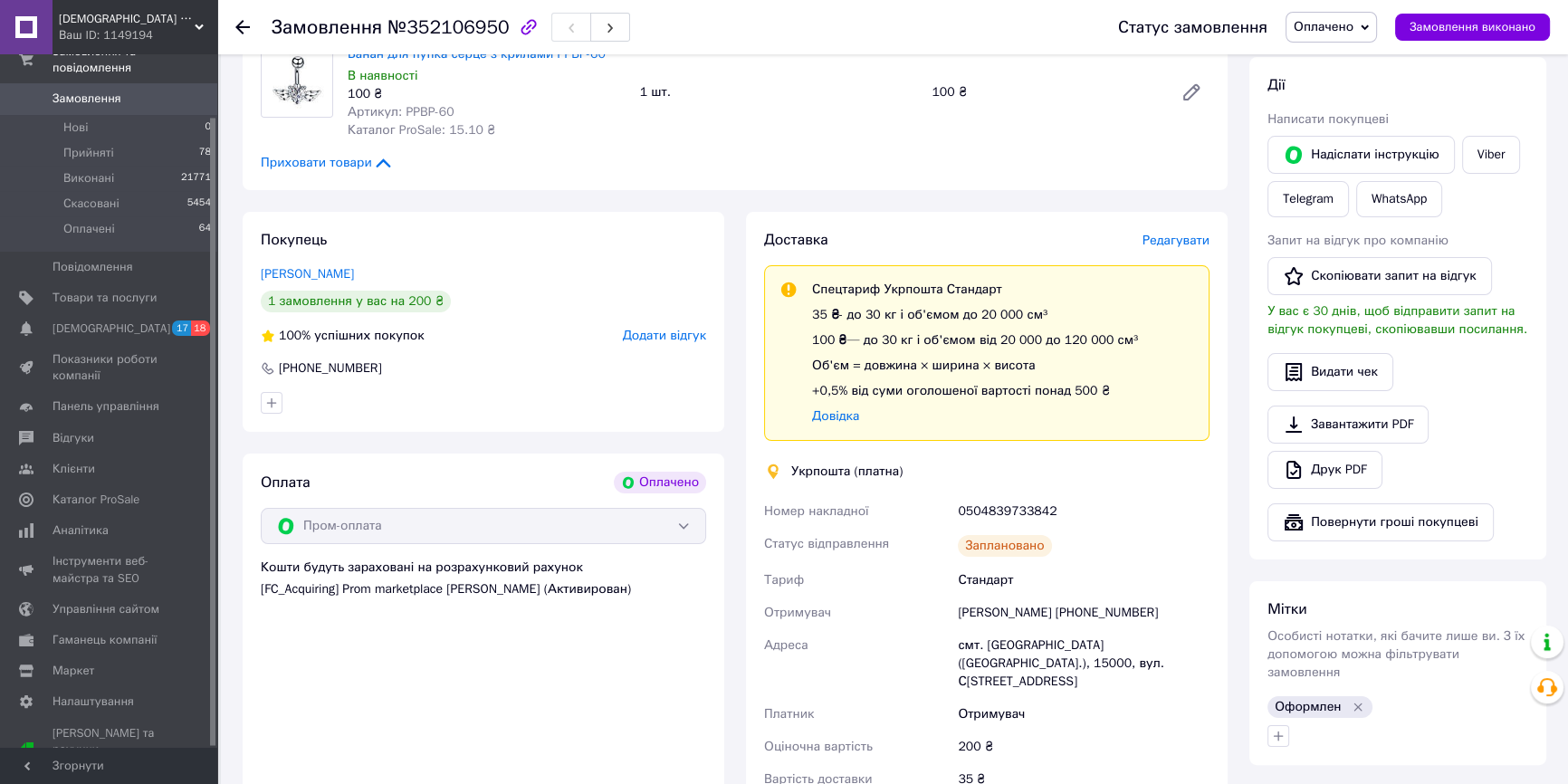 scroll, scrollTop: 0, scrollLeft: 0, axis: both 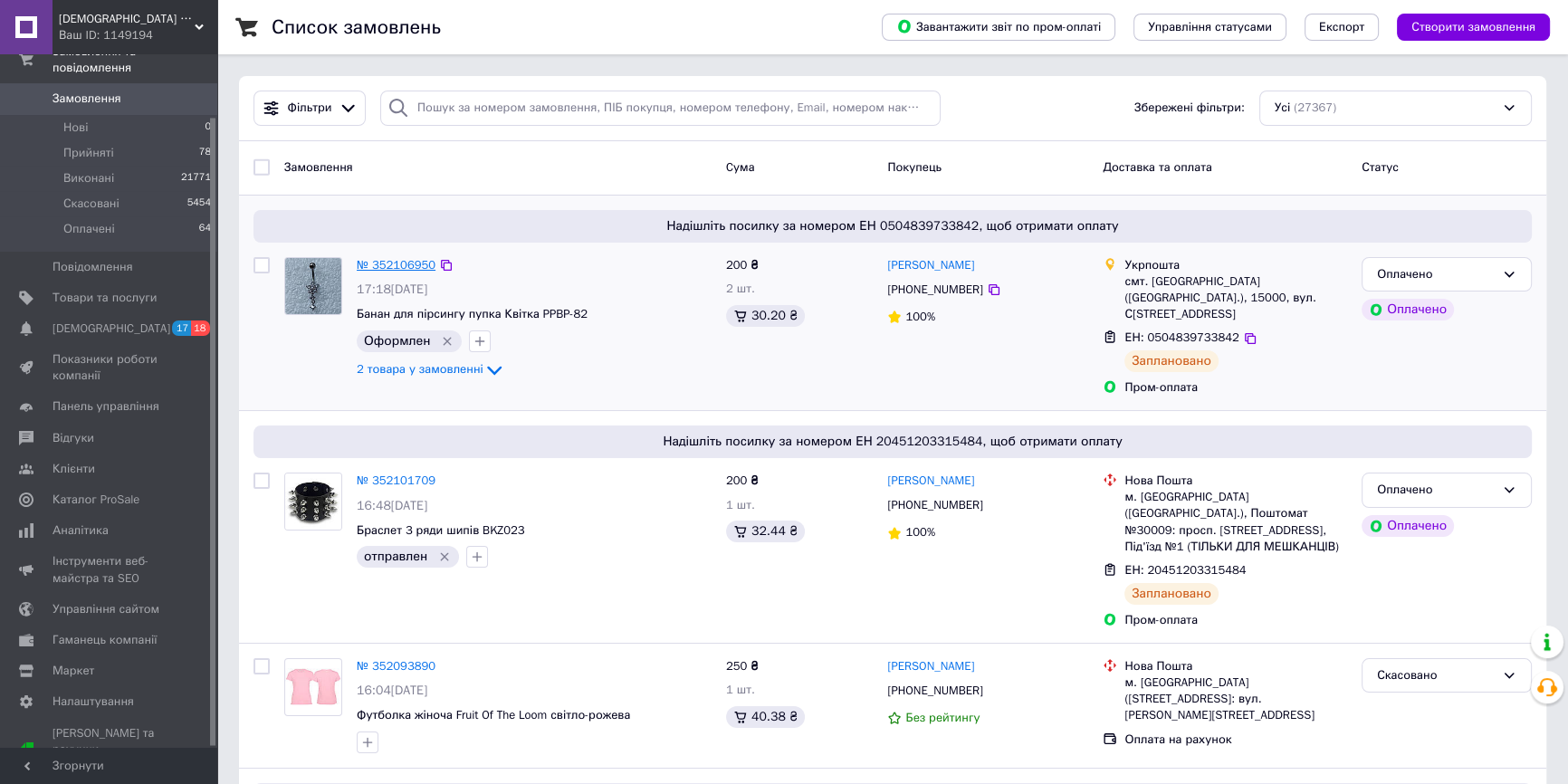 click on "№ 352106950" at bounding box center [396, 264] 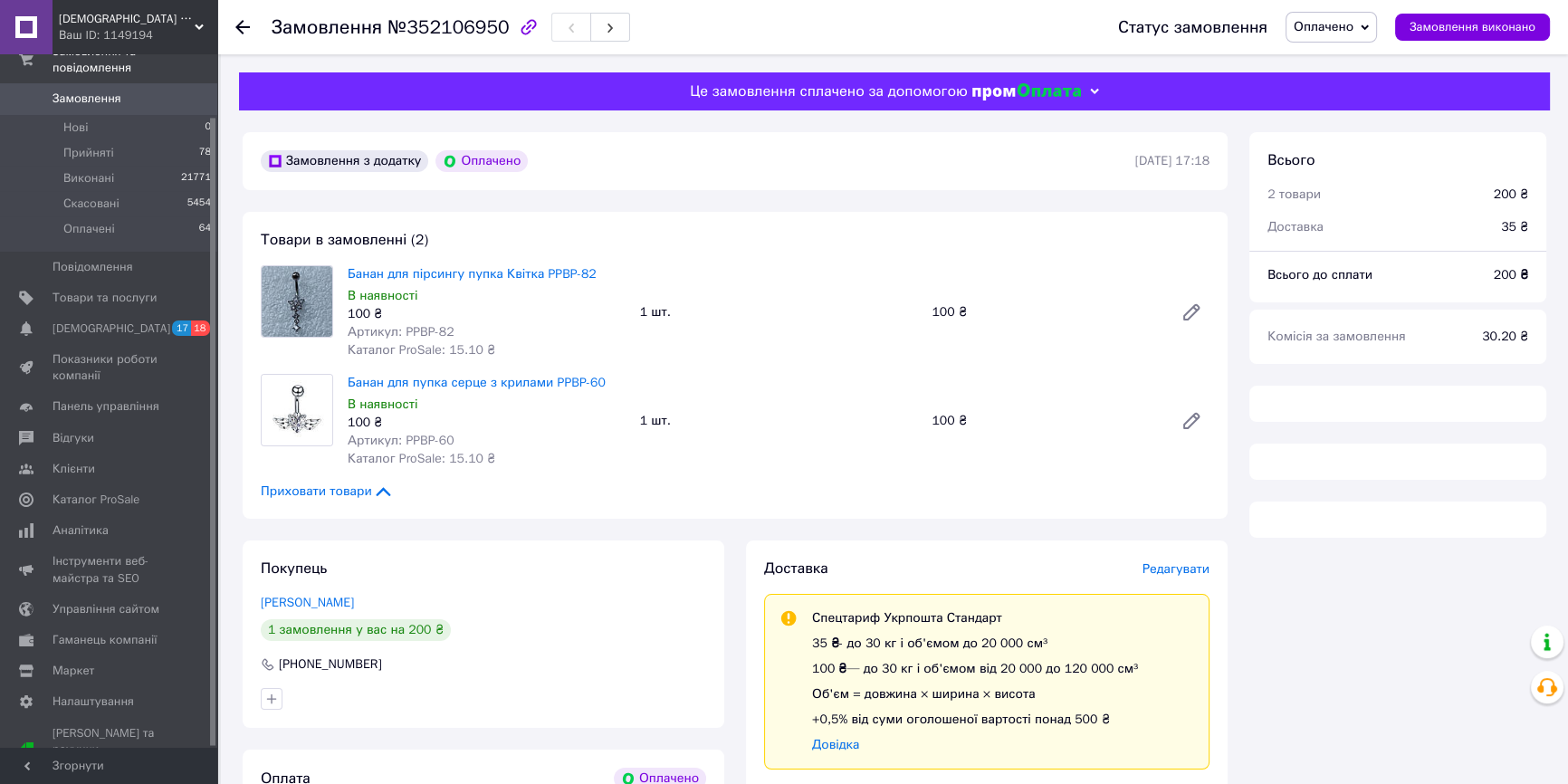 scroll, scrollTop: 164, scrollLeft: 0, axis: vertical 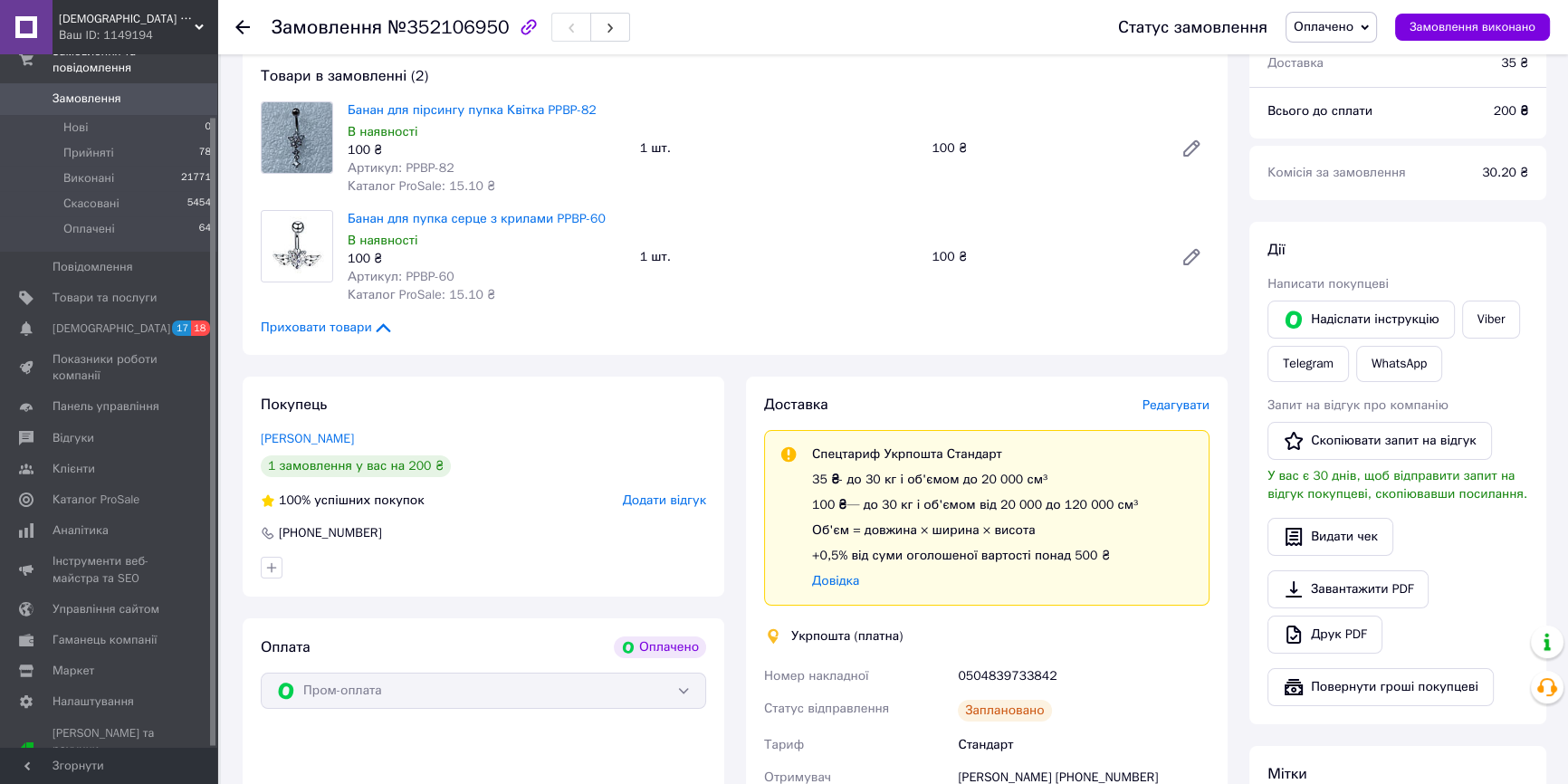 click on "Редагувати" at bounding box center (1176, 405) 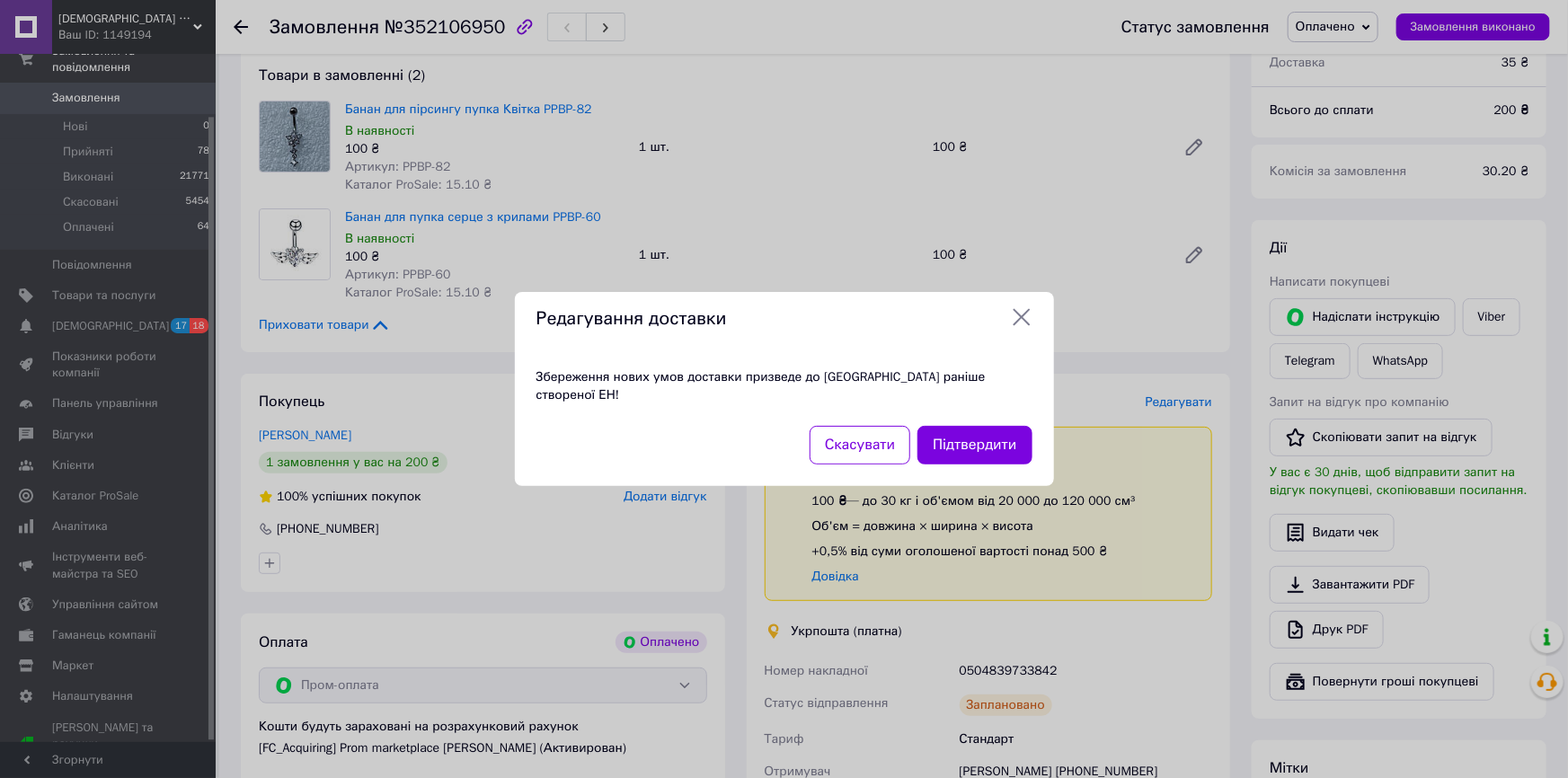 click 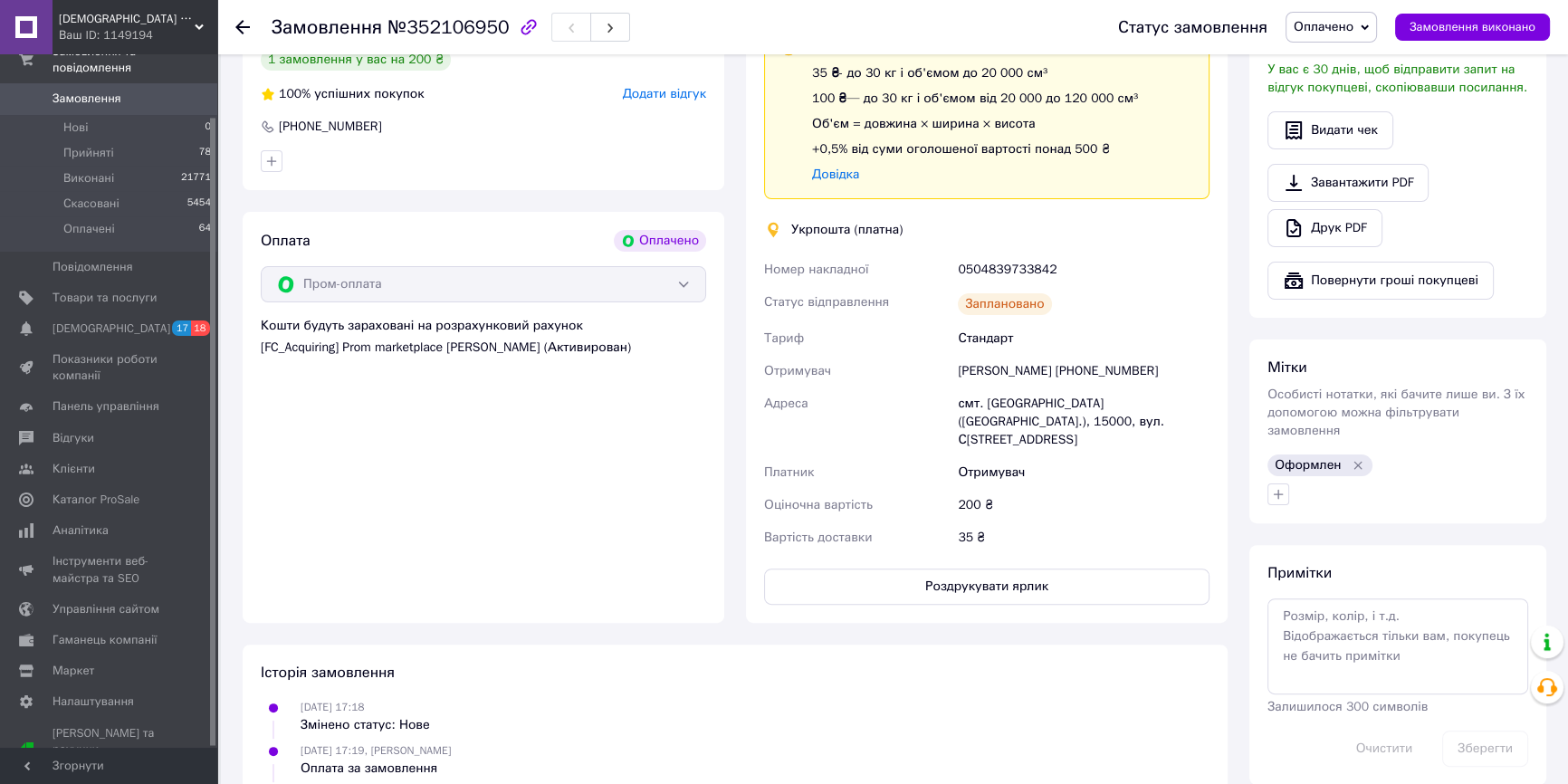scroll, scrollTop: 576, scrollLeft: 0, axis: vertical 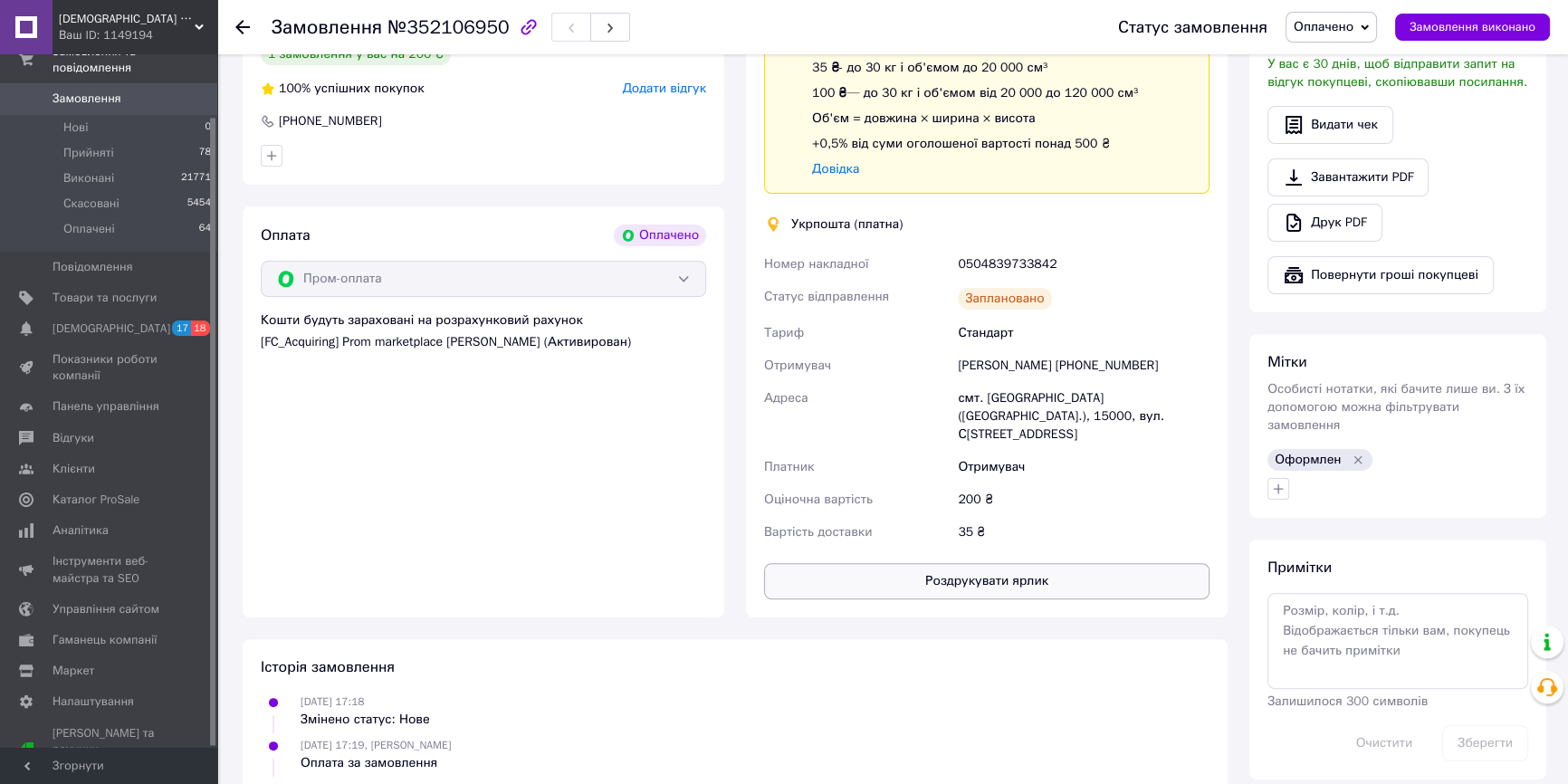click on "Роздрукувати ярлик" at bounding box center [987, 581] 